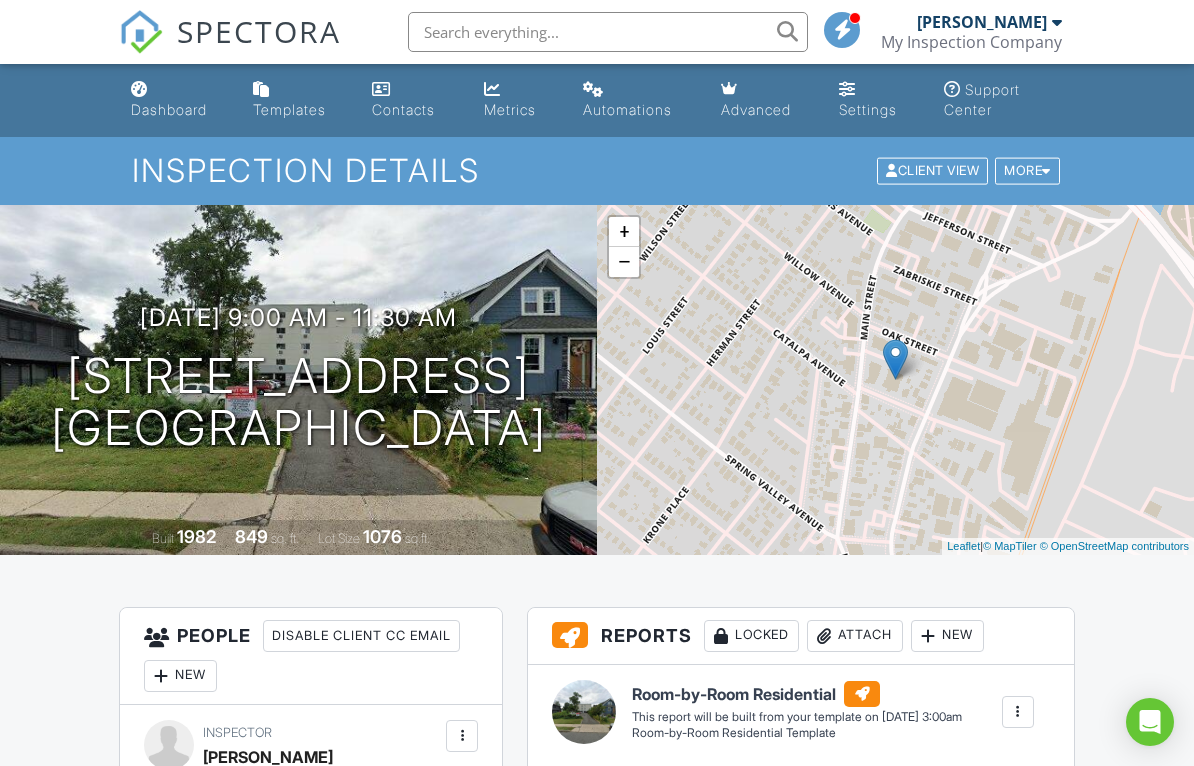 scroll, scrollTop: 270, scrollLeft: 0, axis: vertical 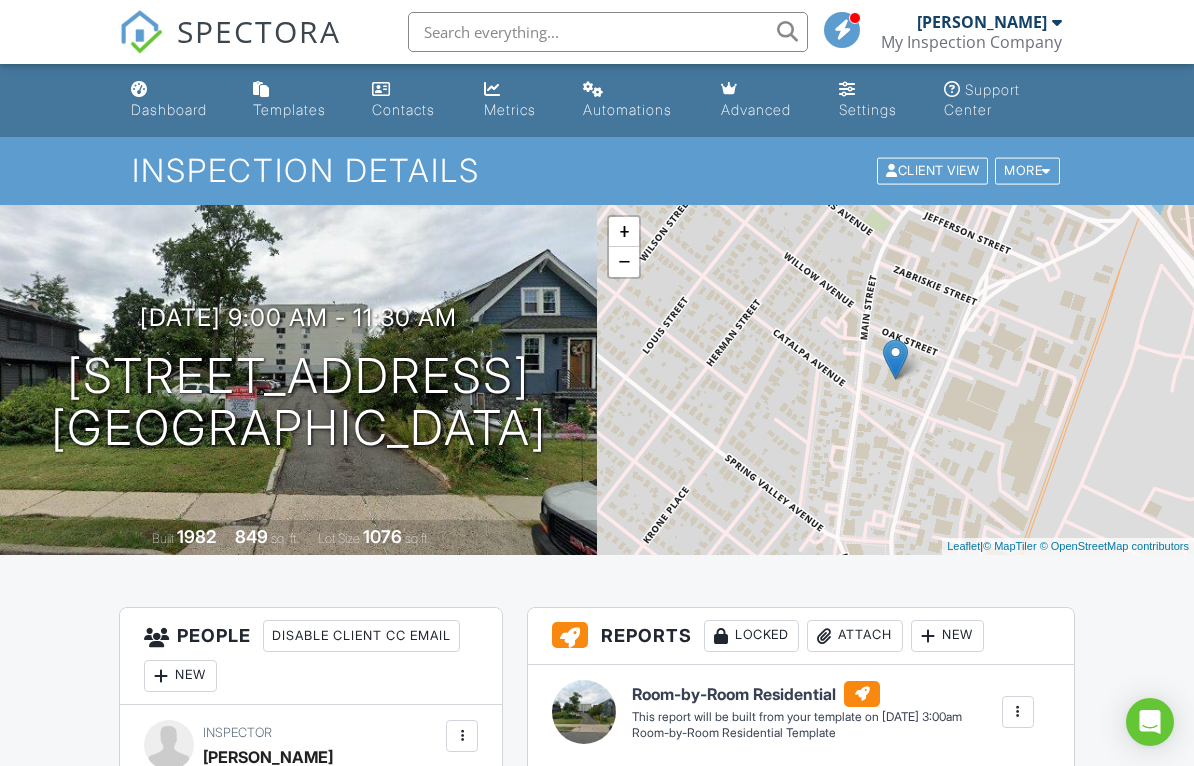 click on "My Inspection Company" at bounding box center (971, 42) 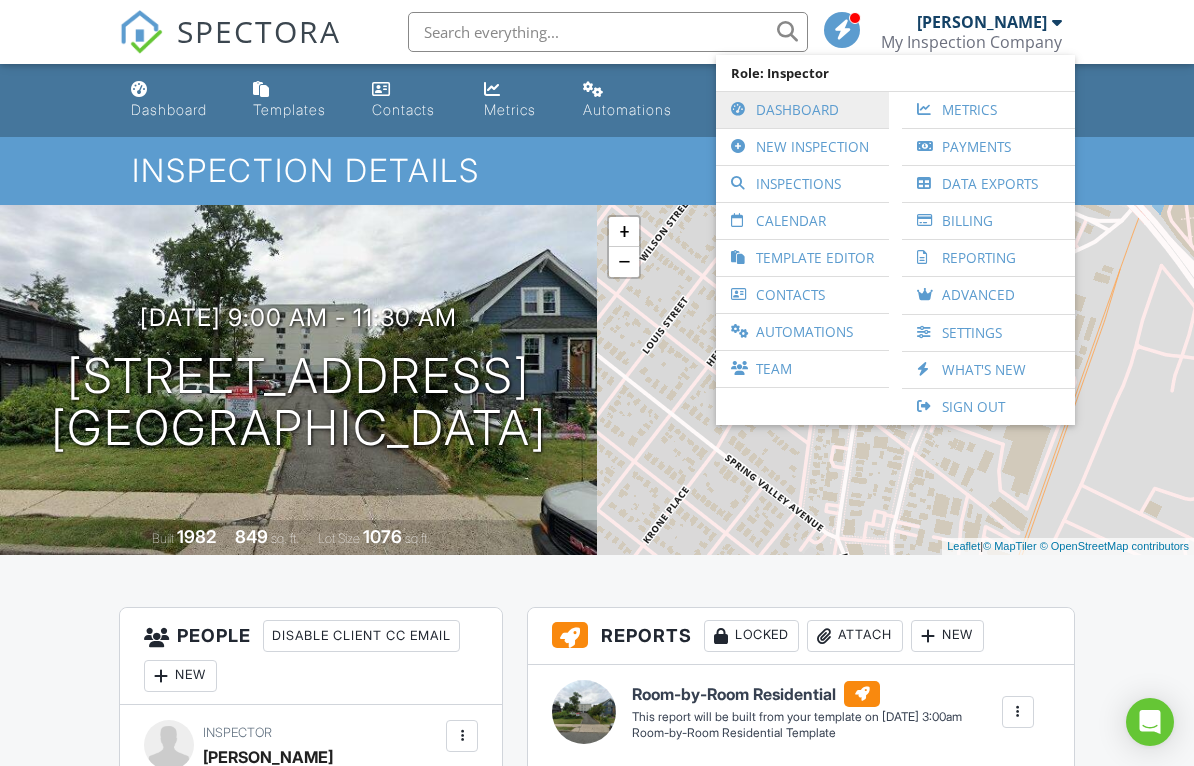 click on "Dashboard" at bounding box center (802, 110) 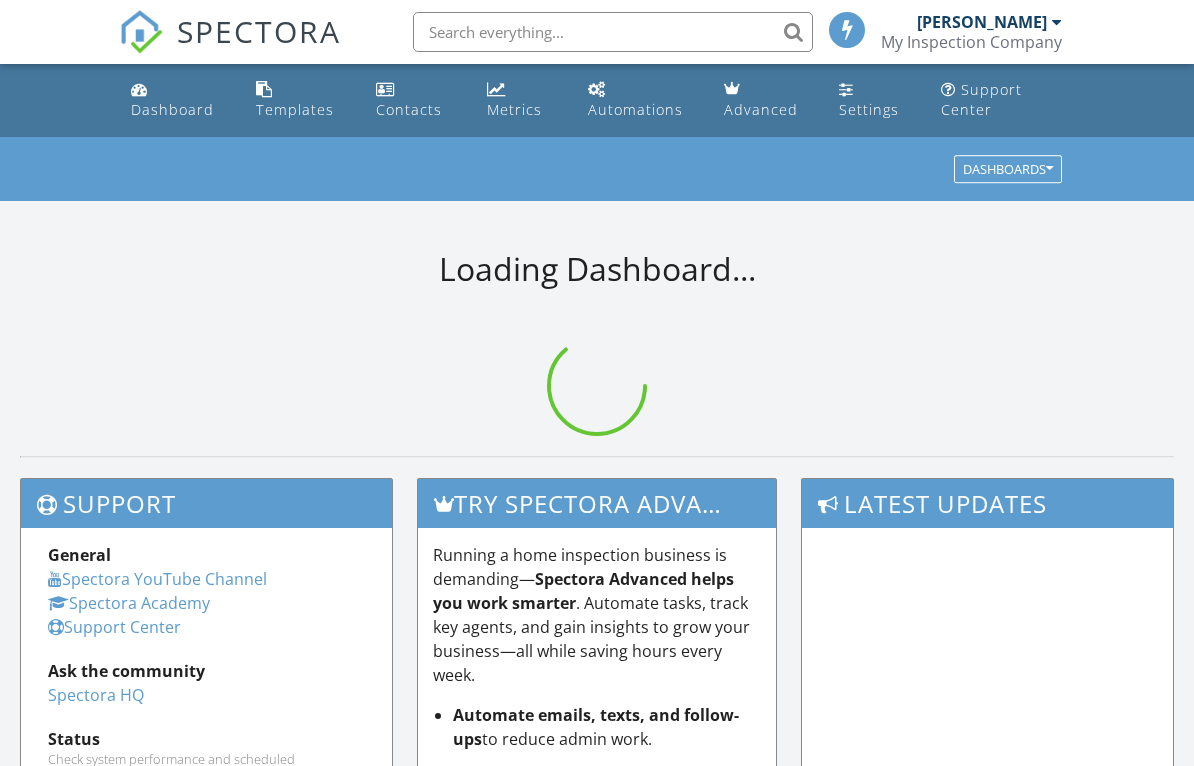 scroll, scrollTop: 0, scrollLeft: 0, axis: both 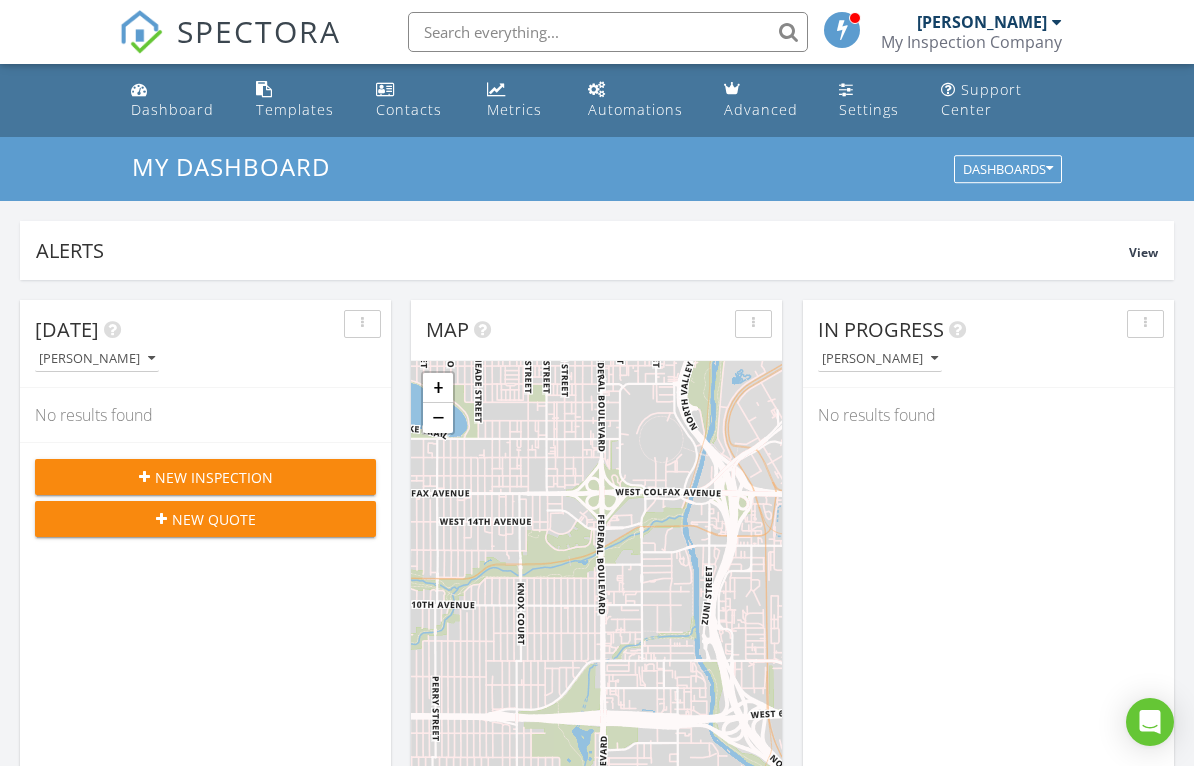 click on "My Inspection Company" at bounding box center [971, 42] 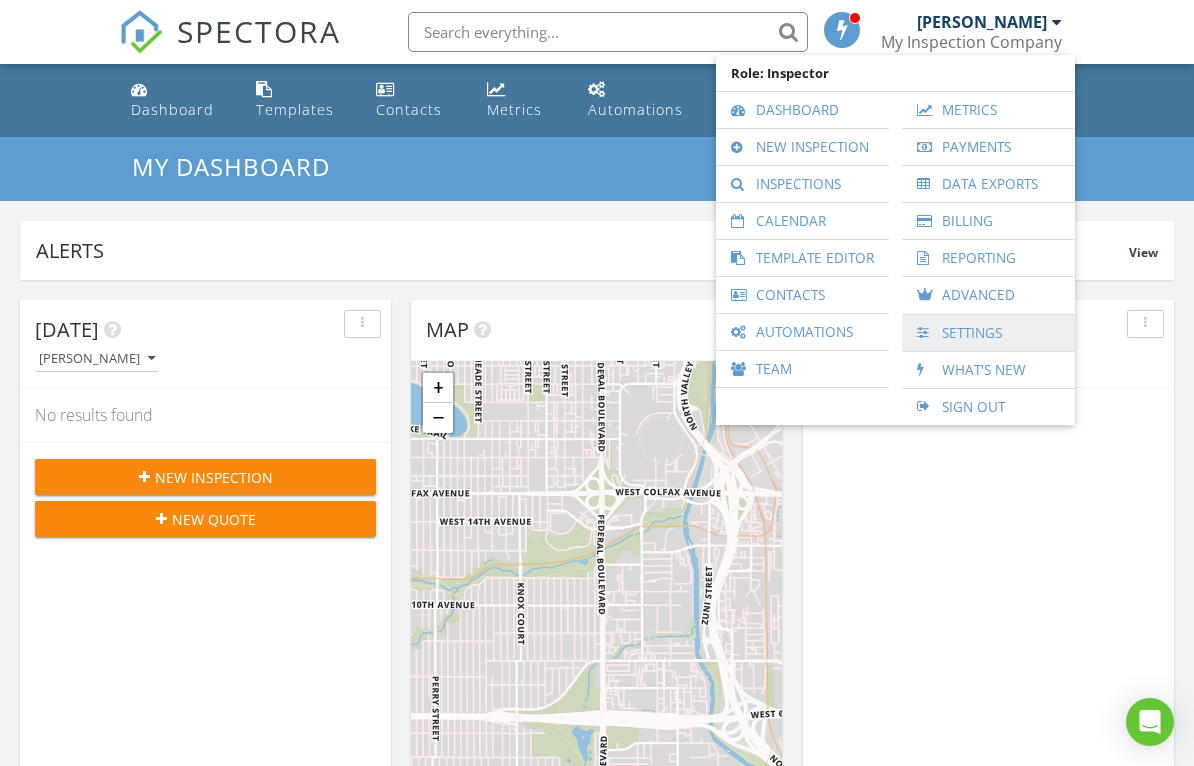 click on "Settings" at bounding box center (988, 333) 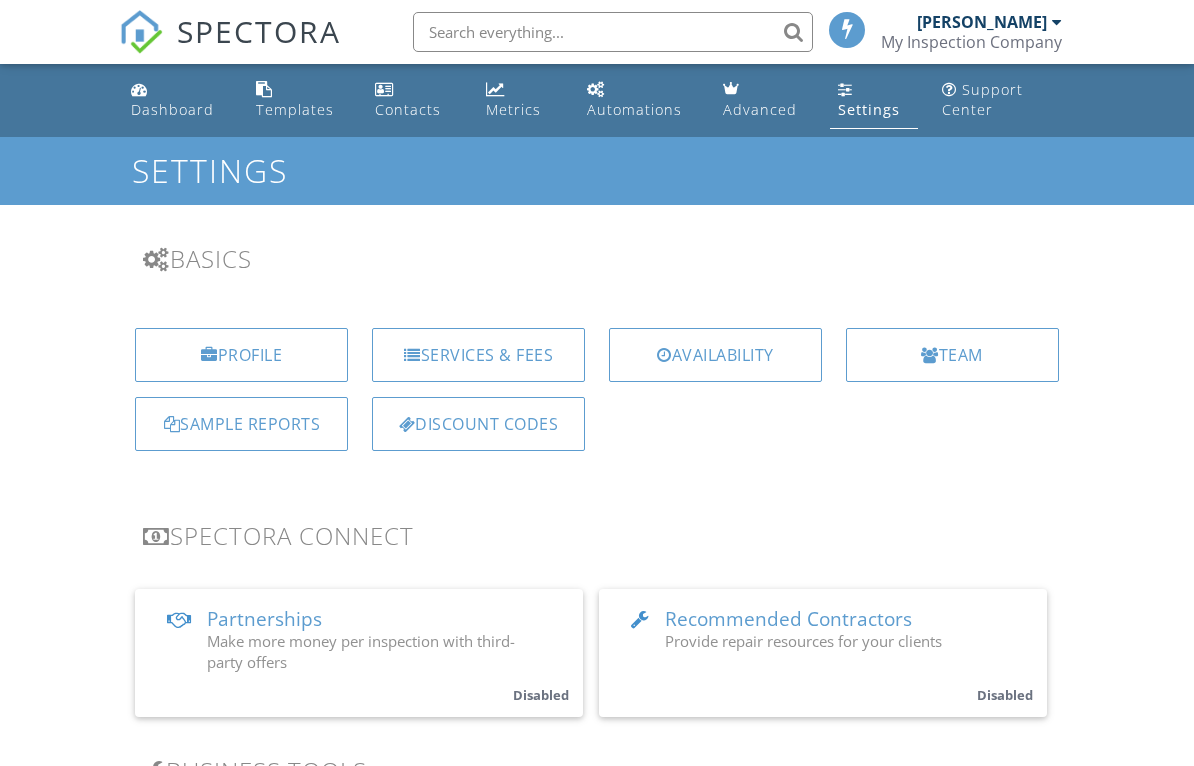 scroll, scrollTop: 0, scrollLeft: 0, axis: both 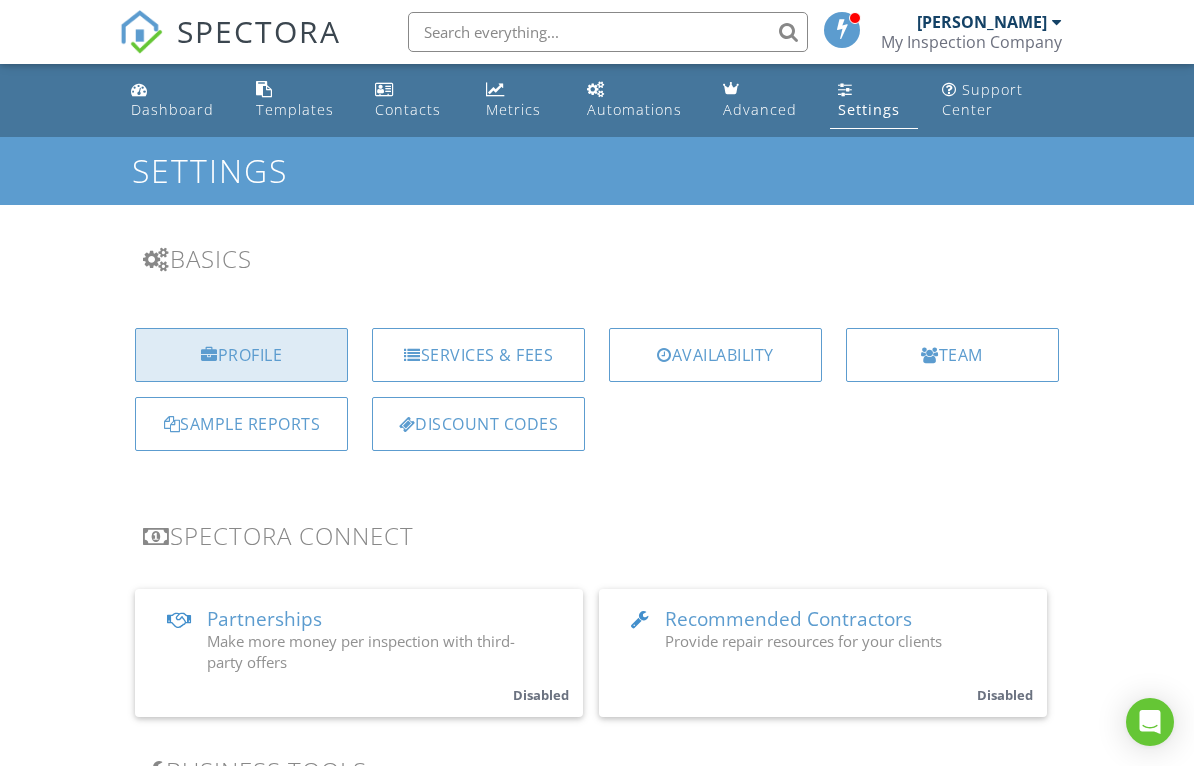click on "Profile" at bounding box center [241, 355] 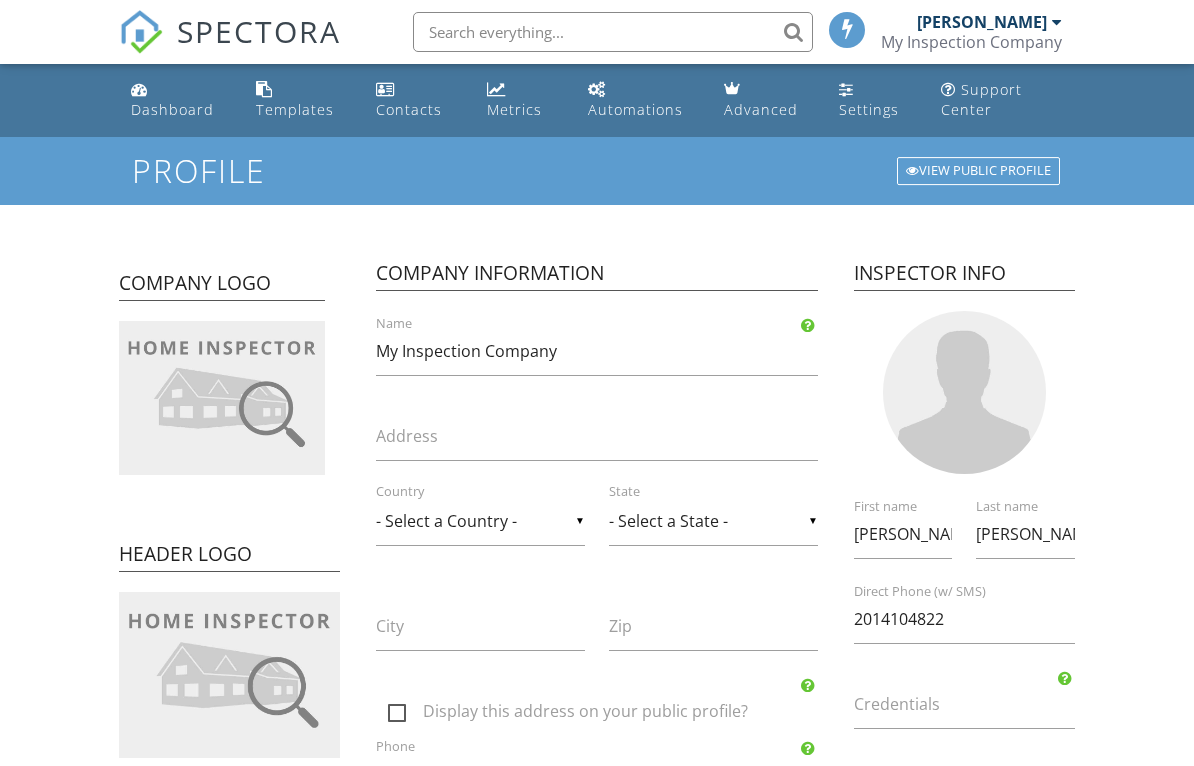 scroll, scrollTop: 0, scrollLeft: 0, axis: both 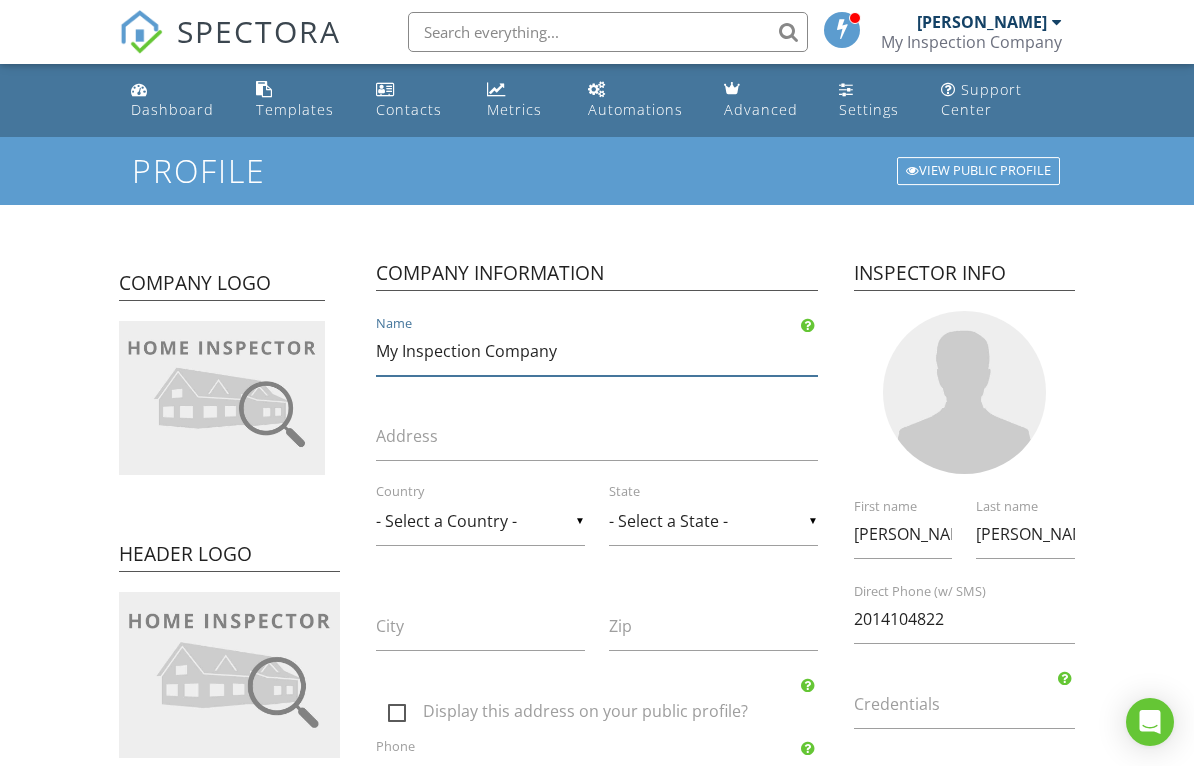 click on "My Inspection Company" at bounding box center [597, 351] 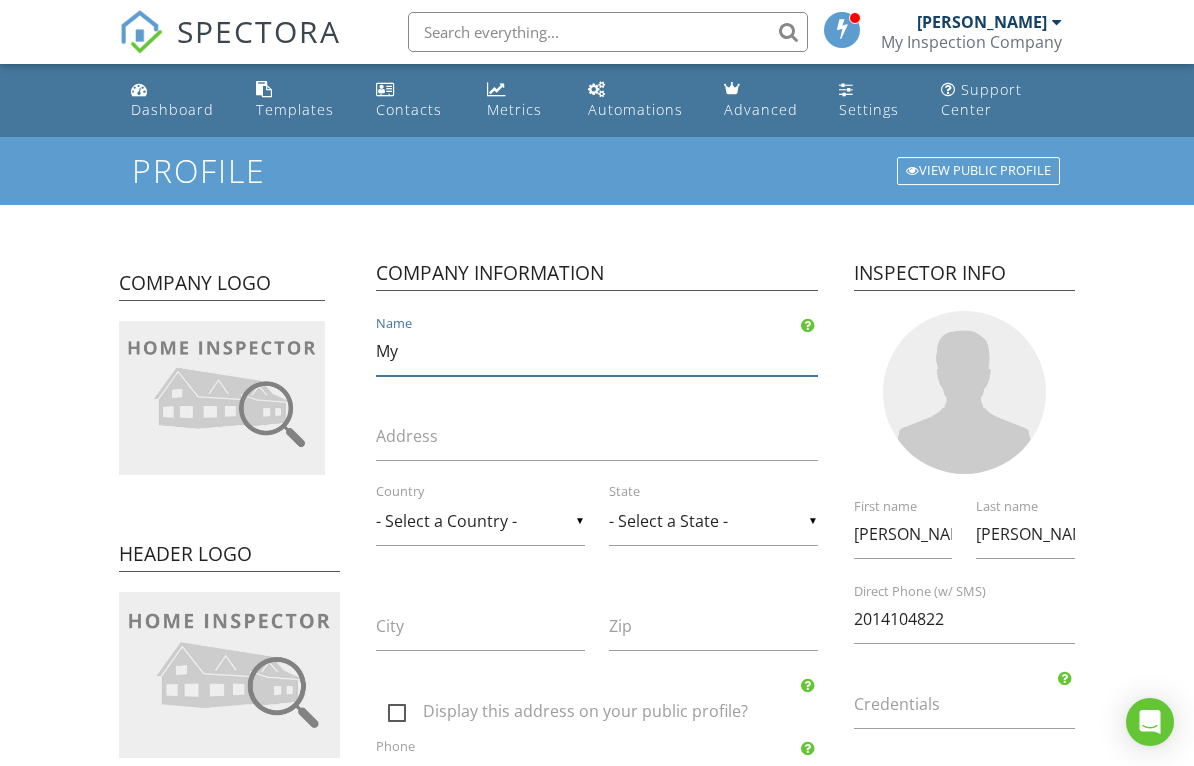type on "M" 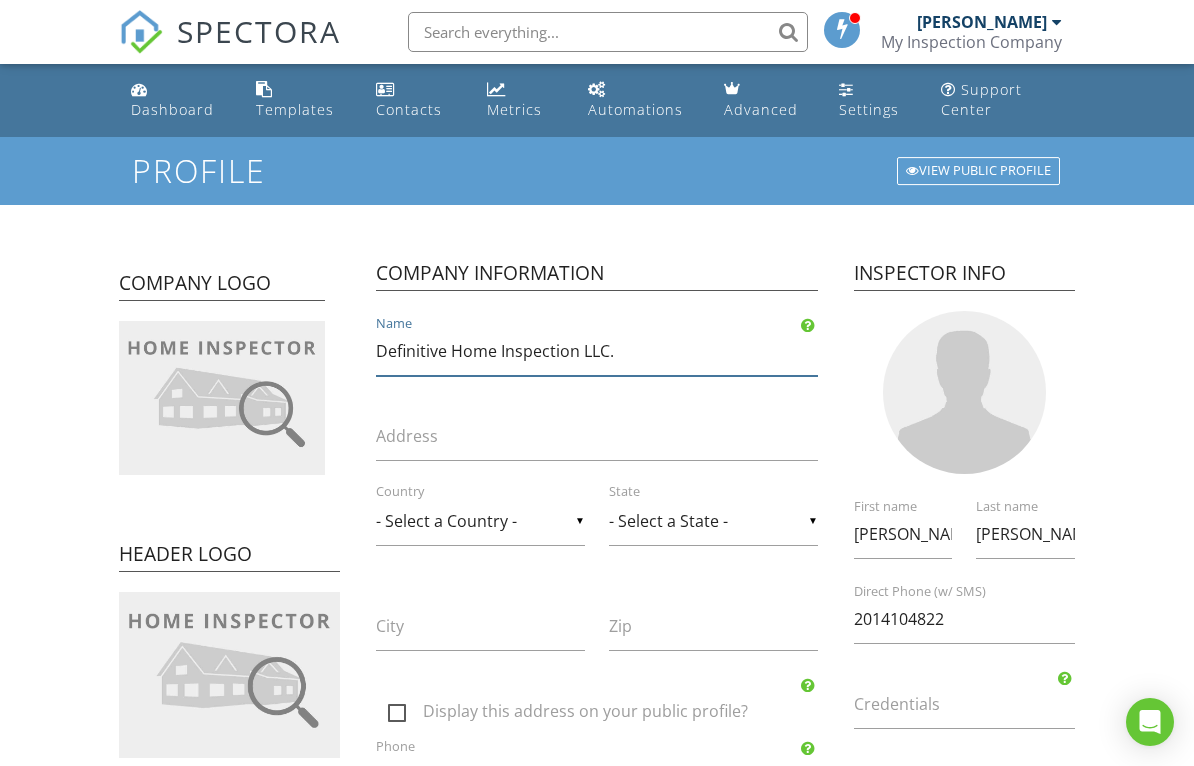 type on "Definitive Home Inspection LLC." 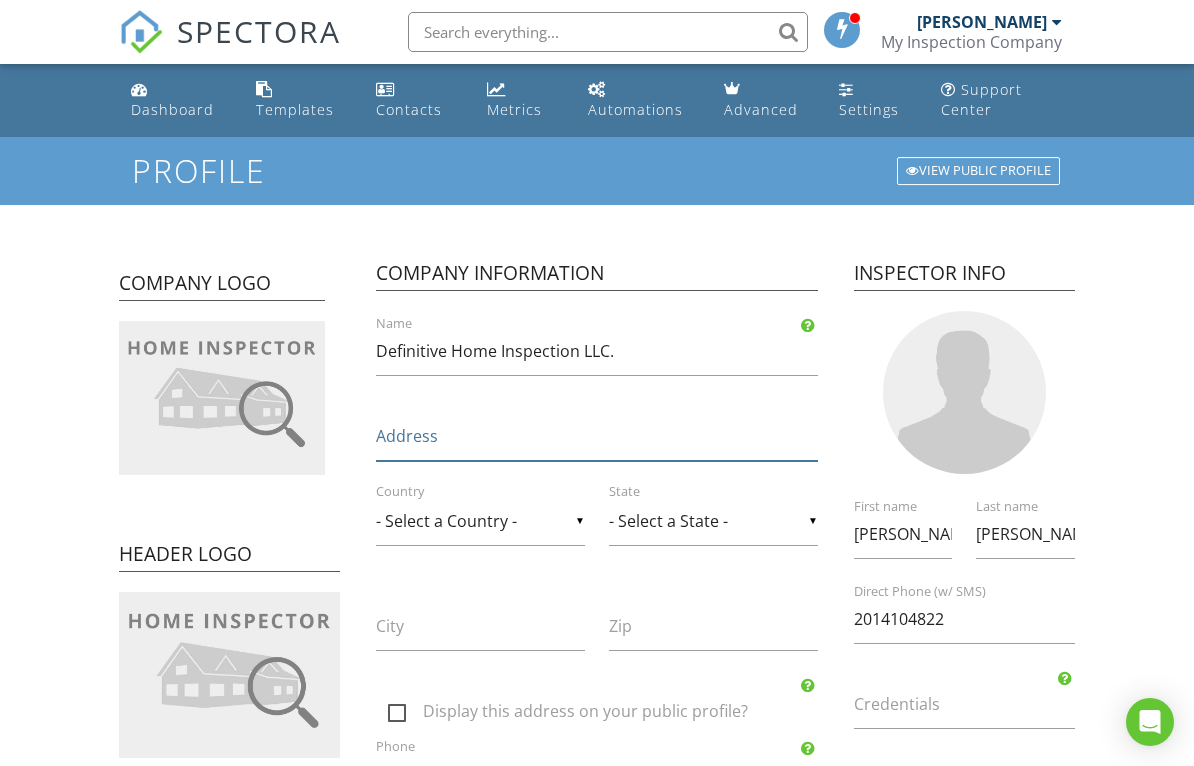 click on "Address" at bounding box center [597, 436] 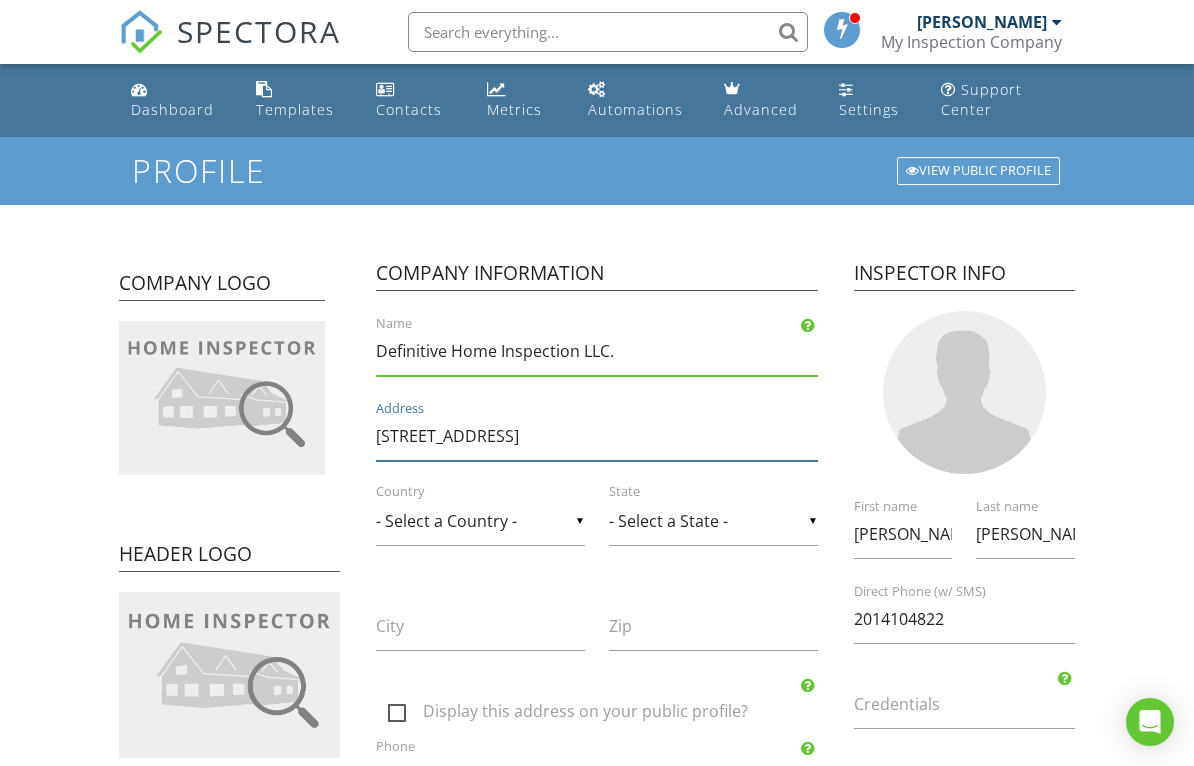 type on "[STREET_ADDRESS]" 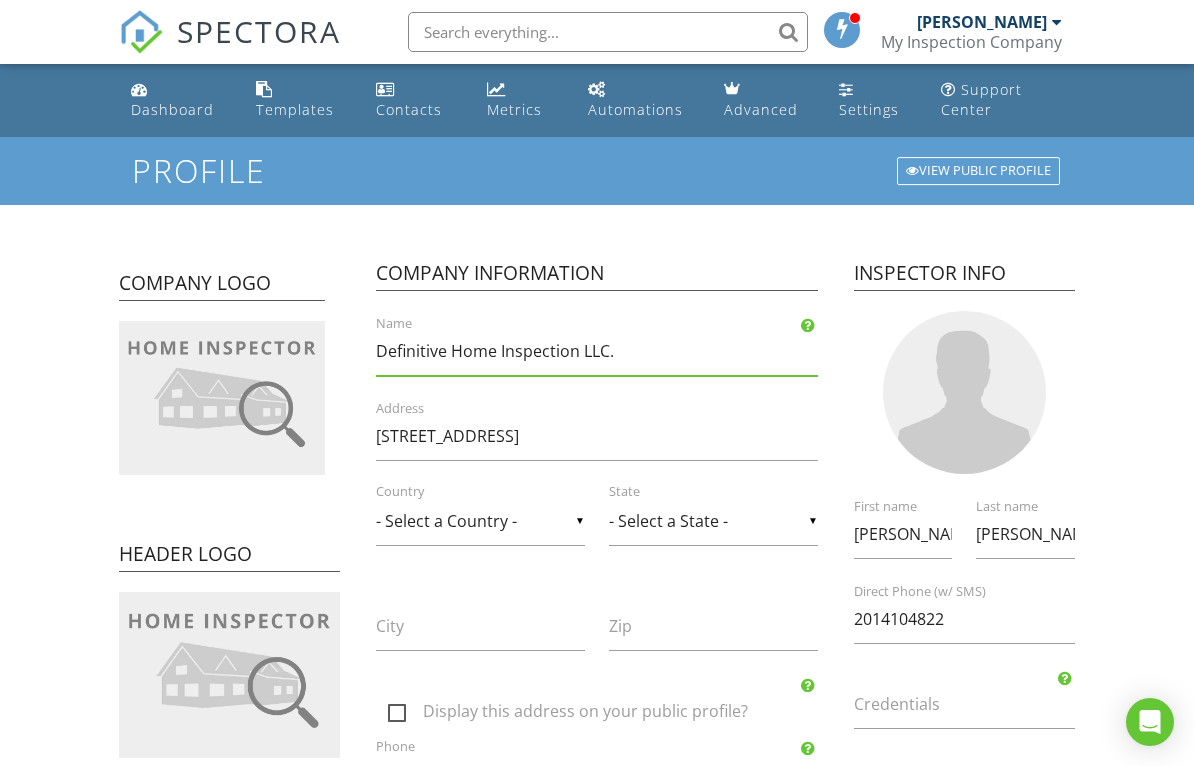 click on "- Select a Country -" at bounding box center [480, 521] 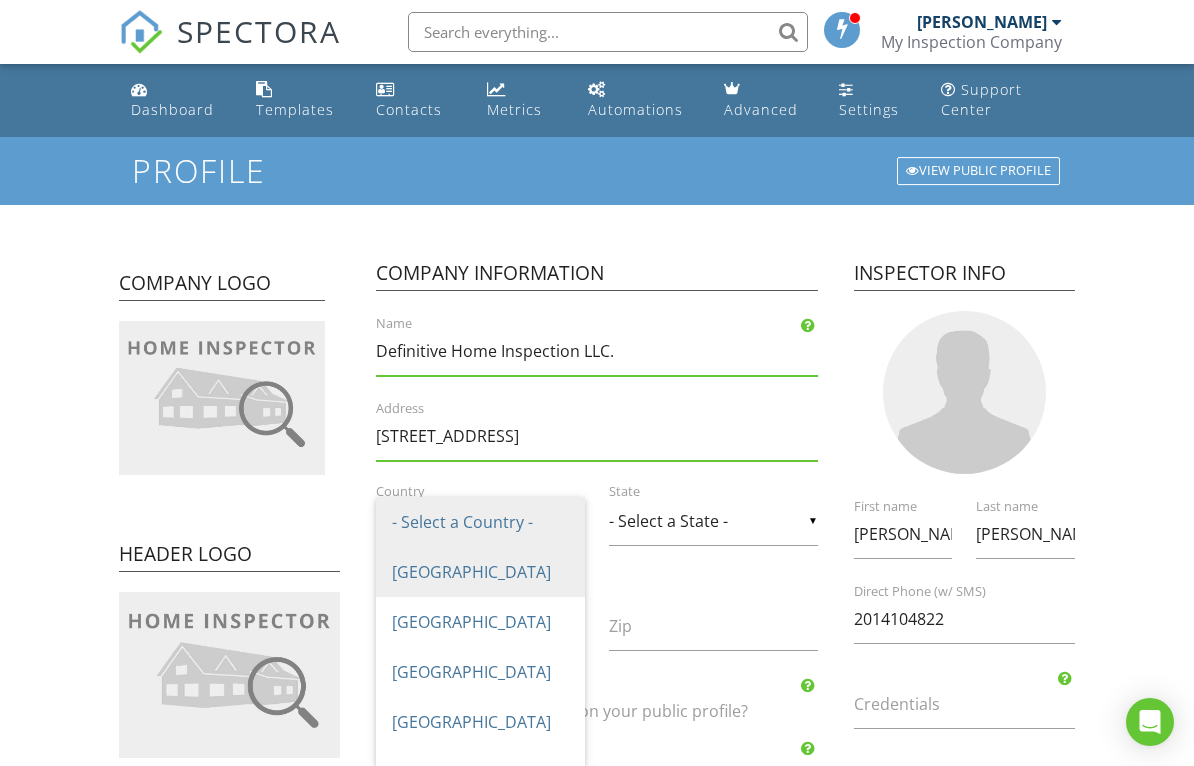click on "United States" at bounding box center [480, 572] 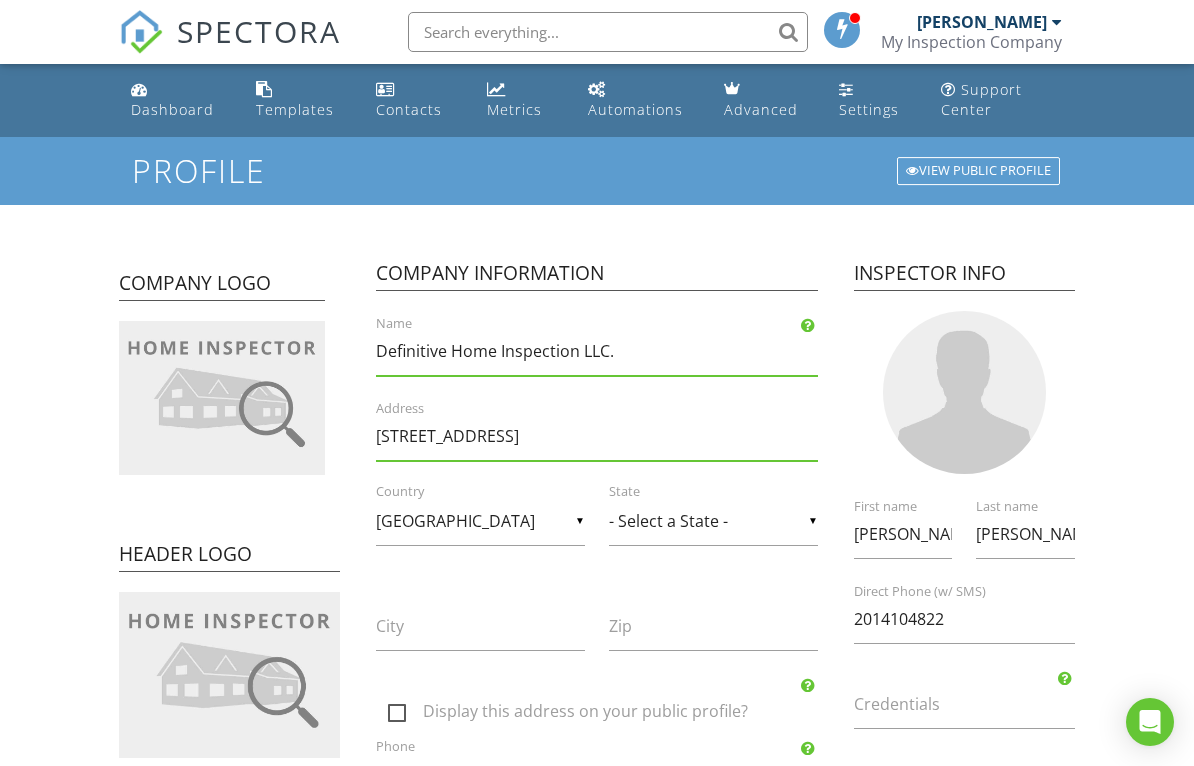 click on "- Select a State -" at bounding box center (713, 521) 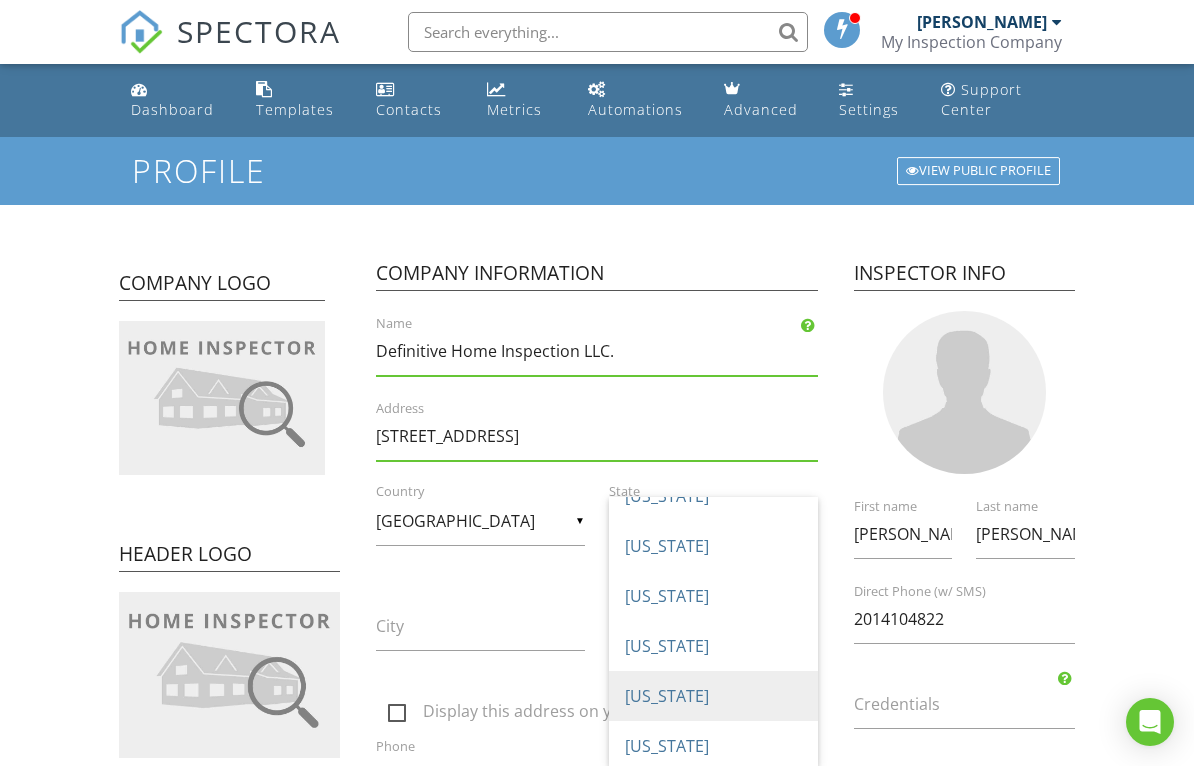 click on "New Jersey" at bounding box center [713, 696] 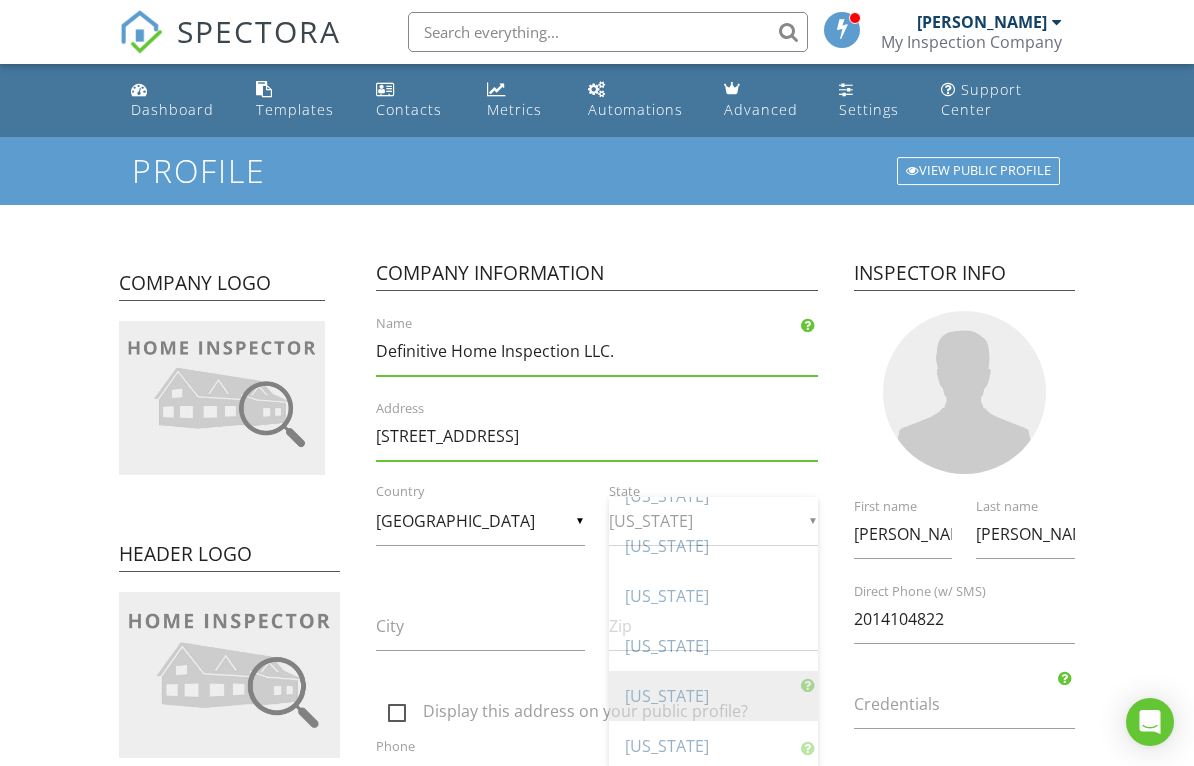 scroll, scrollTop: 1600, scrollLeft: 0, axis: vertical 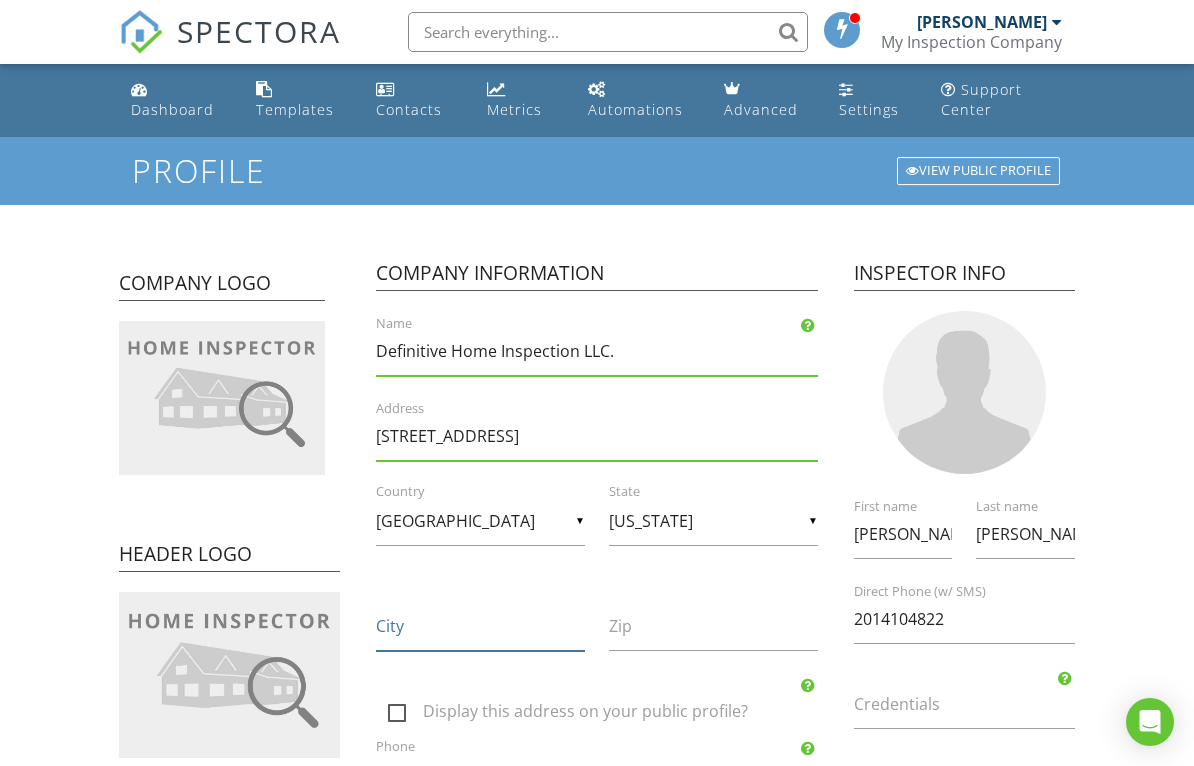 click on "City" at bounding box center [480, 626] 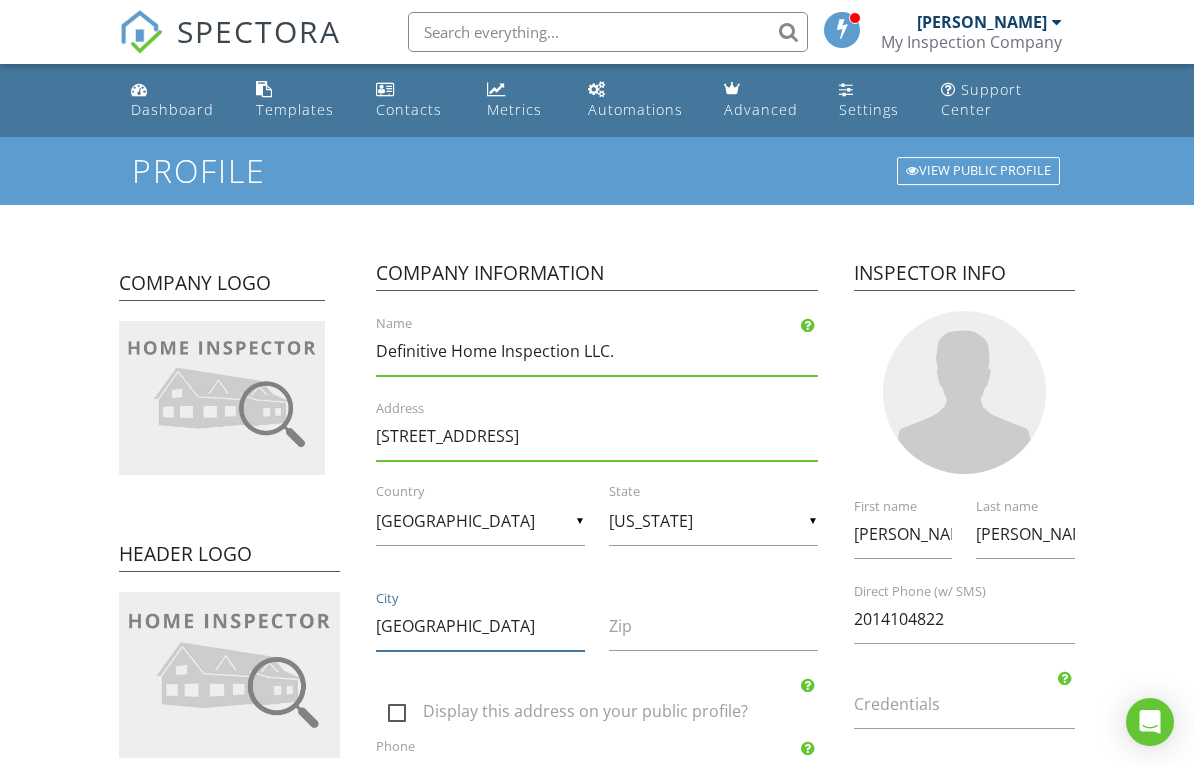 type on "Cedar Grove" 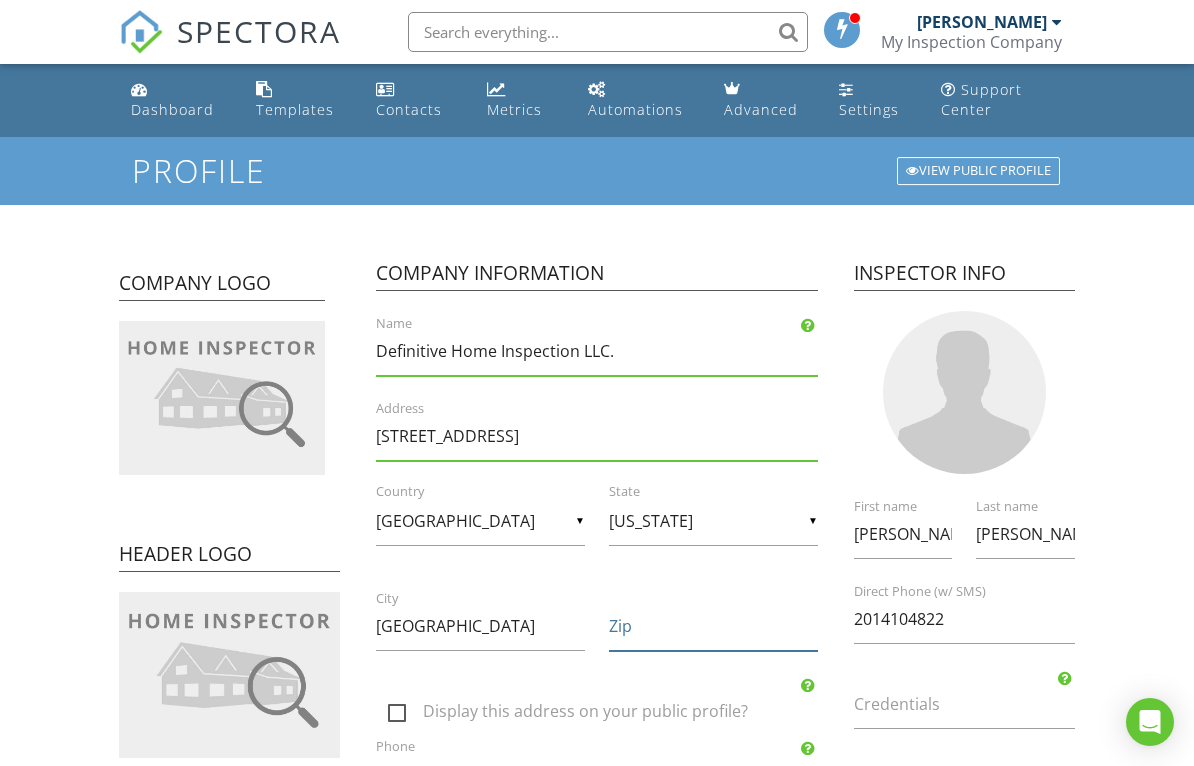click on "Zip" at bounding box center [713, 626] 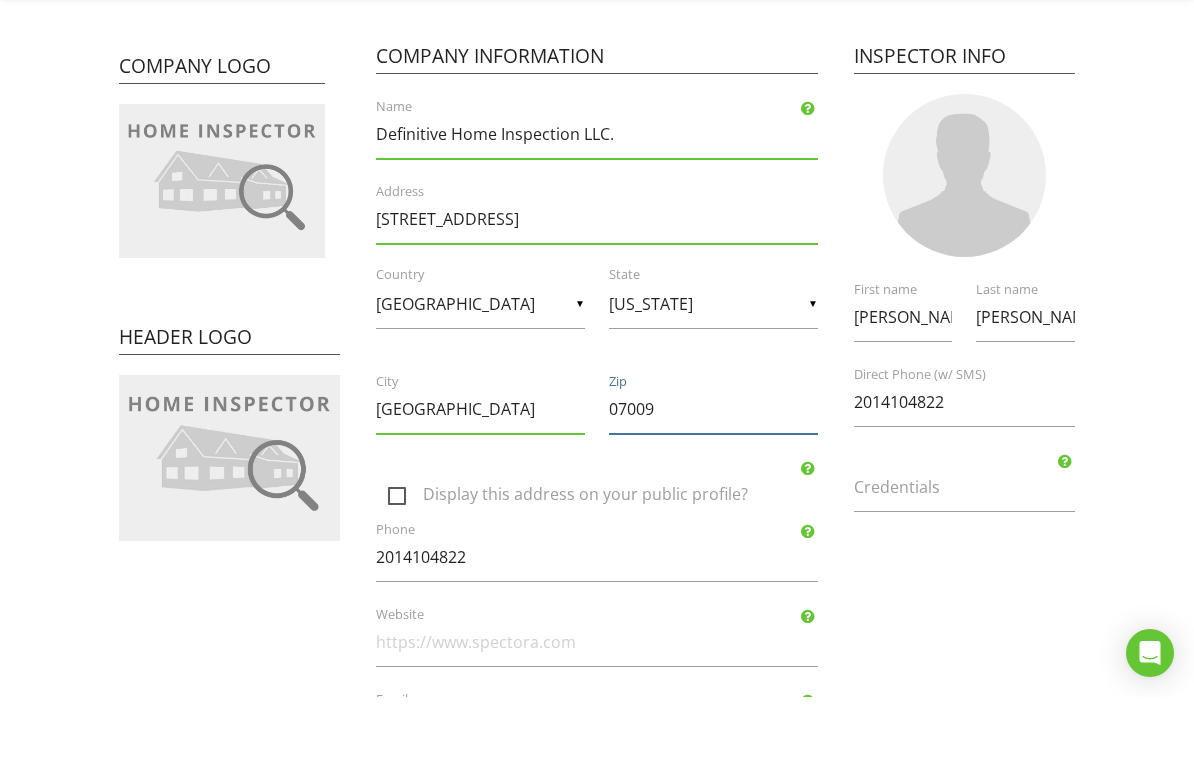 scroll, scrollTop: 152, scrollLeft: 0, axis: vertical 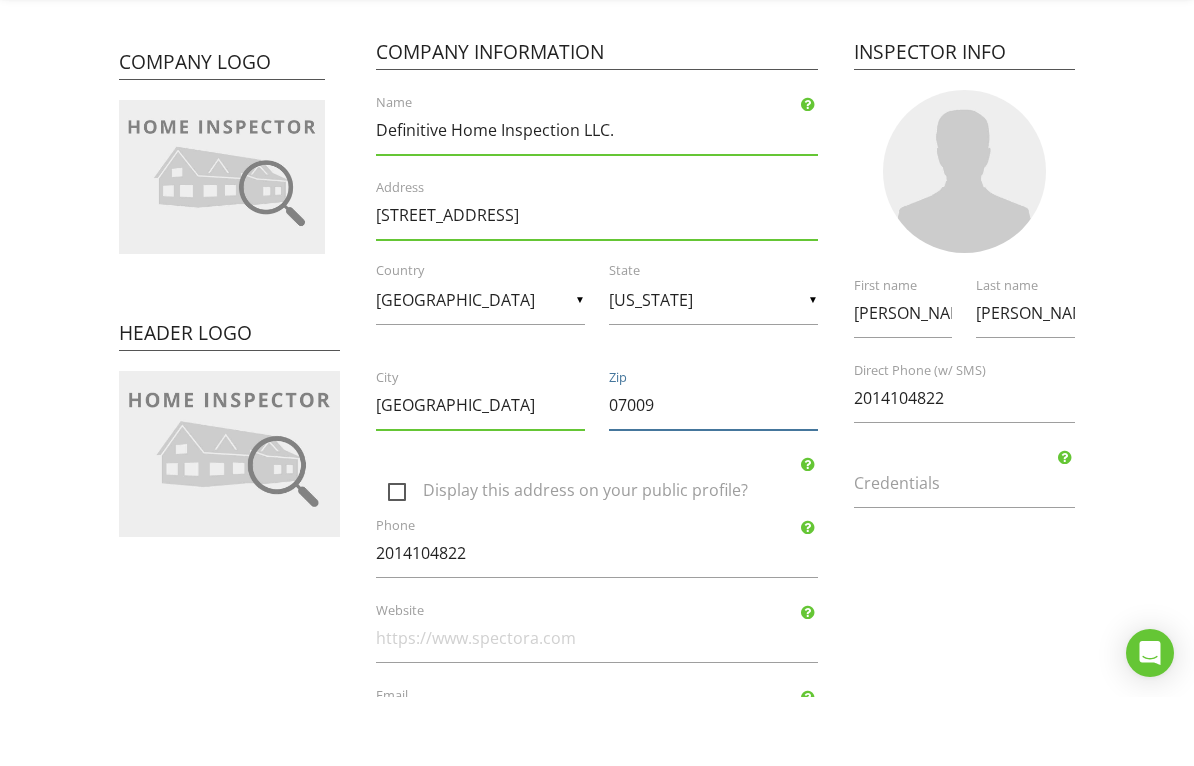 type on "07009" 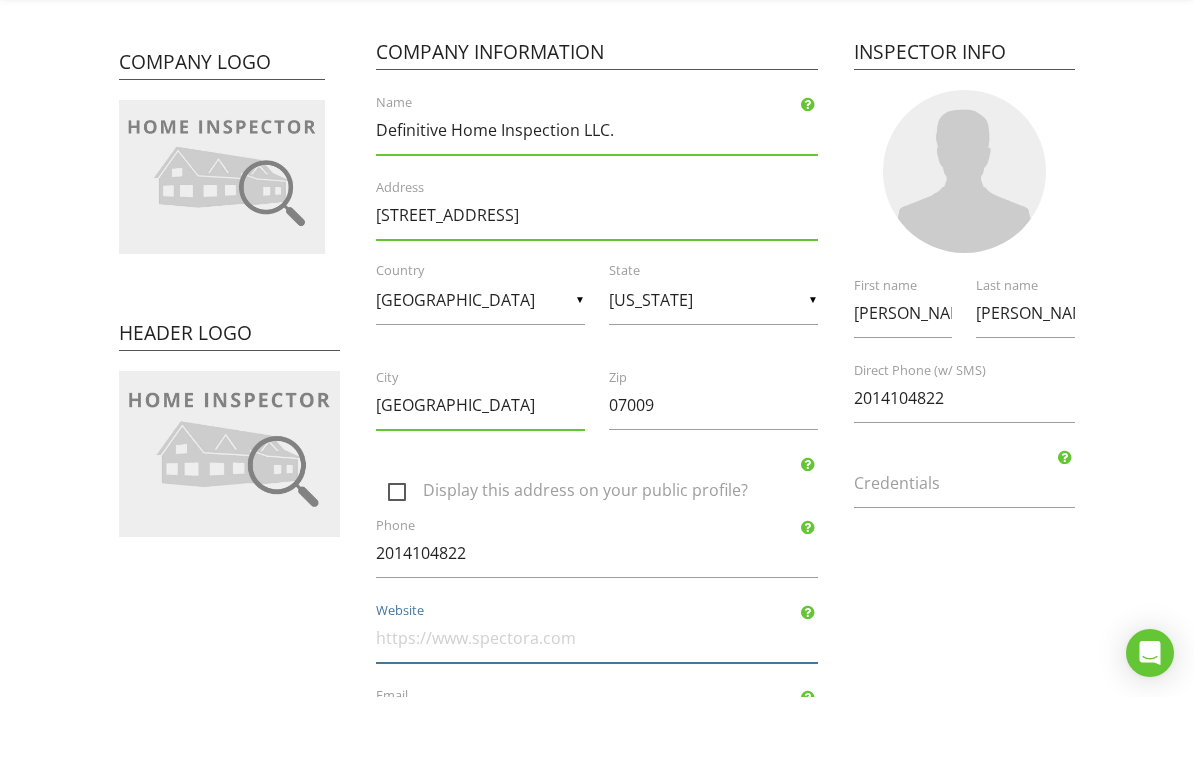 click on "Website" at bounding box center [597, 707] 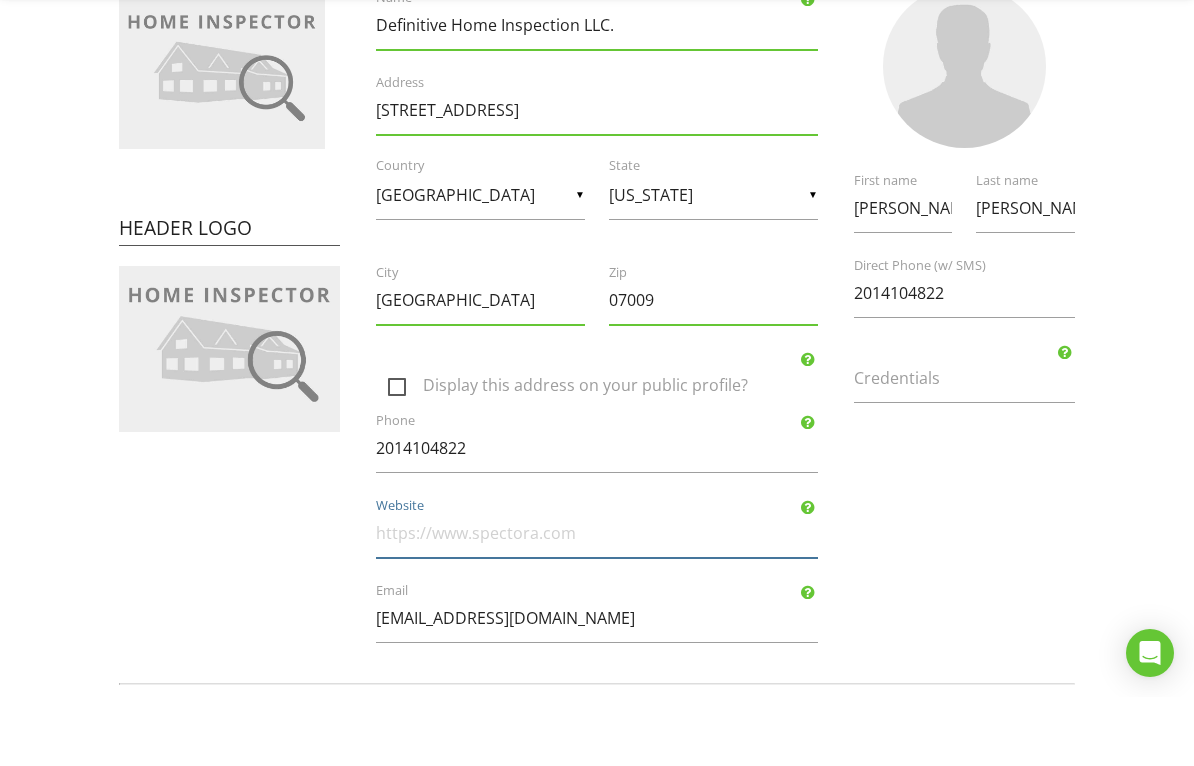 scroll, scrollTop: 268, scrollLeft: 0, axis: vertical 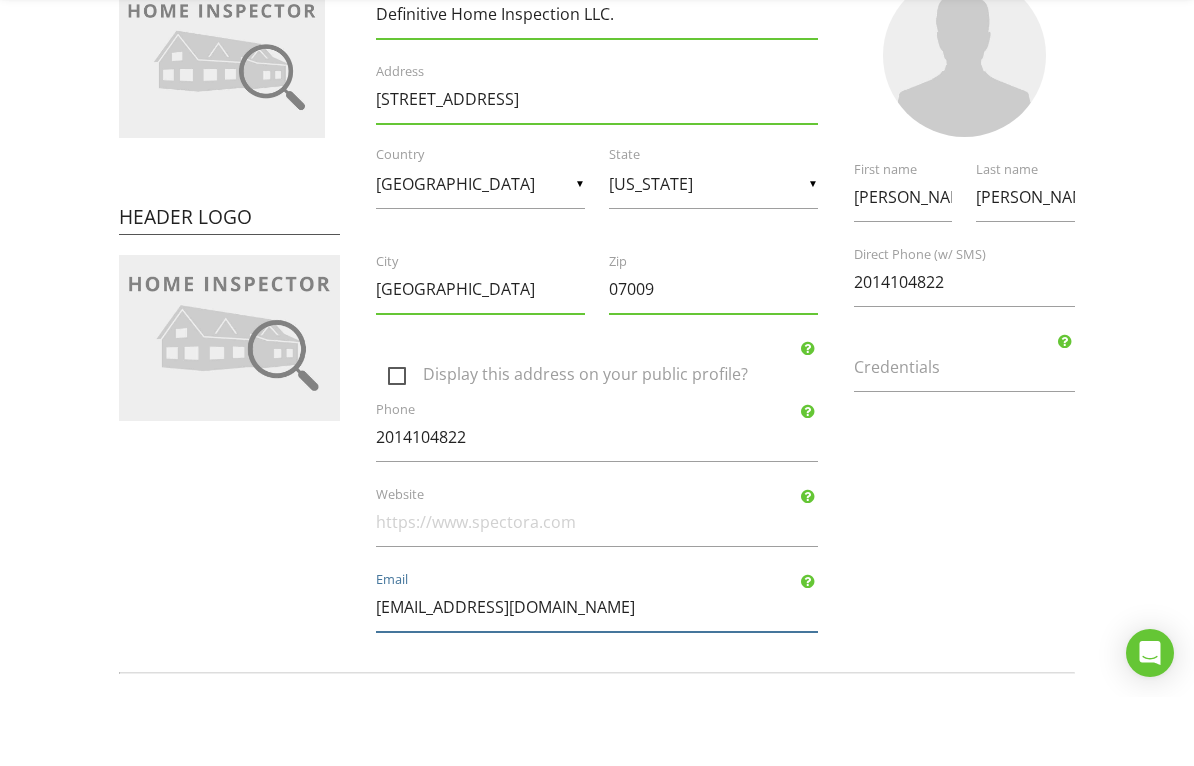 click on "auterij3022@gmail.com" at bounding box center (597, 676) 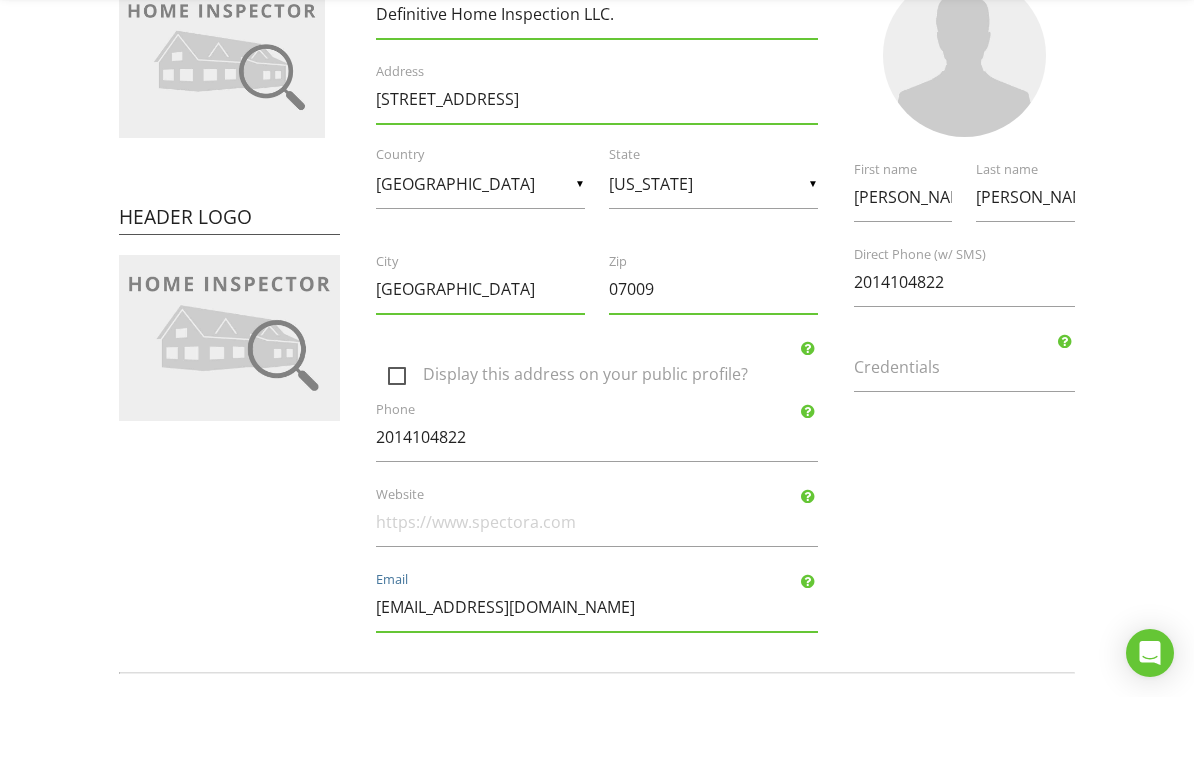 scroll, scrollTop: 337, scrollLeft: 0, axis: vertical 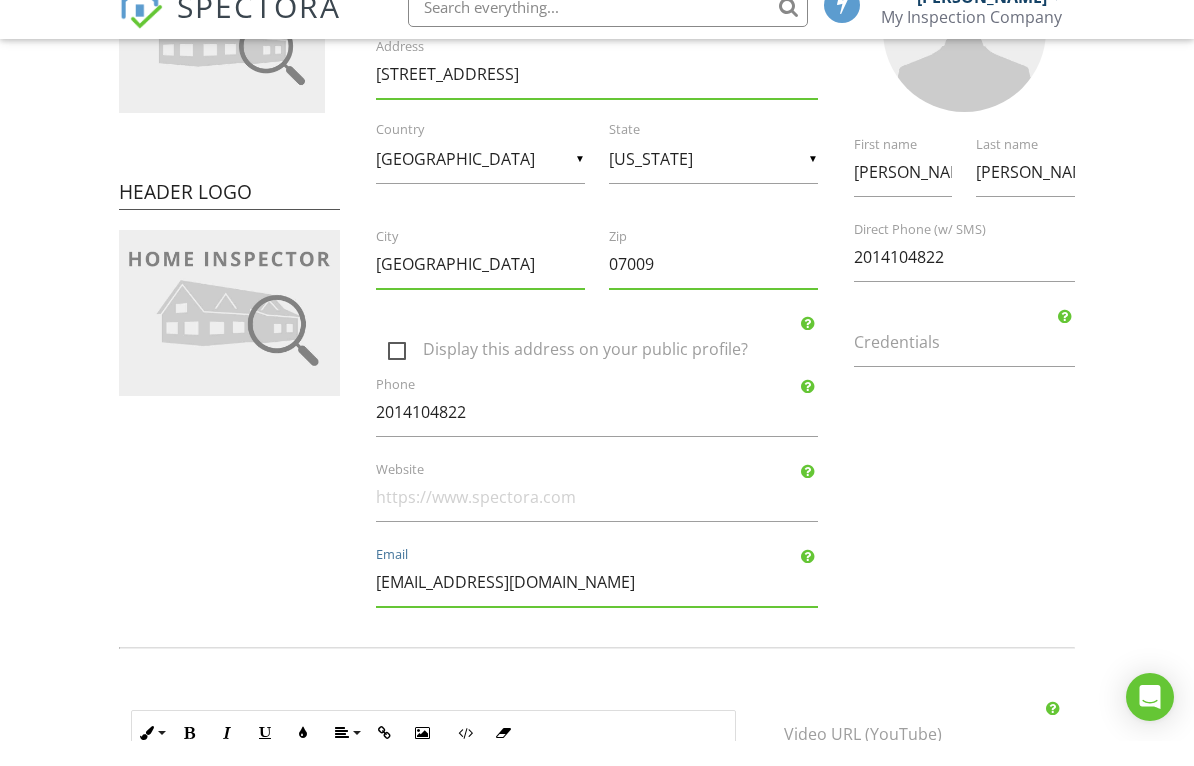 type on "definitivehomeinspect@gmail.com" 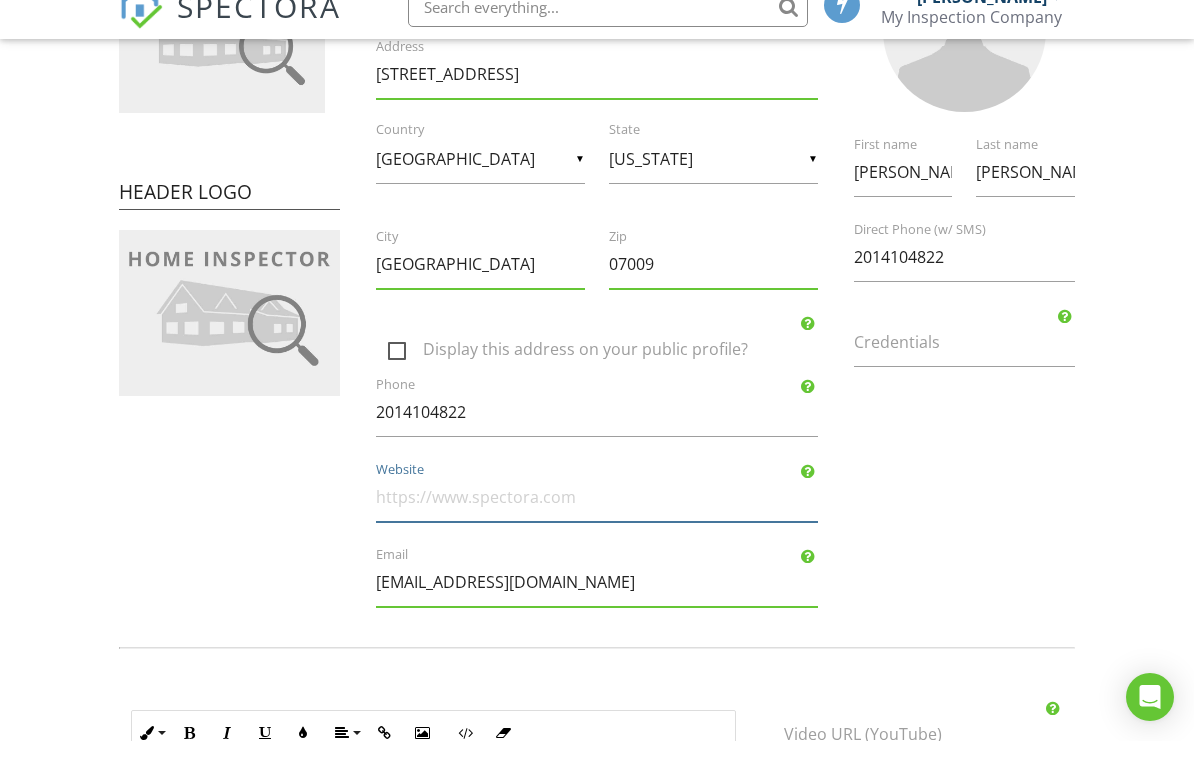 click on "Website" at bounding box center (597, 522) 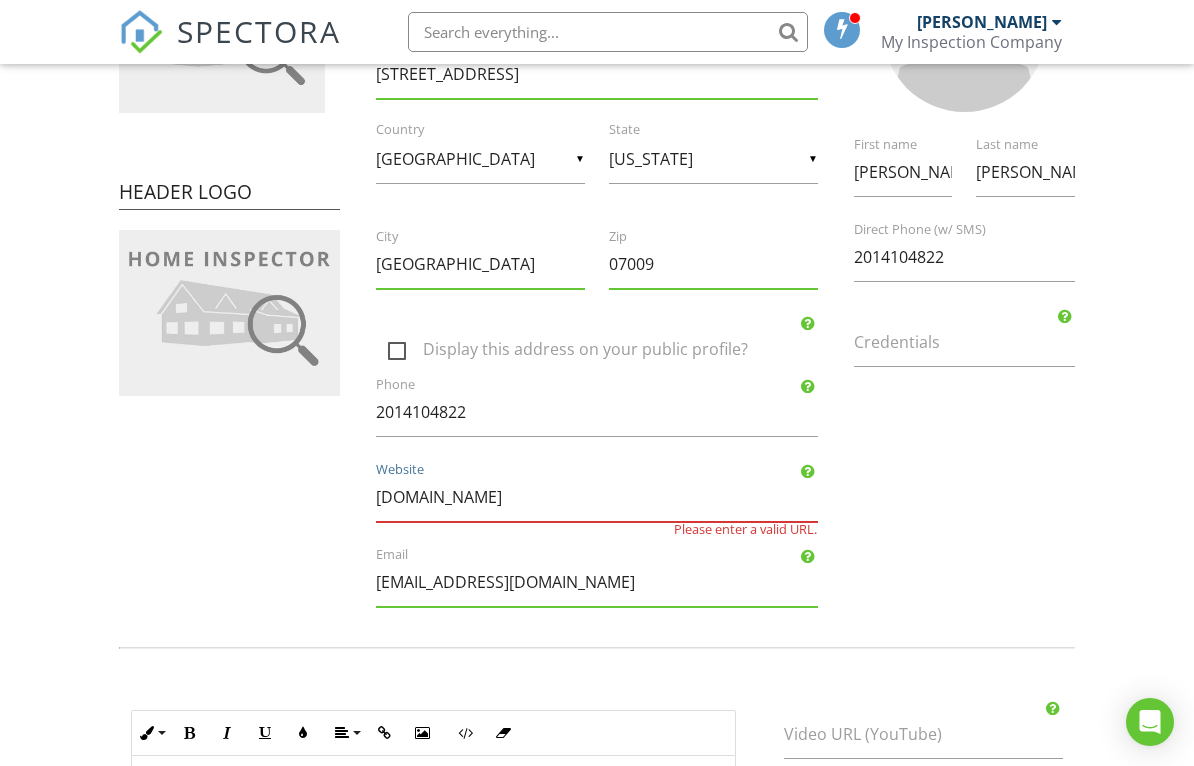 click on "Definitivehomeinspection.com" at bounding box center (597, 497) 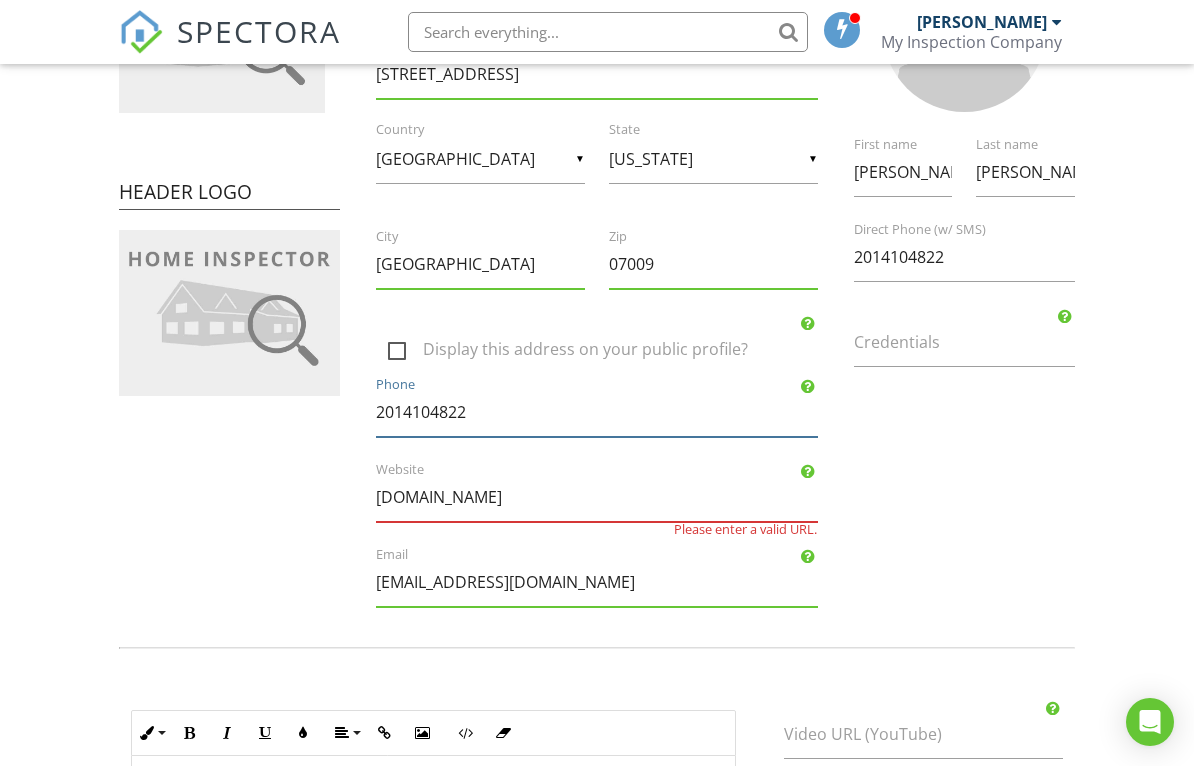 click on "2014104822" at bounding box center [597, 412] 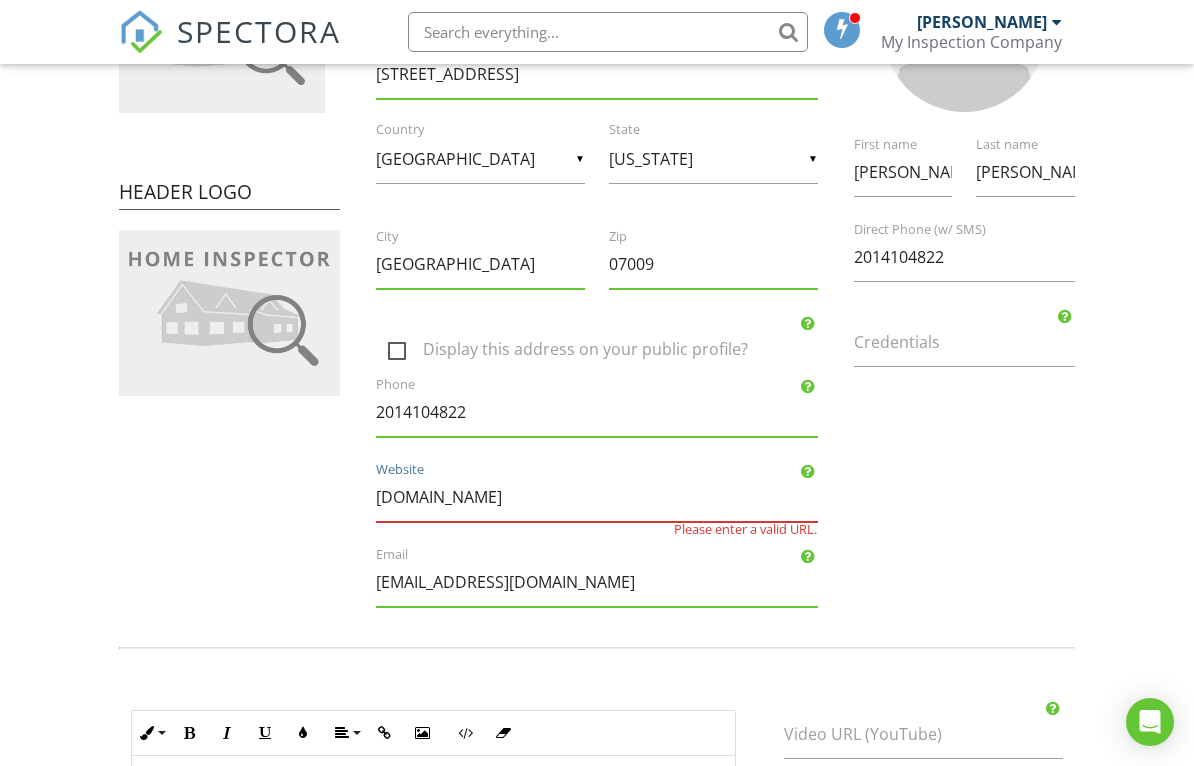click on "www.Definitivehomeinspection.com" at bounding box center (597, 497) 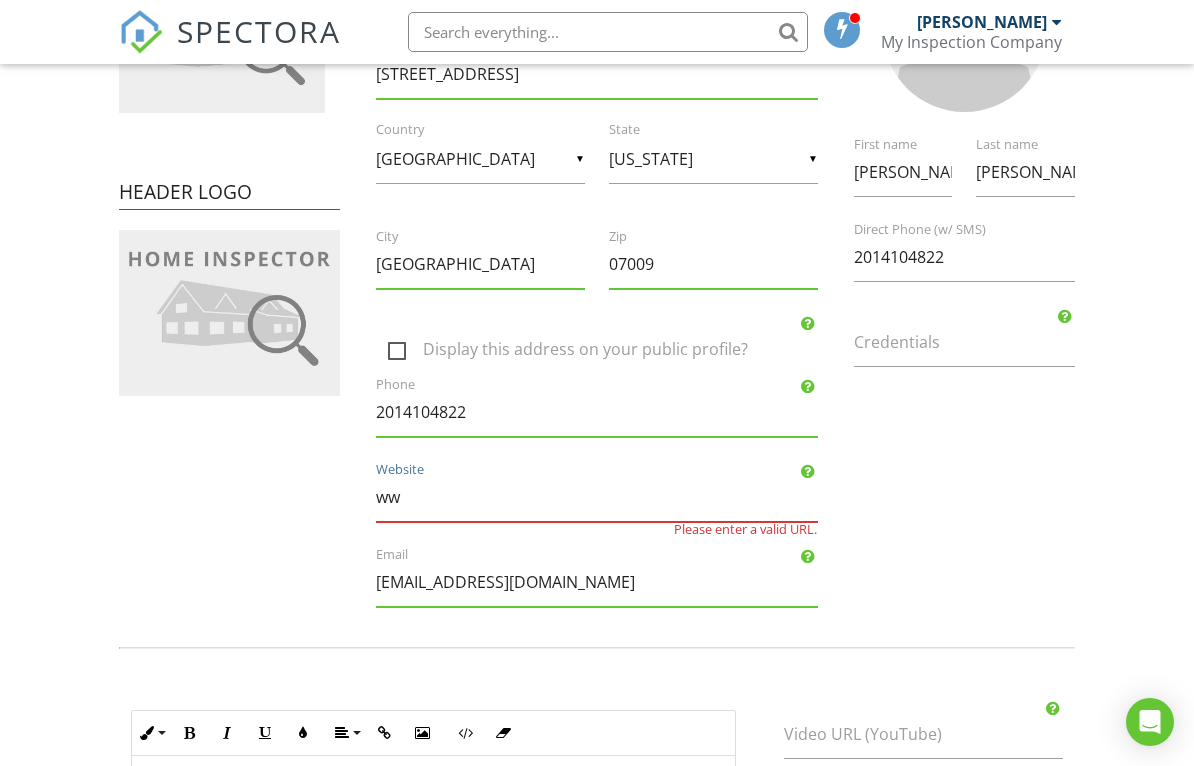 type on "w" 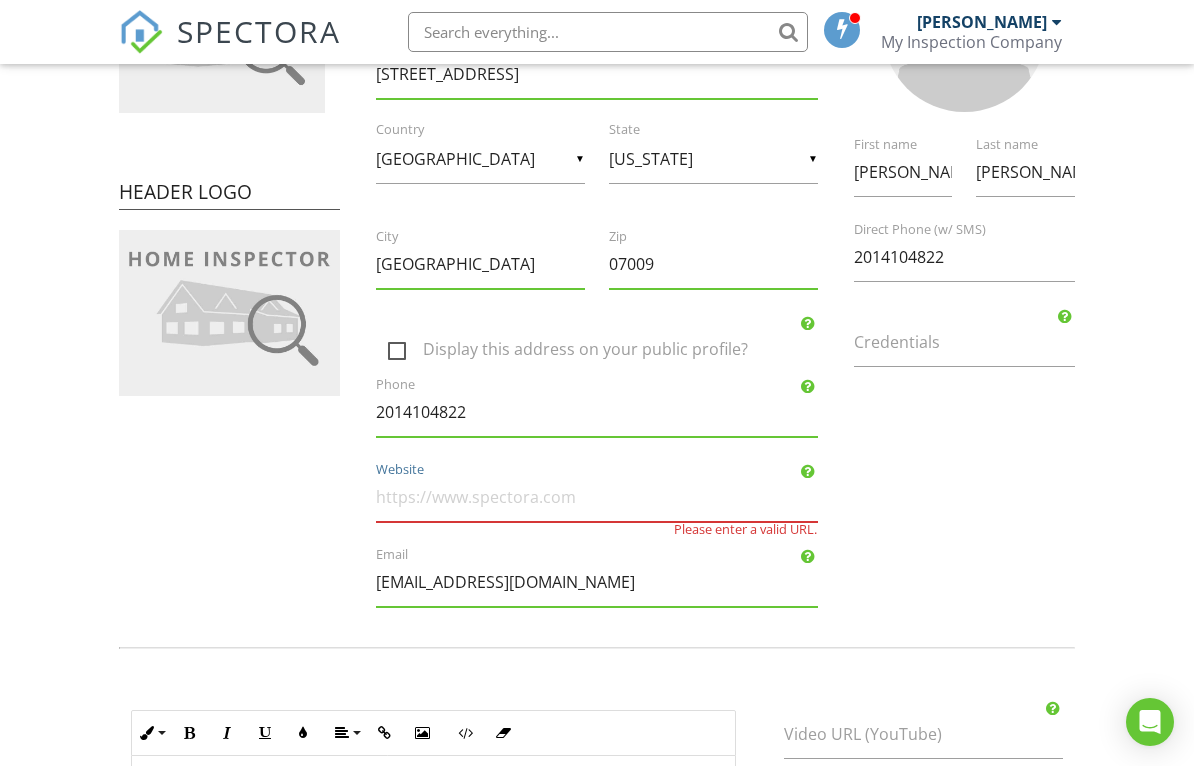 paste on "https://definitivehomeinspection.com/" 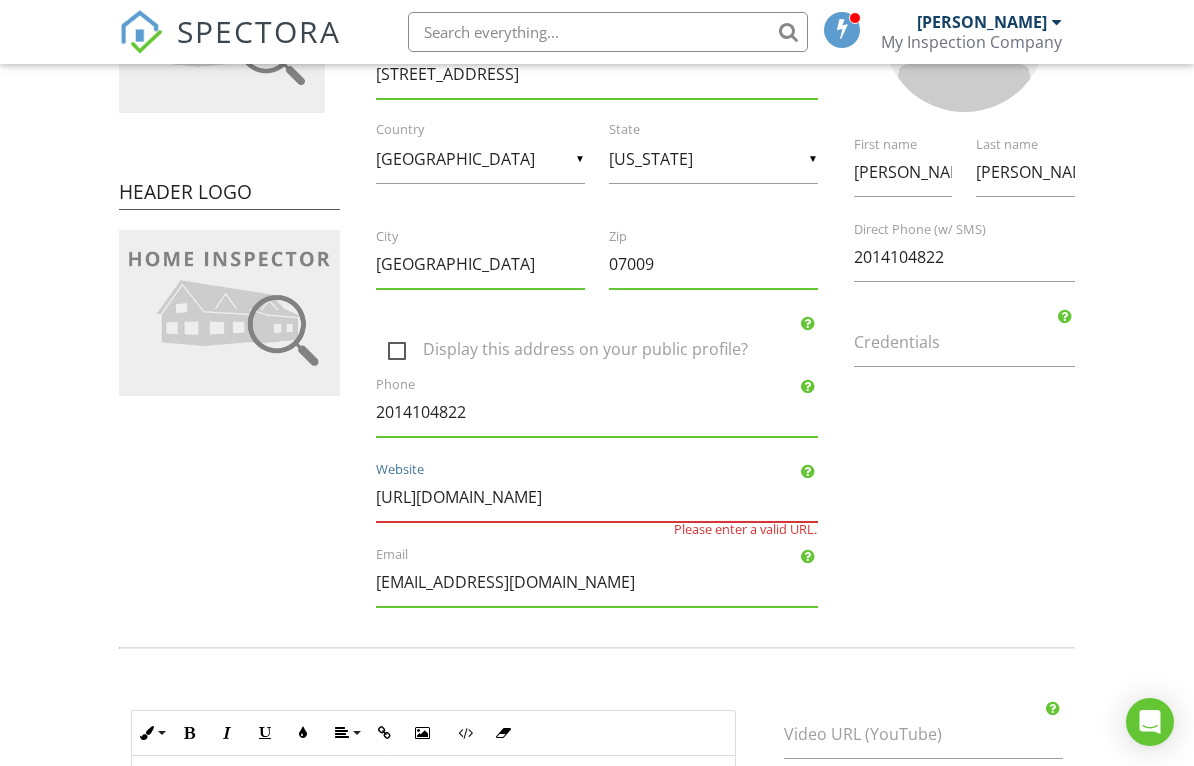 type on "https://definitivehomeinspection.com/" 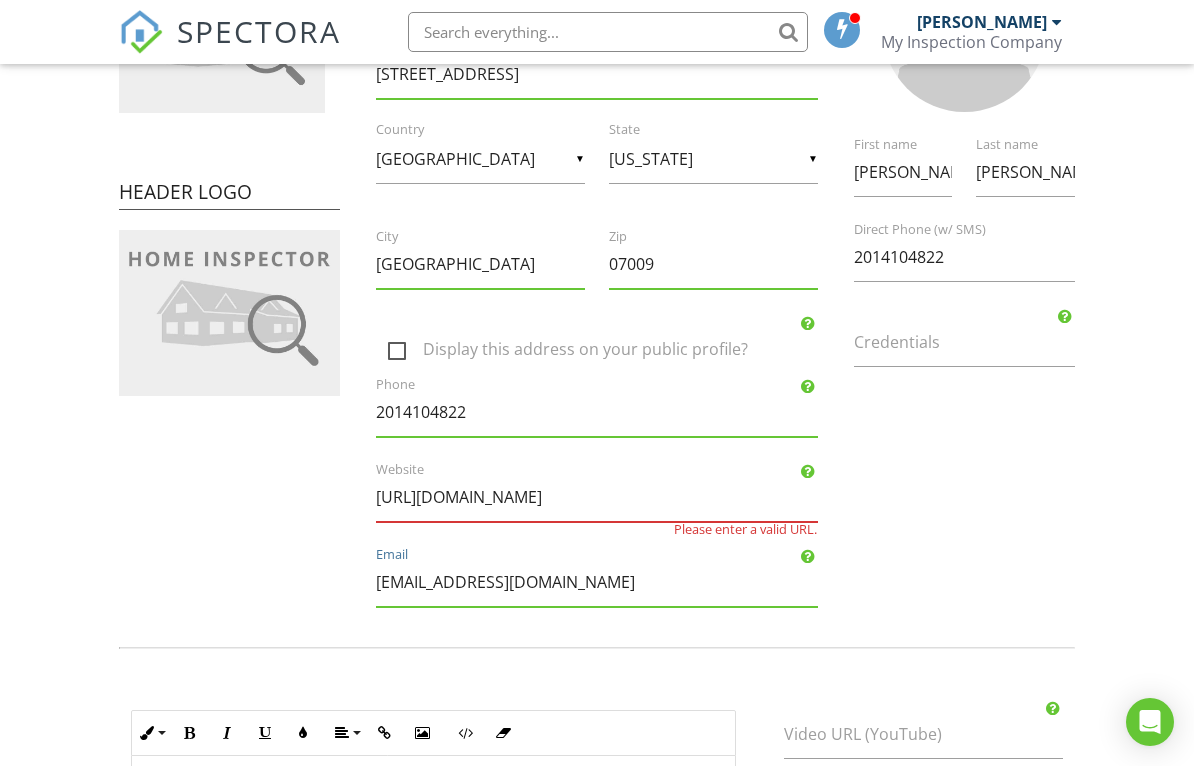 click on "definitivehomeinspect@gmail.com" at bounding box center [597, 582] 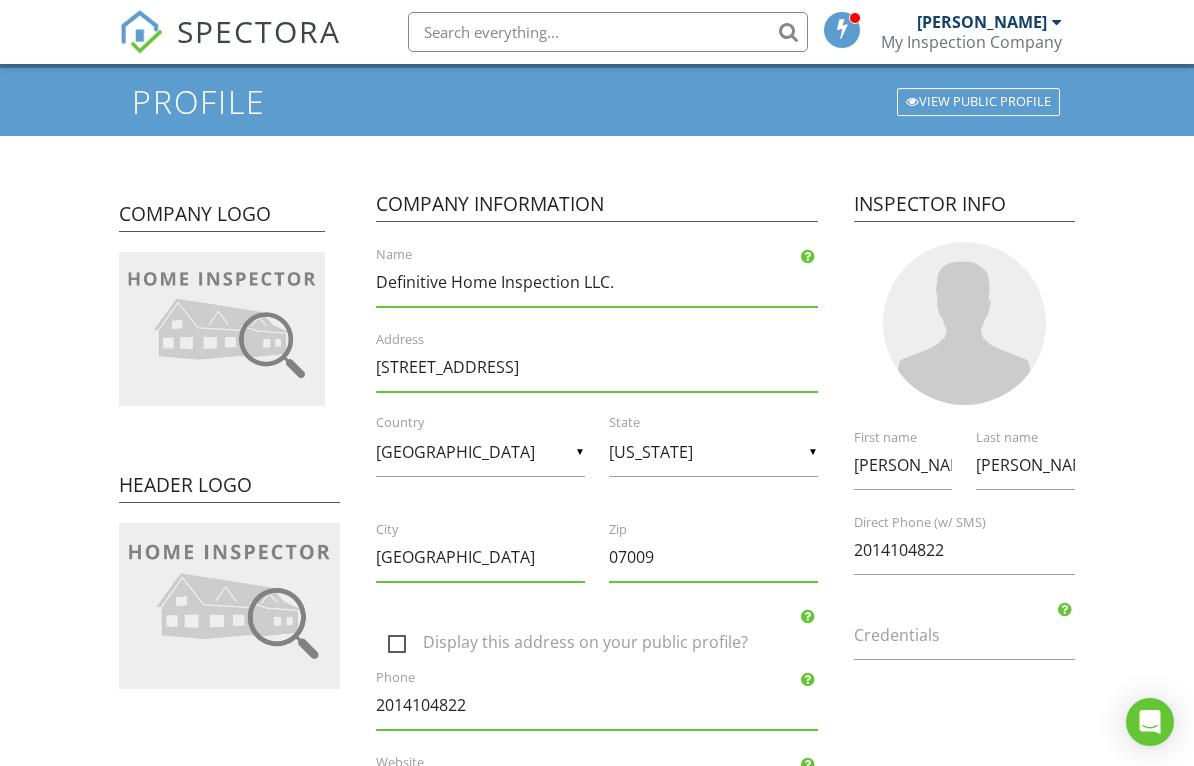 scroll, scrollTop: 0, scrollLeft: 0, axis: both 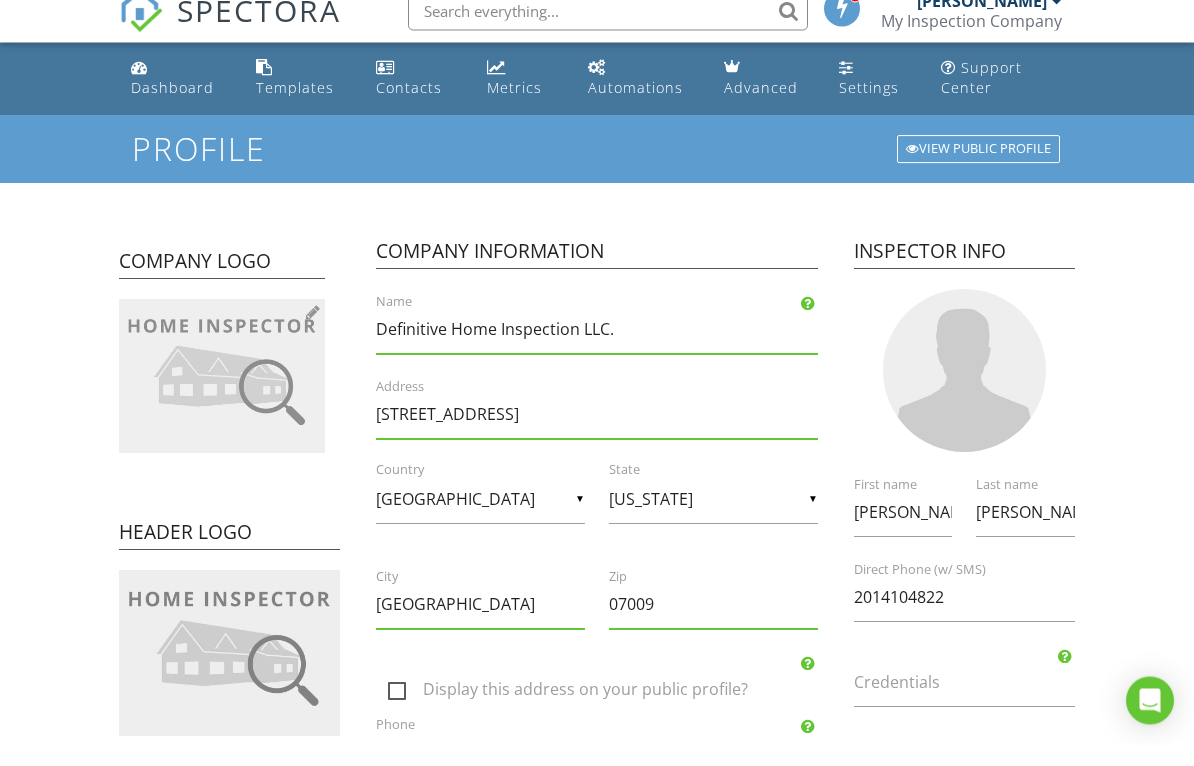click at bounding box center [222, 398] 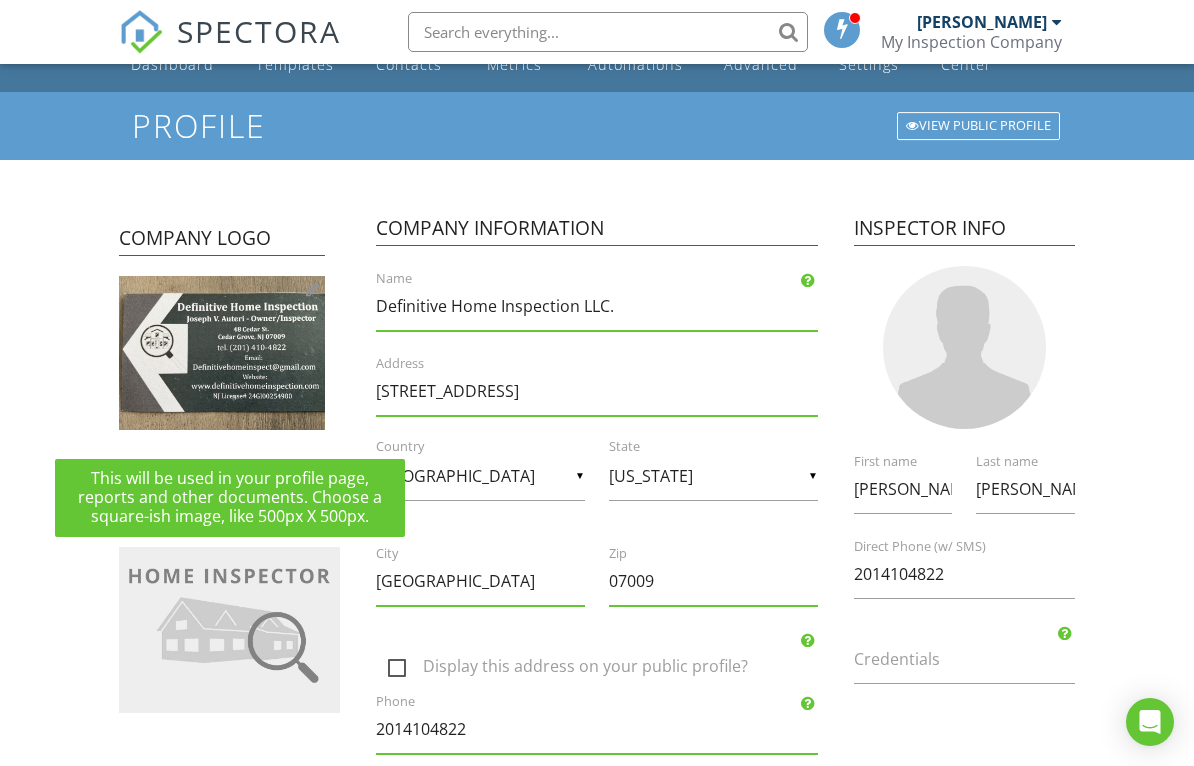 scroll, scrollTop: 47, scrollLeft: 0, axis: vertical 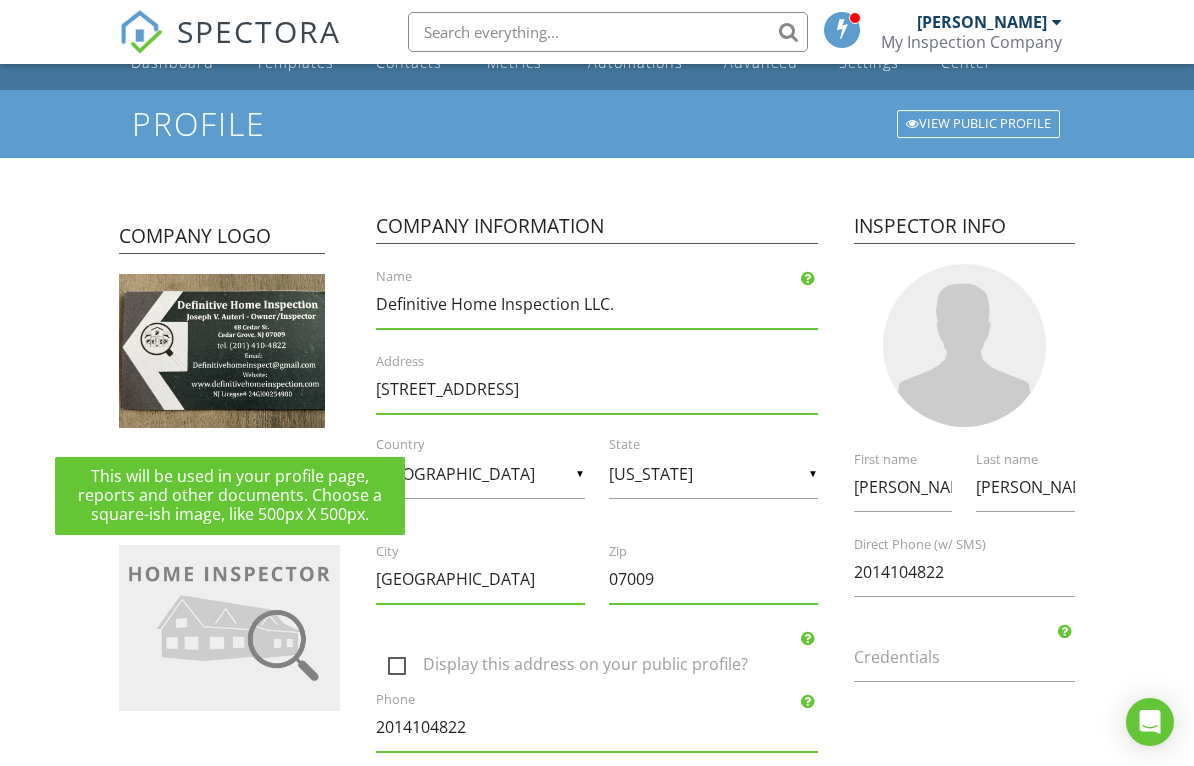 click on "Profile
View Public Profile
Company Logo
Header Logo
Company Information
Definitive Home Inspection LLC.
Name
48 Cedar St
Address
▼ United States - Select a Country - United States Canada Australia United Kingdom New Zealand Afghanistan Albania Algeria American Samoa Andorra Angola Anguilla Antarctica Antigua and Barbuda Argentina Armenia Aruba Austria Azerbaijan Bahamas Bahrain Bangladesh Barbados Belarus Belgium Belize Benin Bermuda Bhutan Bolivia Bonaire Bosnia and Herzegovina Botswana Bouvet Island Brazil British Indian Ocean Territory British Virgin Islands Brunei Bulgaria Burkina Faso Burundi Cabo Verde Cambodia Cameroon Cayman Islands Central African Republic Chad Chile China Christmas Island Cocos [Keeling] Islands Colombia Comoros Congo Republic Cook Islands Costa Rica Croatia Cuba Curaçao Cyprus Czechia DR Congo Denmark Djibouti Dominica Dominican Republic East Timor Ecuador Egypt El Salvador Eritrea" at bounding box center (597, 765) 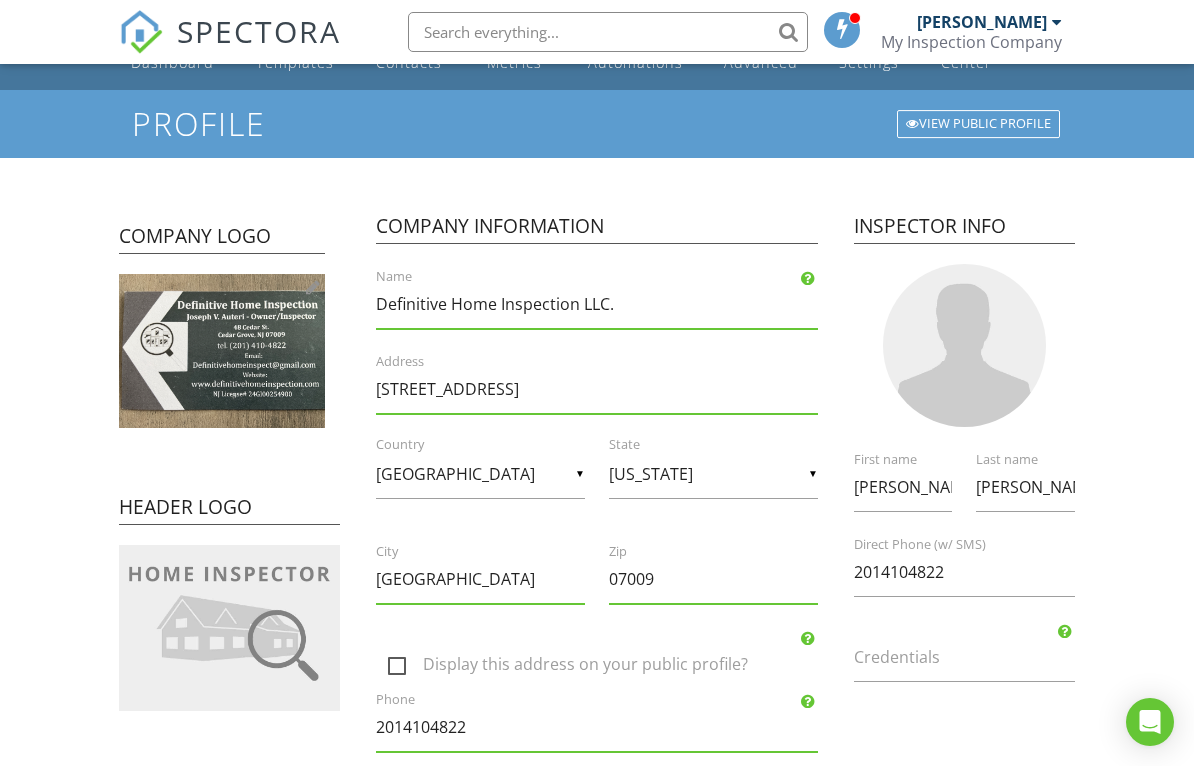 click at bounding box center (222, 351) 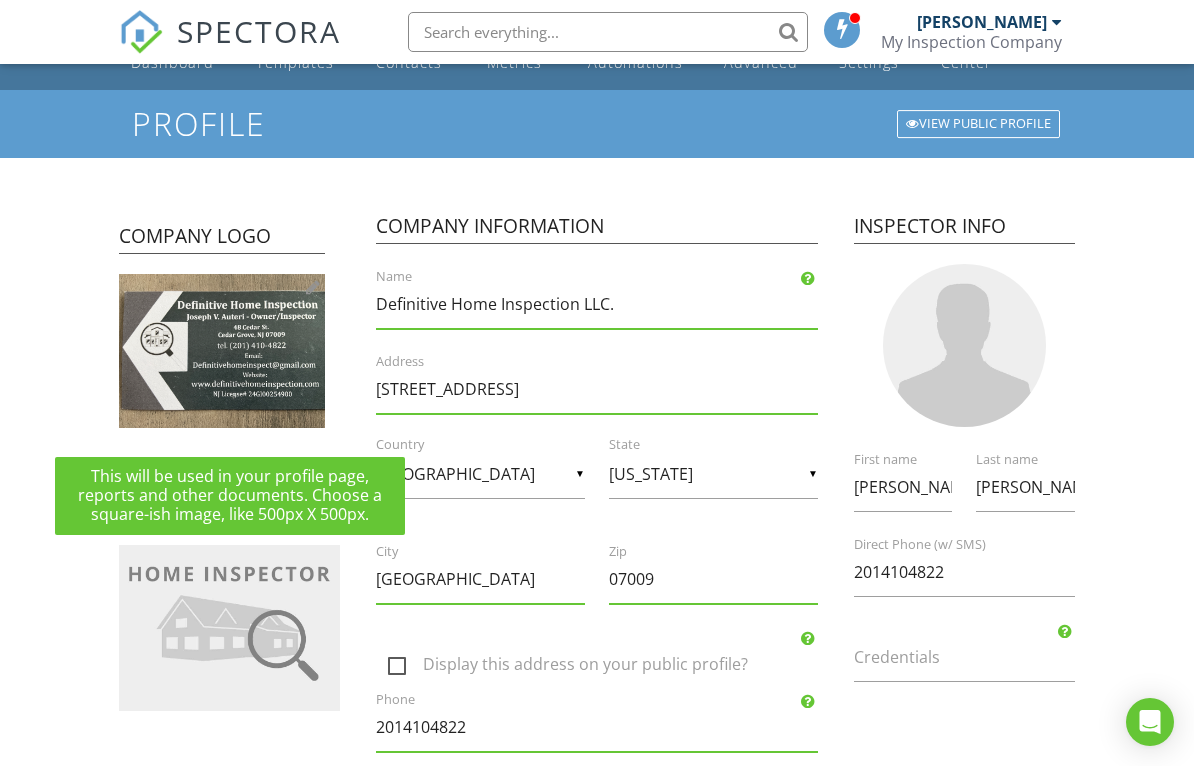 type on "C:\fakepath\IMG_1613.png" 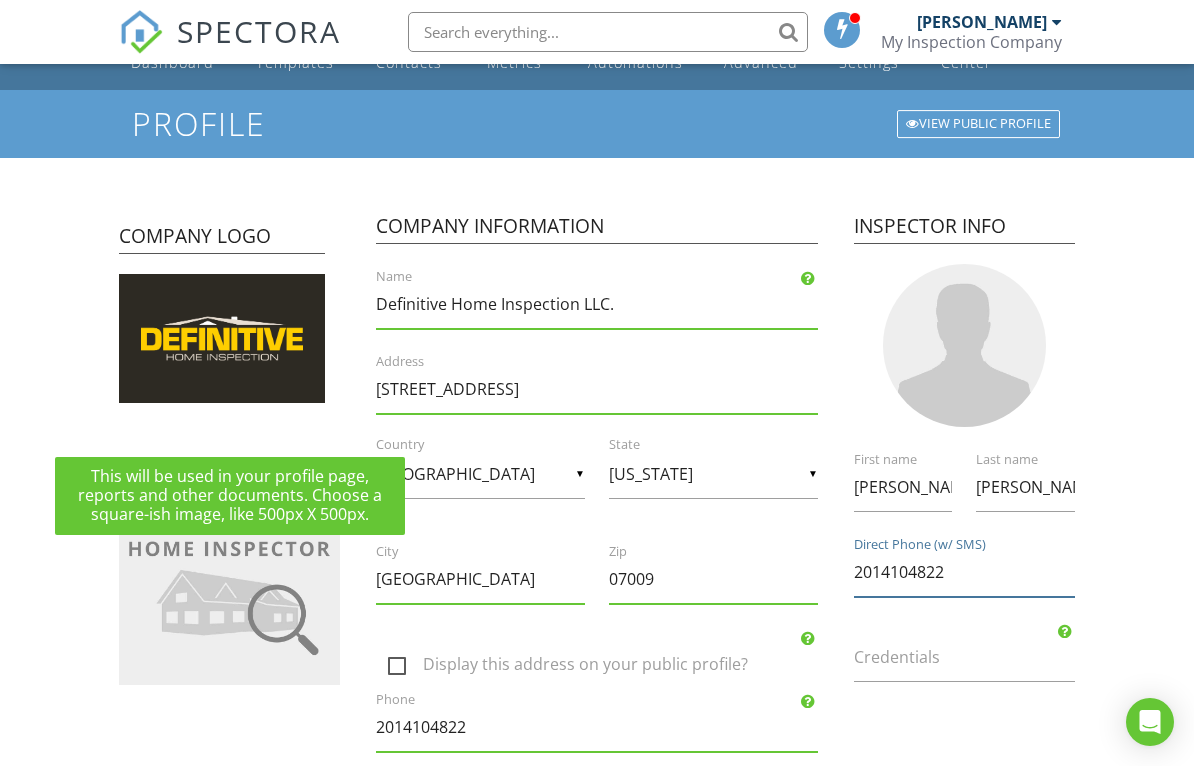 click on "2014104822" at bounding box center [964, 572] 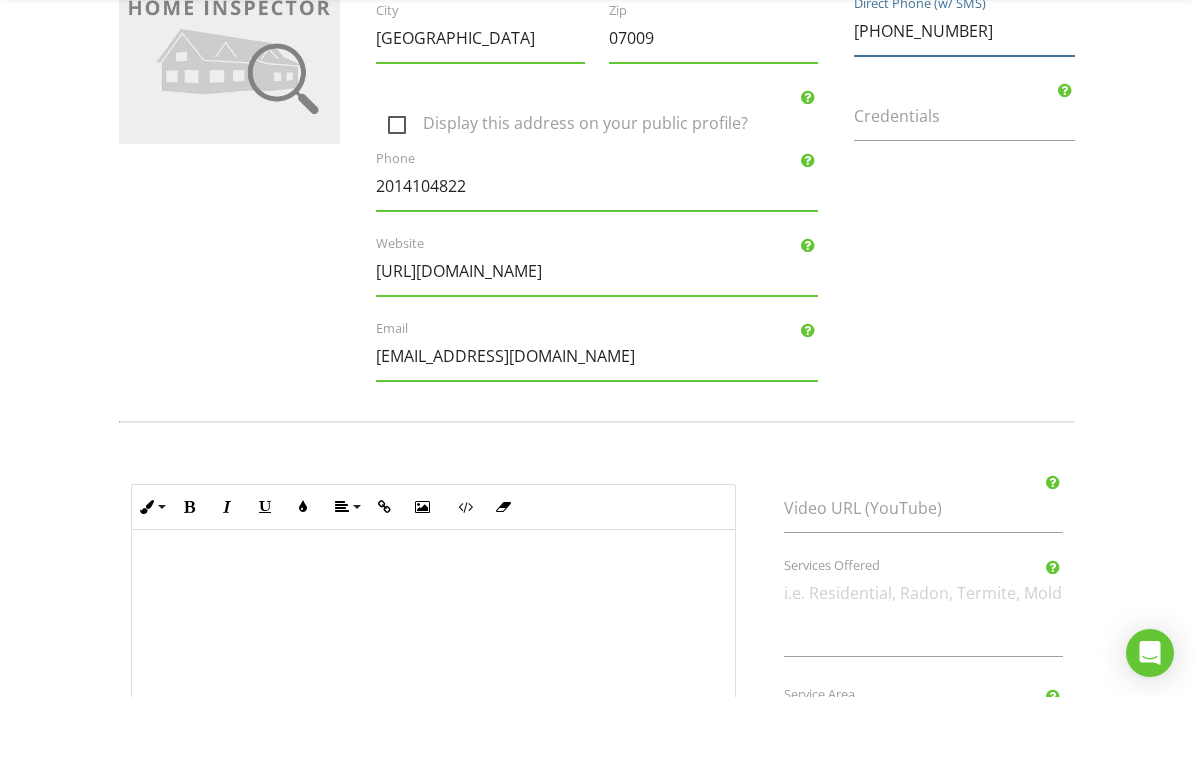 scroll, scrollTop: 738, scrollLeft: 0, axis: vertical 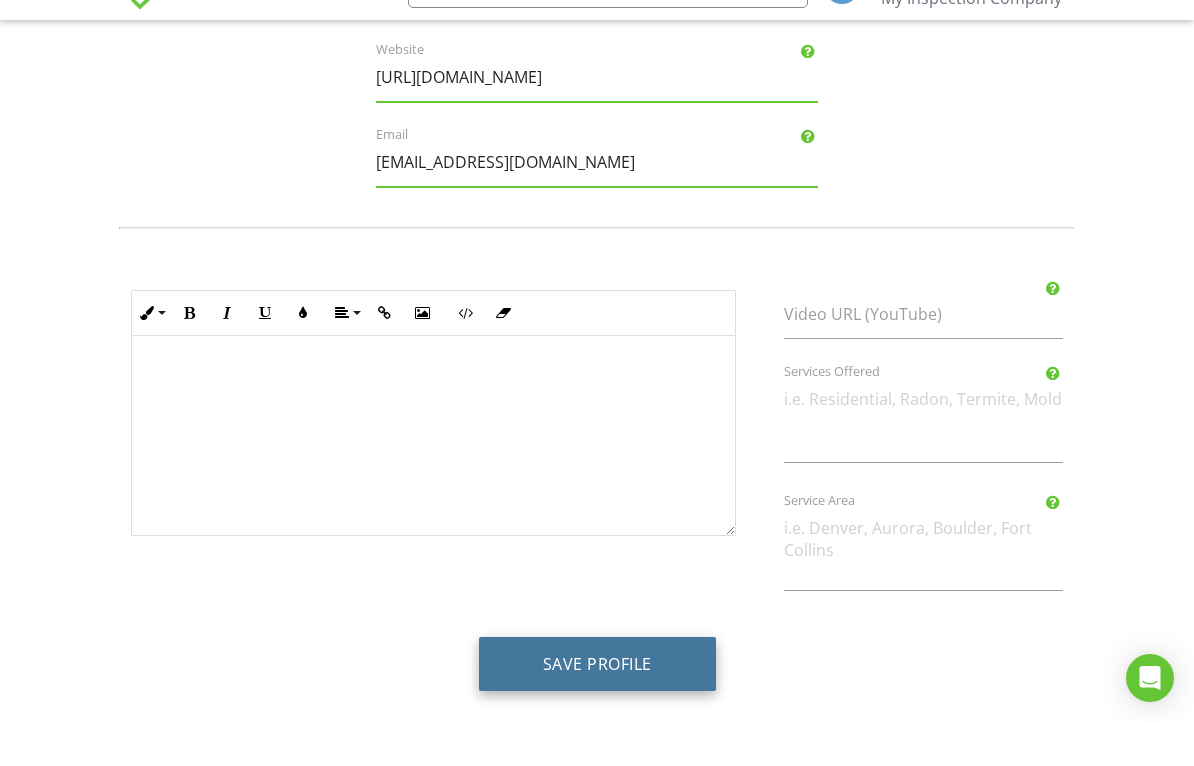 type on "[PHONE_NUMBER]" 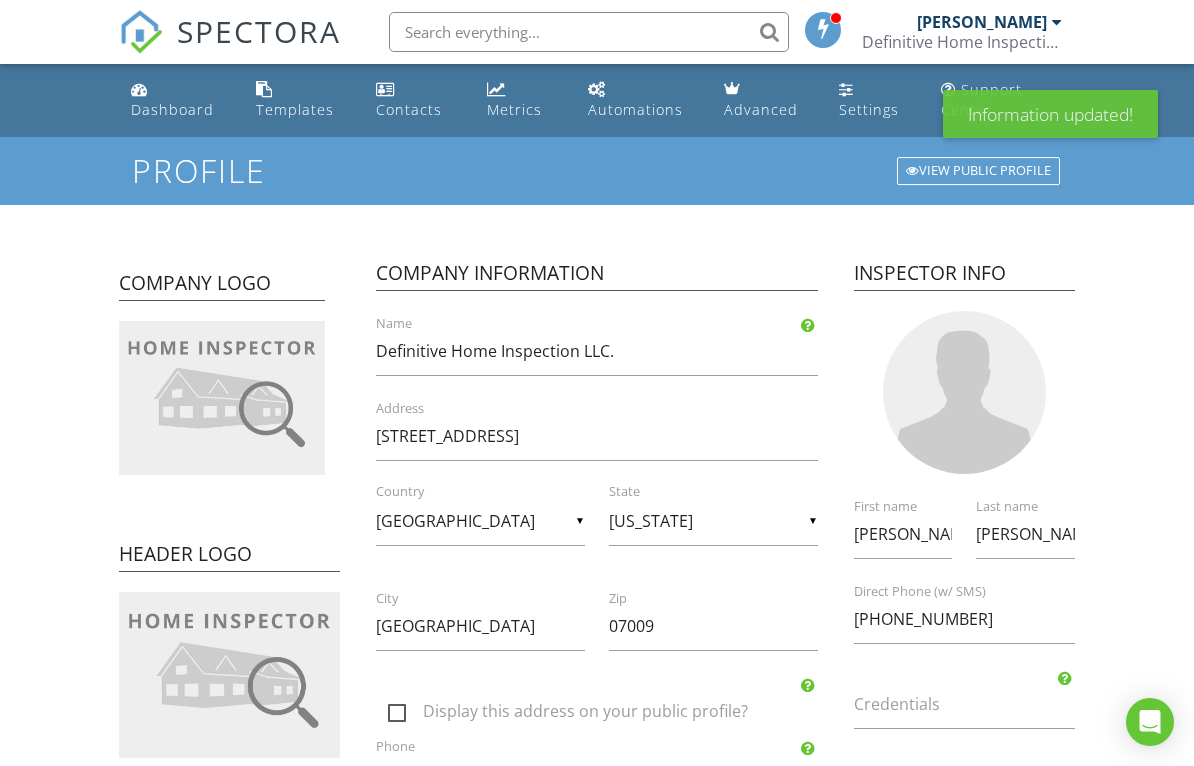 scroll, scrollTop: 0, scrollLeft: 0, axis: both 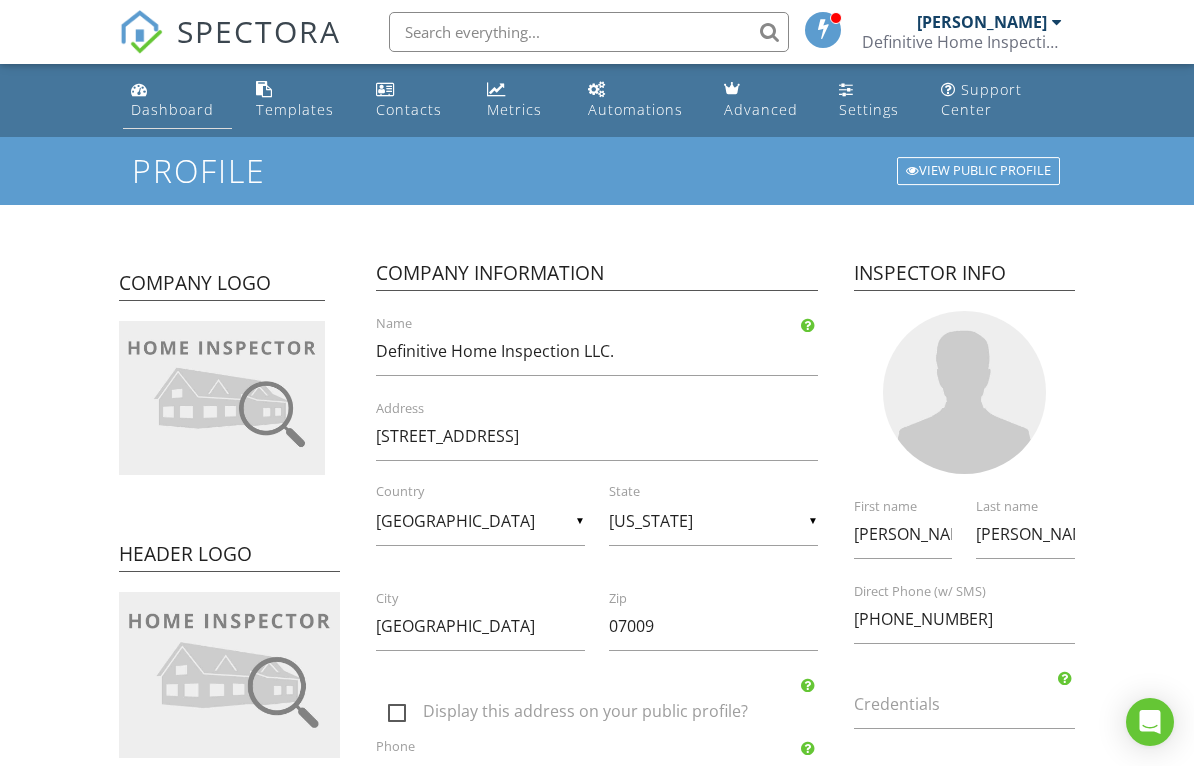 click on "Dashboard" at bounding box center (172, 109) 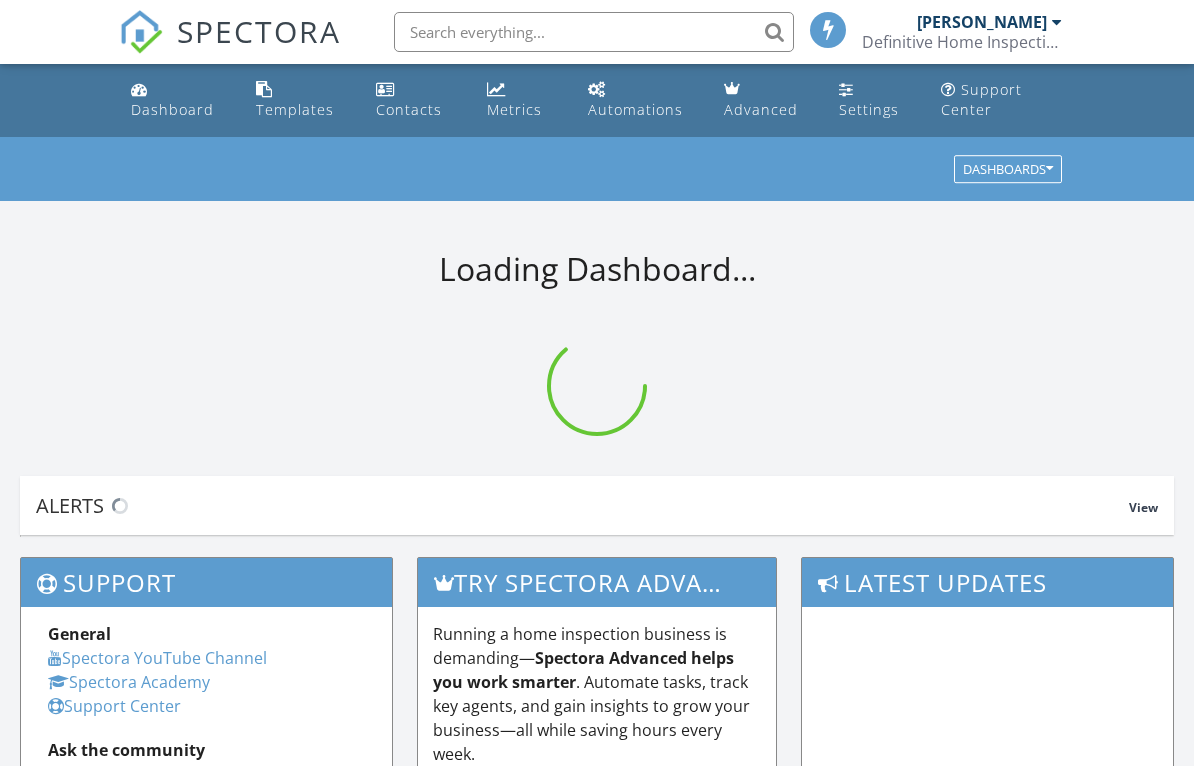 scroll, scrollTop: 0, scrollLeft: 0, axis: both 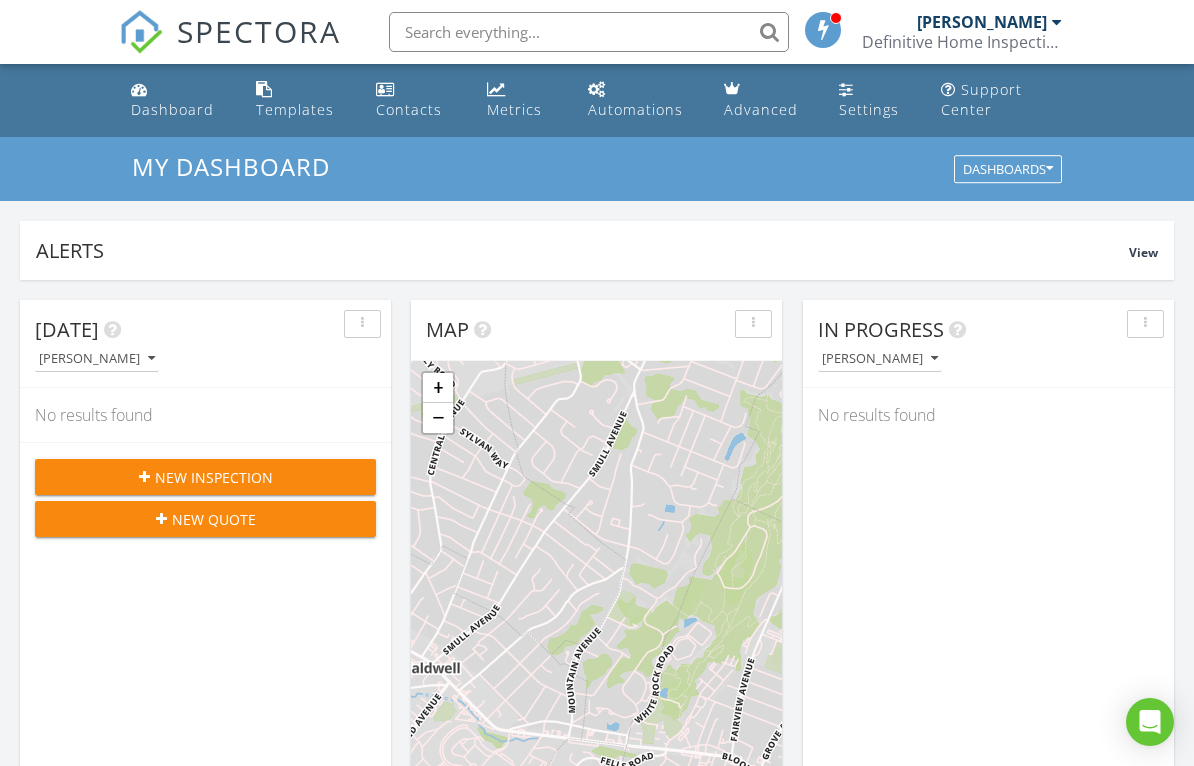 click on "Joseph Auteri" at bounding box center (982, 22) 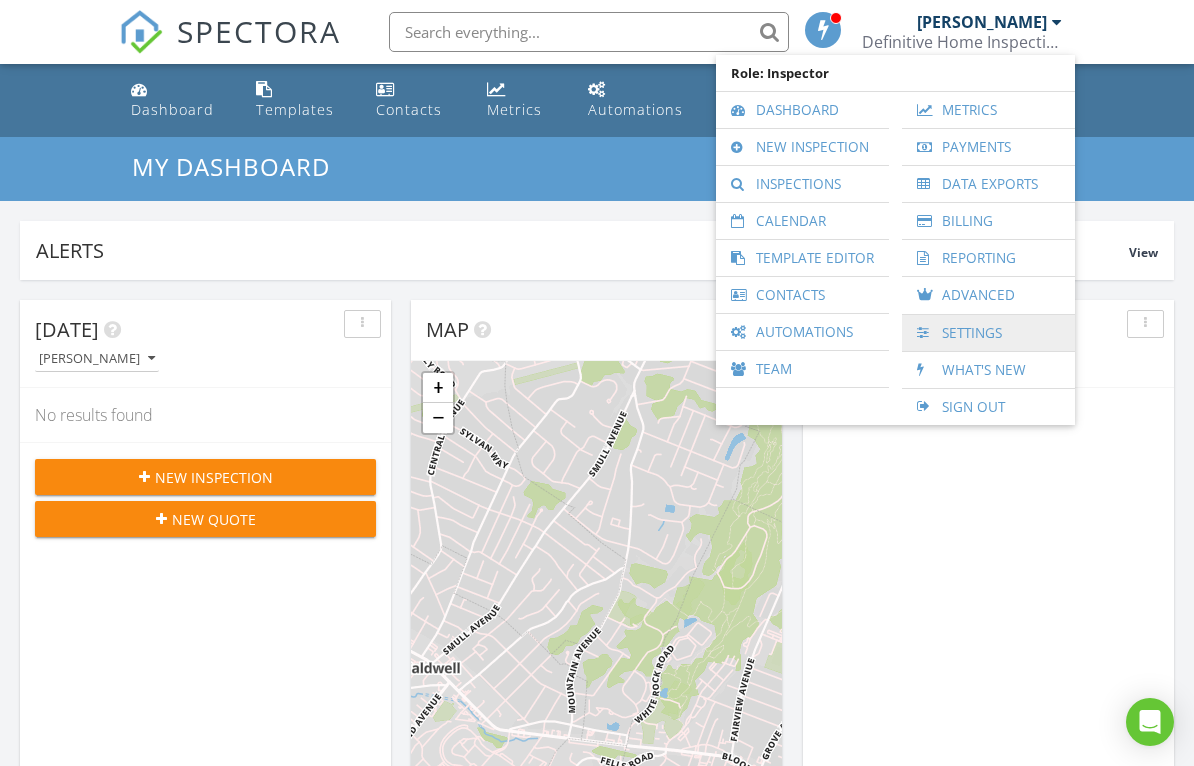 click on "Settings" at bounding box center [988, 333] 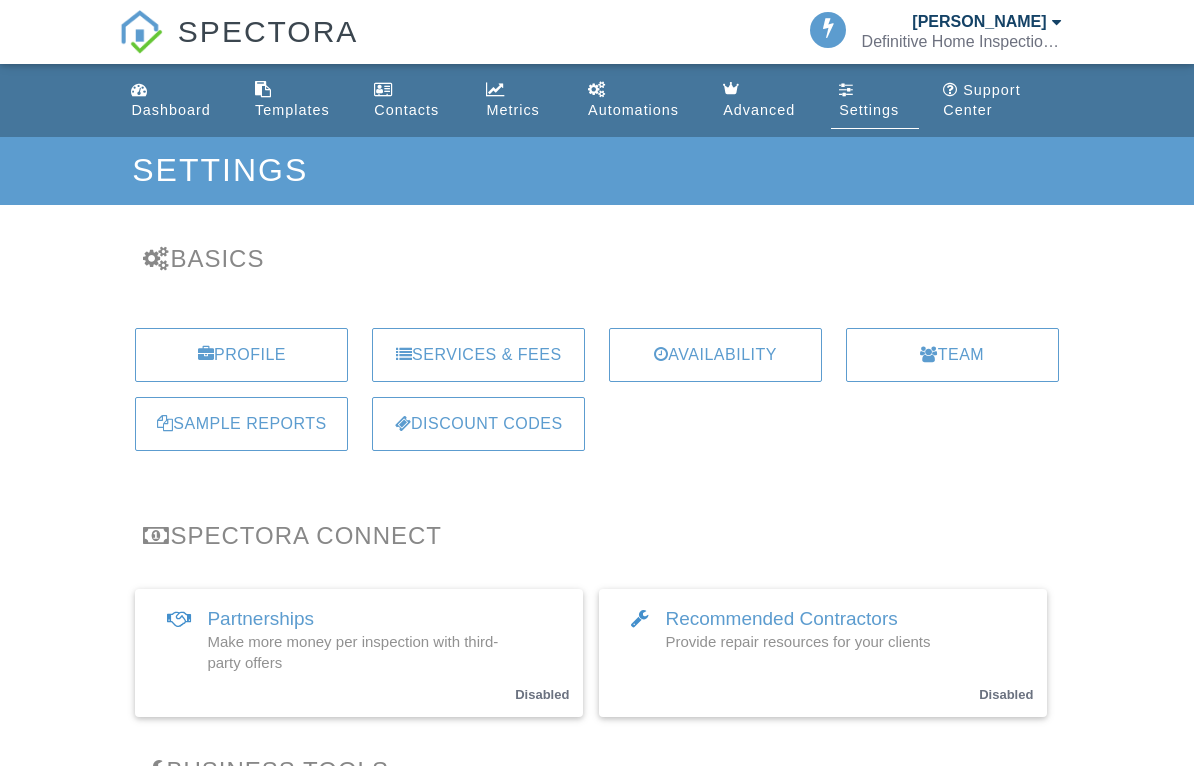 scroll, scrollTop: 0, scrollLeft: 0, axis: both 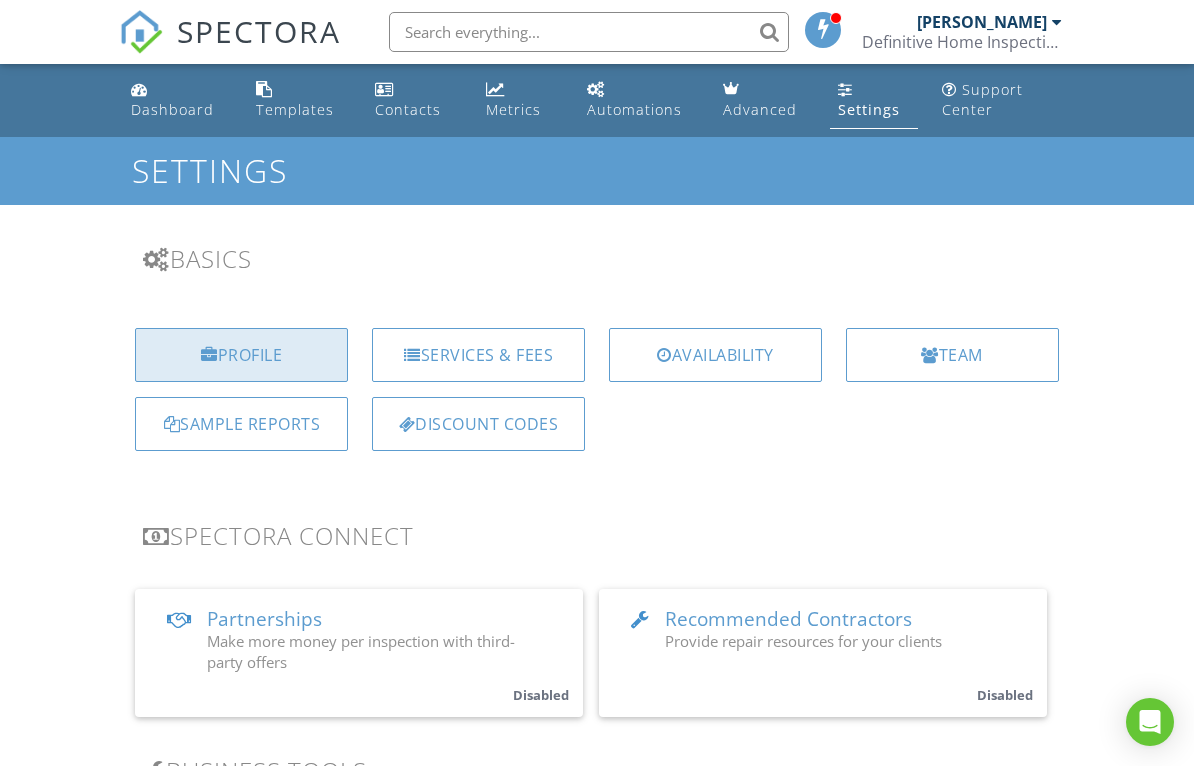 click at bounding box center (209, 355) 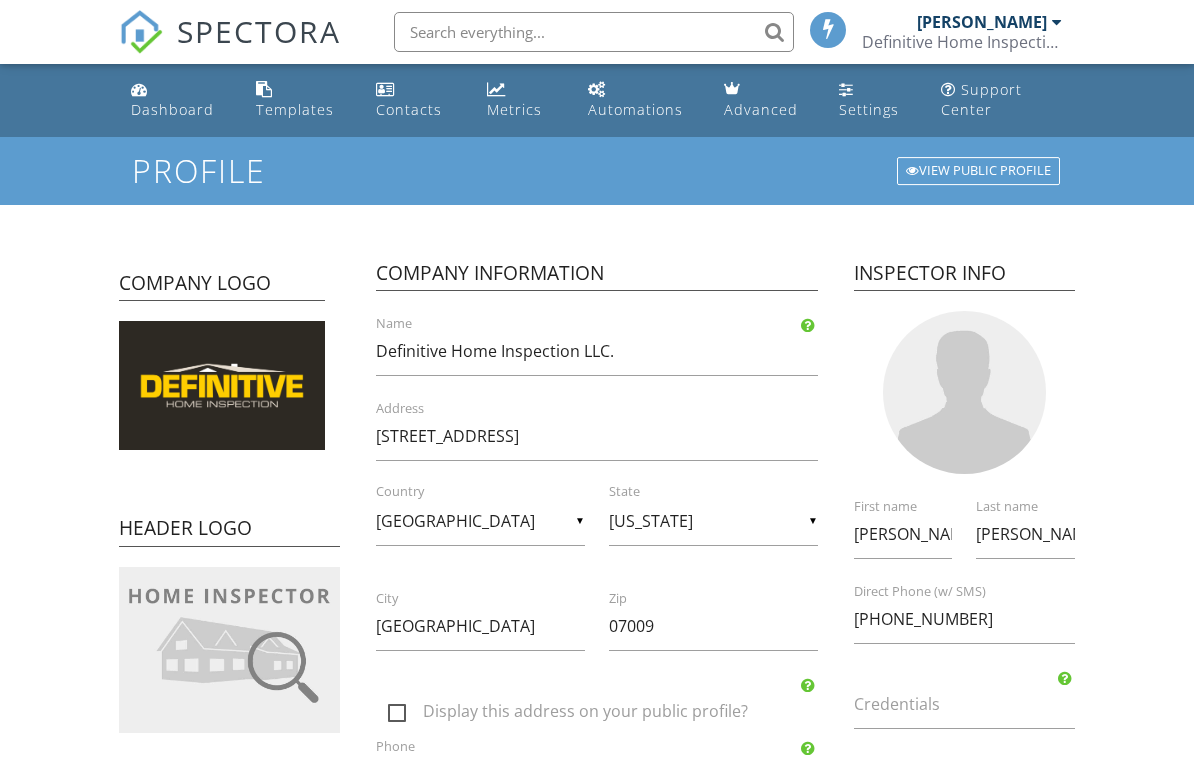 scroll, scrollTop: 0, scrollLeft: 0, axis: both 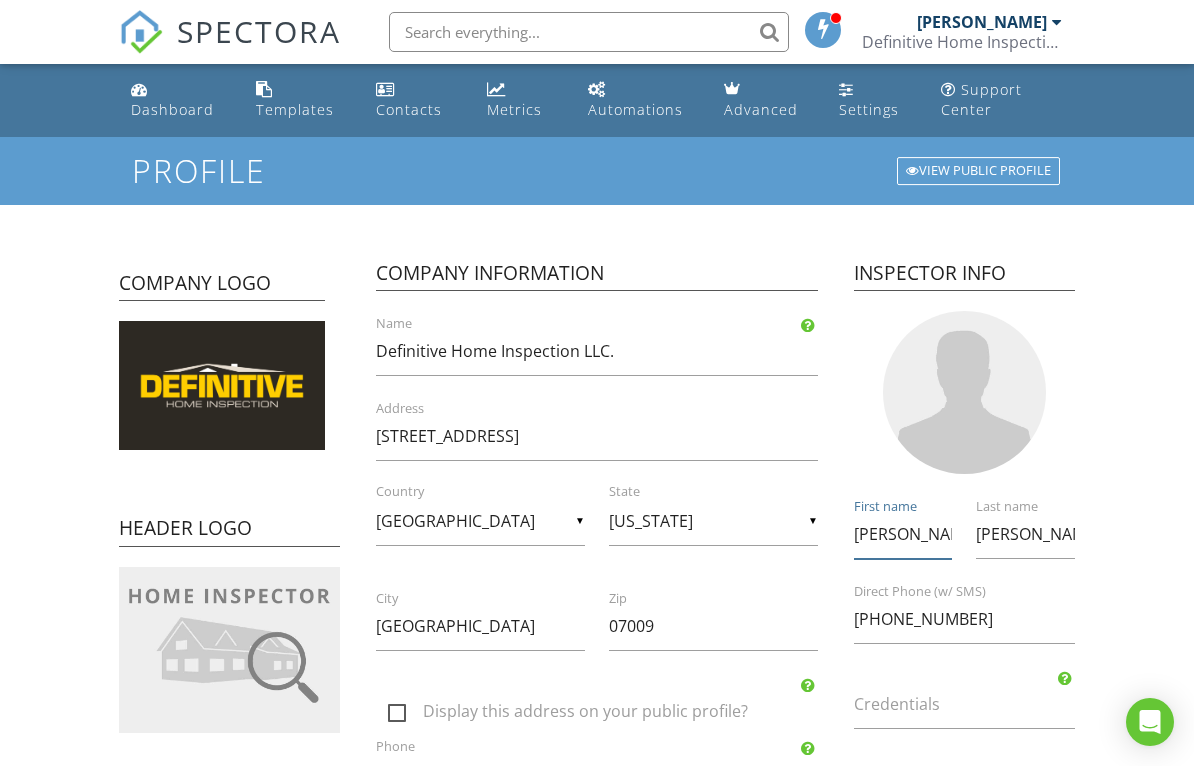 click on "[PERSON_NAME]" at bounding box center (903, 534) 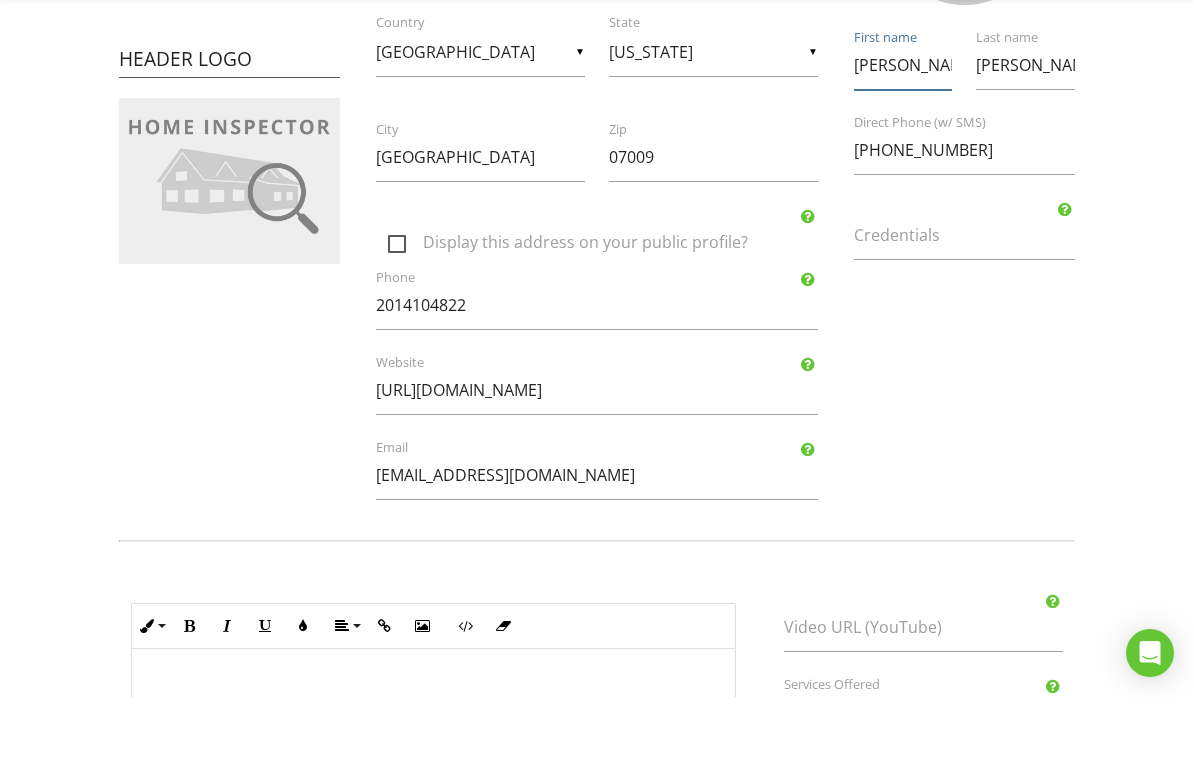 scroll, scrollTop: 456, scrollLeft: 0, axis: vertical 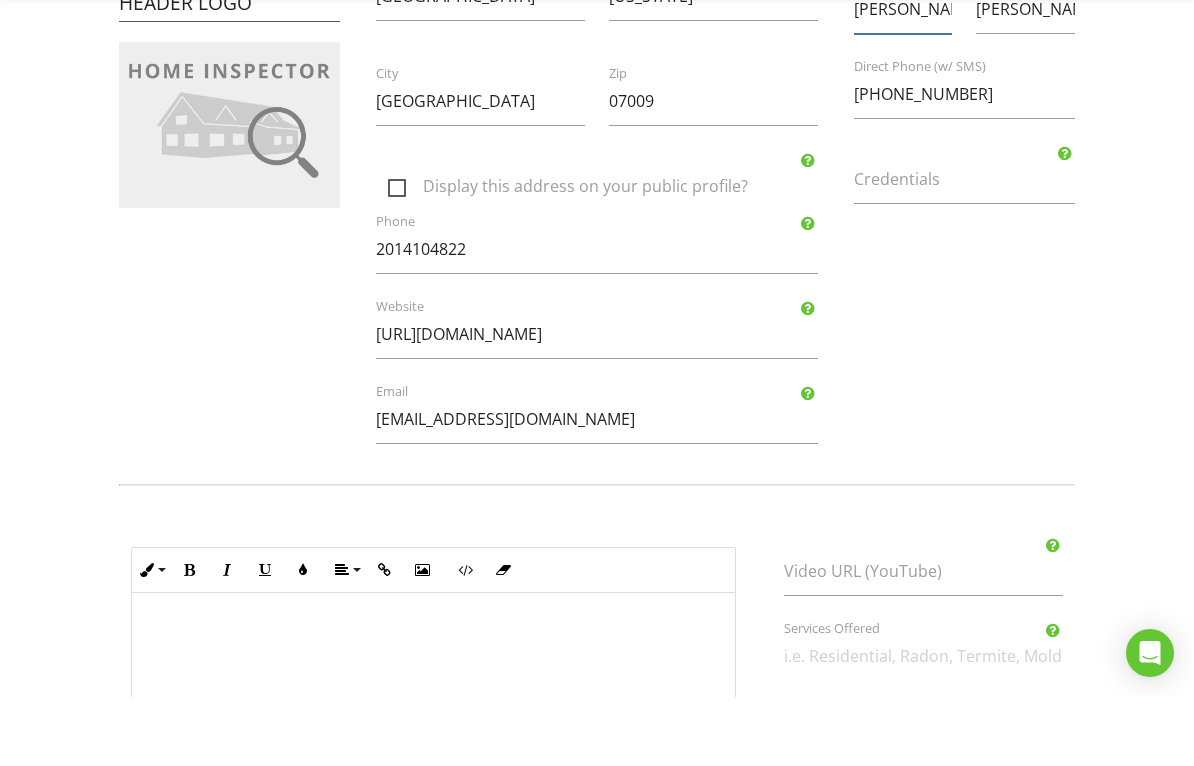 type on "Joseph V." 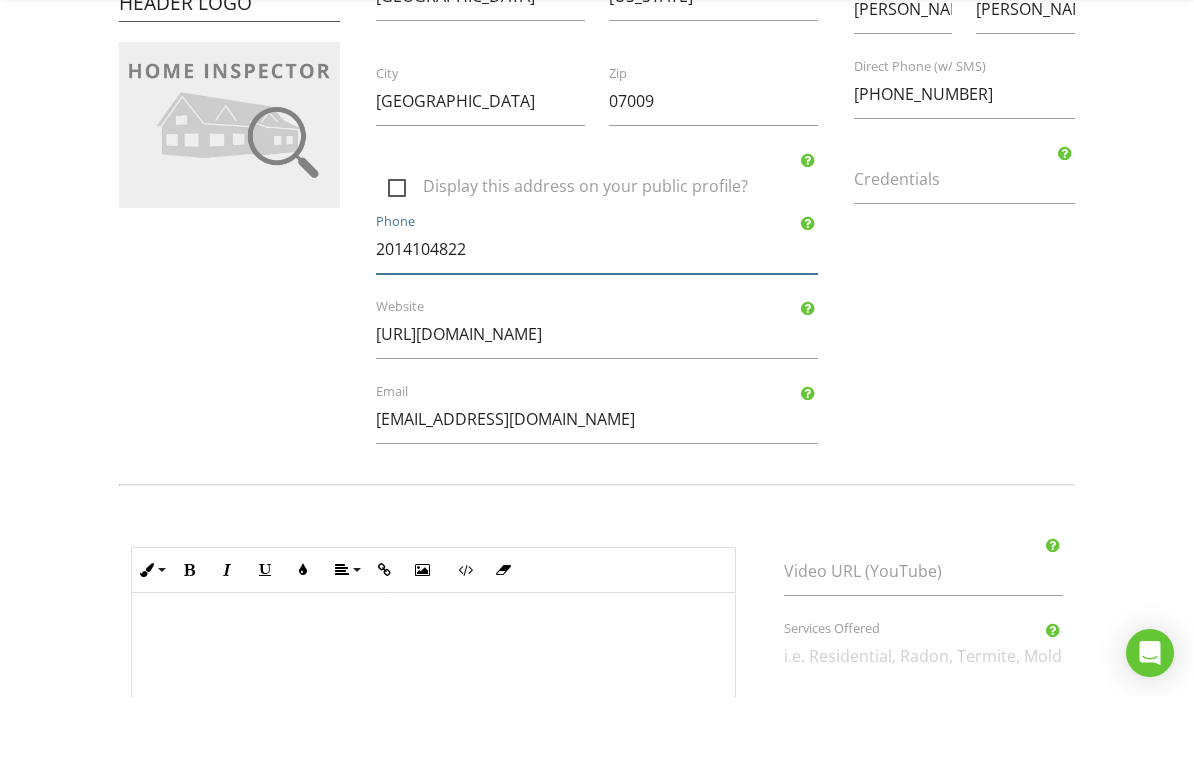 click on "2014104822" at bounding box center (597, 318) 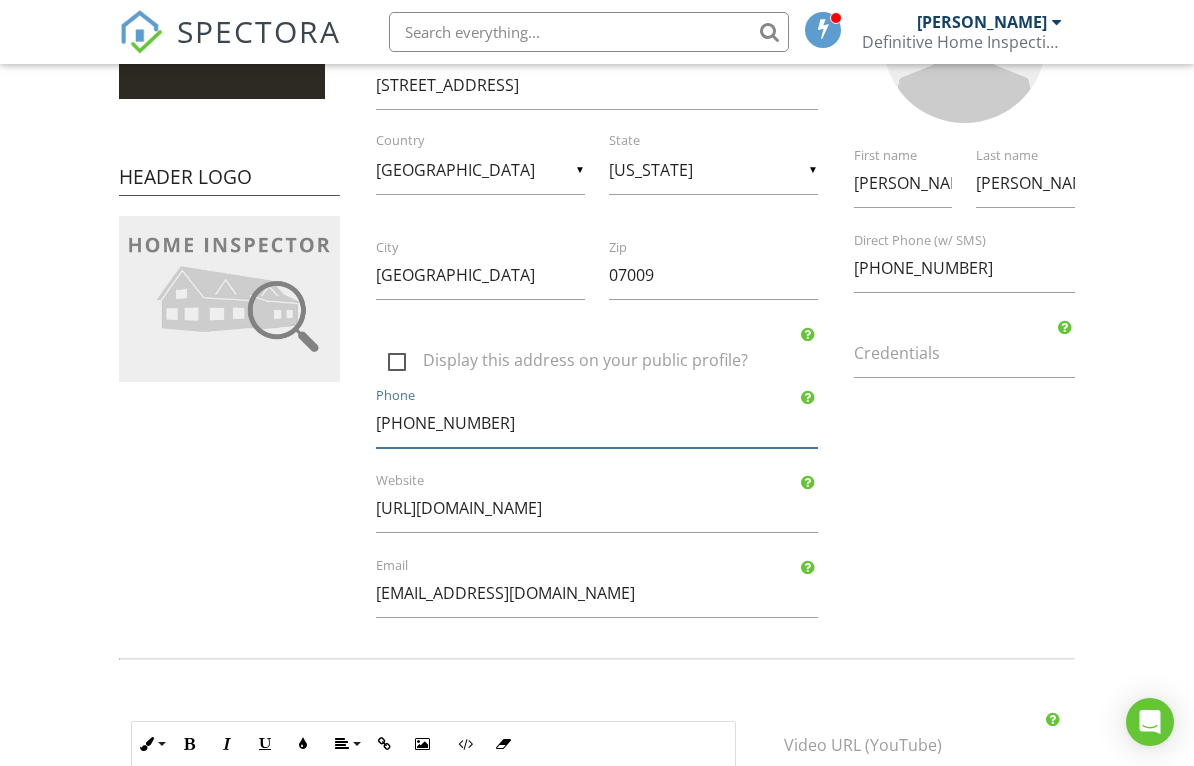 scroll, scrollTop: 349, scrollLeft: 0, axis: vertical 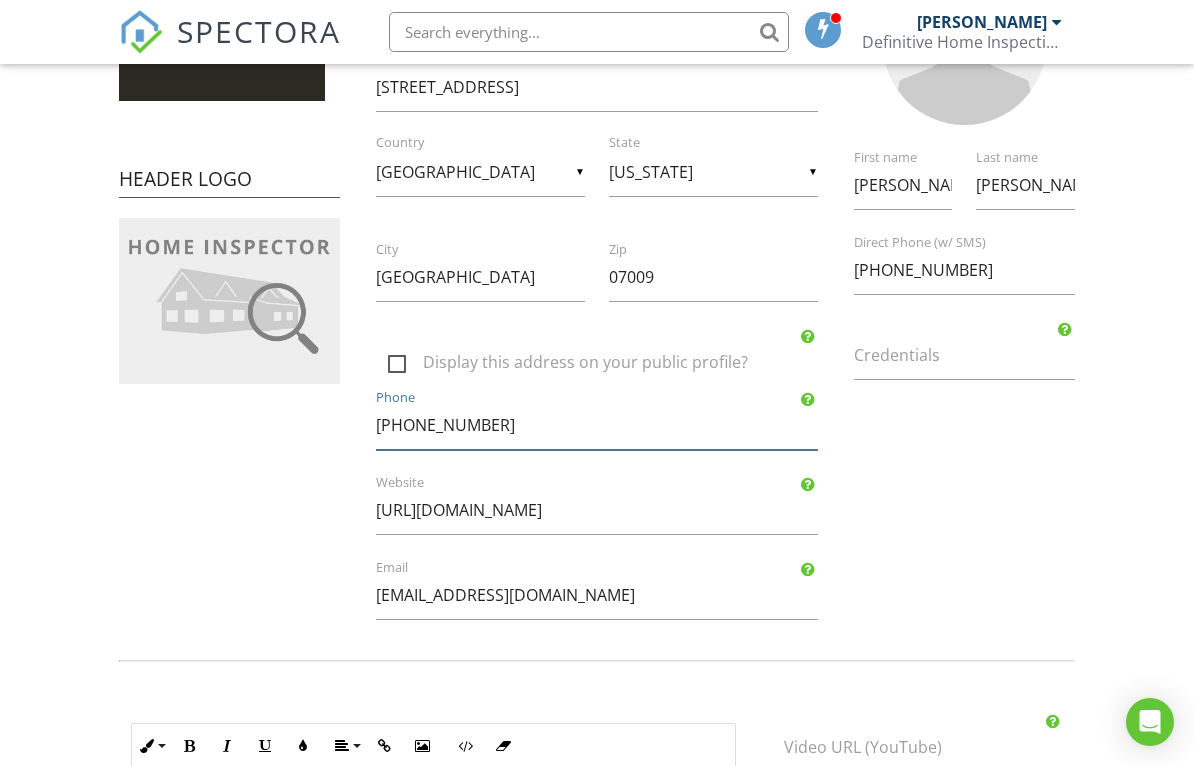 type on "201-410-4822" 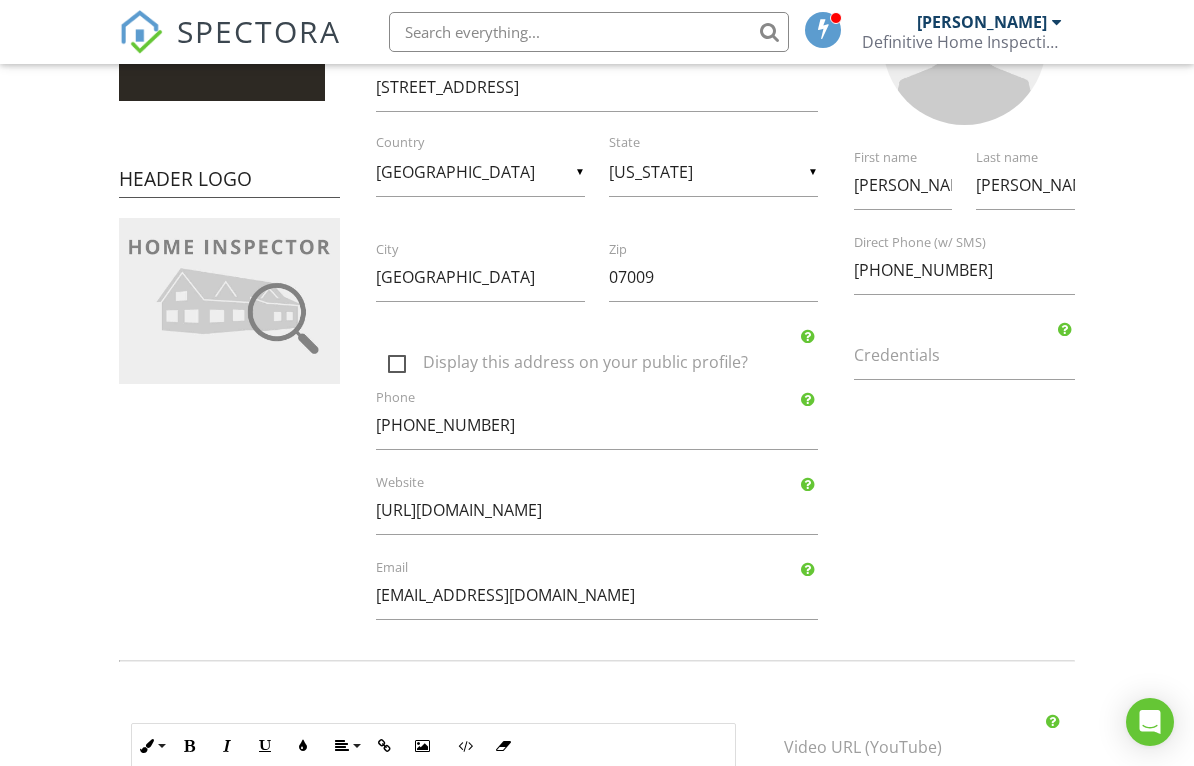 click on "Joseph V.
First name
Auteri
Last name
201-410-4822
Direct Phone (w/ SMS)
Credentials" at bounding box center [964, 272] 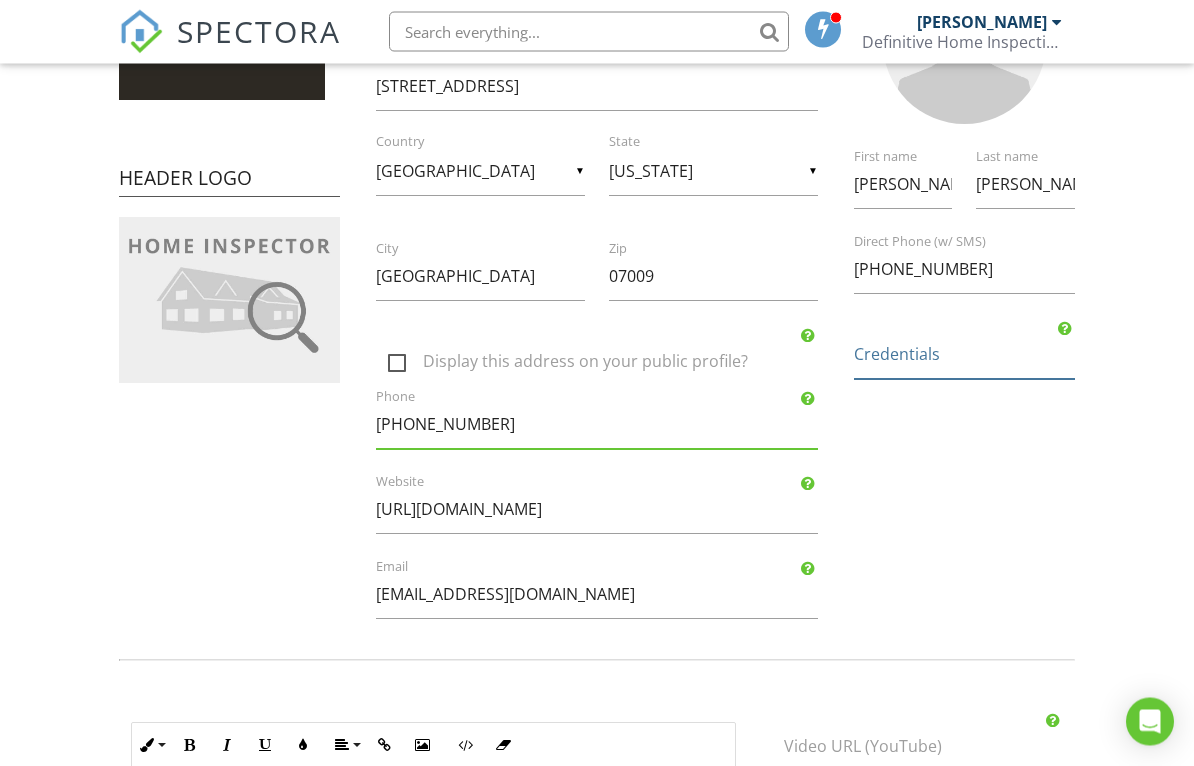 click on "Credentials" at bounding box center [964, 355] 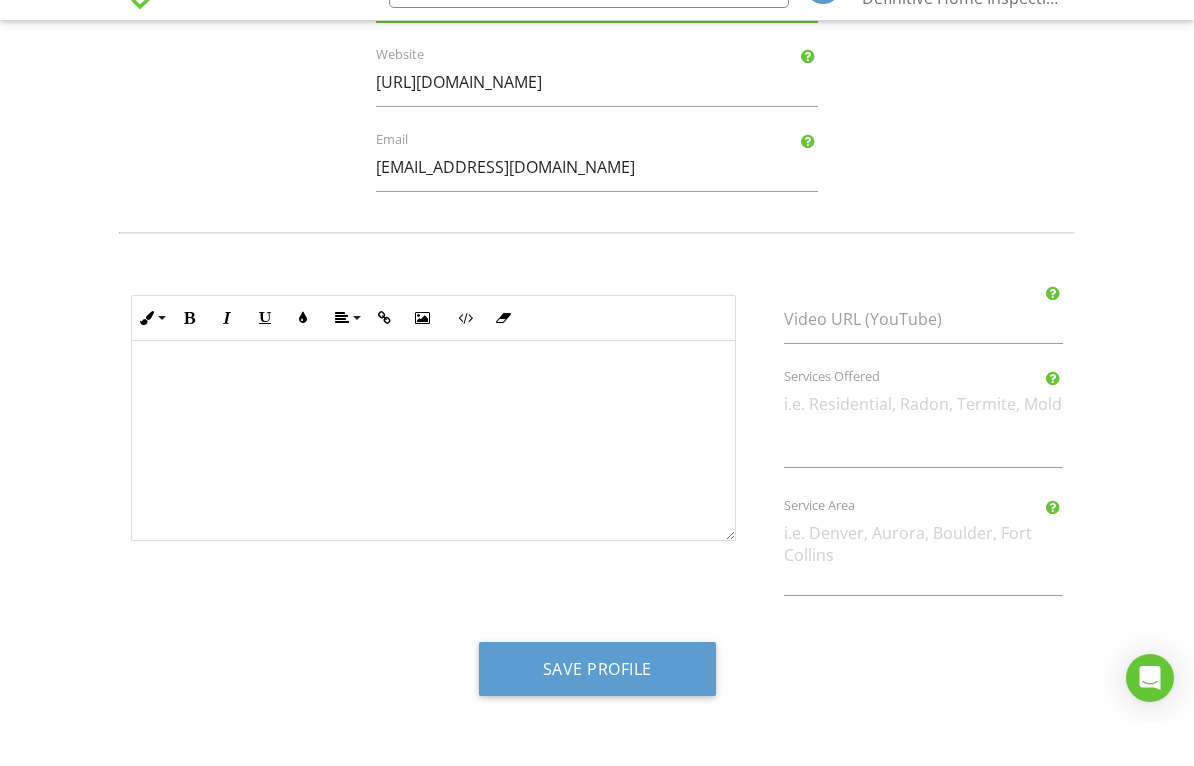 scroll, scrollTop: 738, scrollLeft: 0, axis: vertical 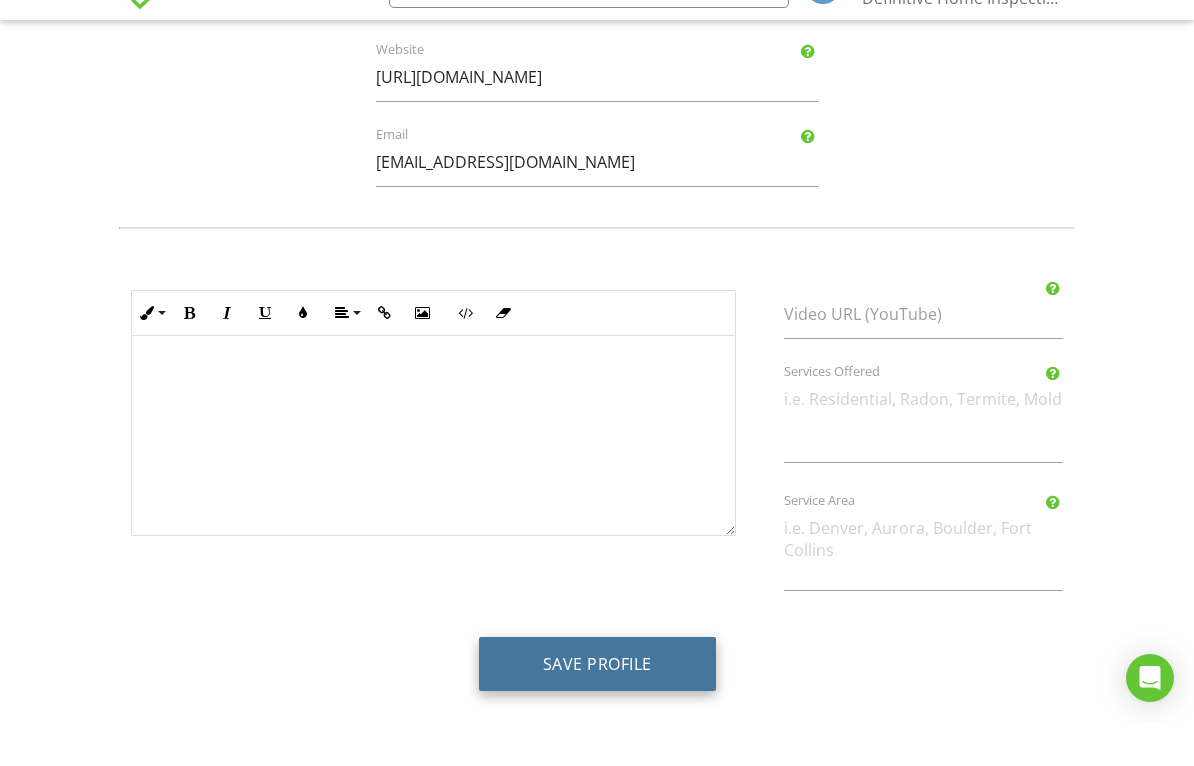 type on "NJ License# 24GI00254900" 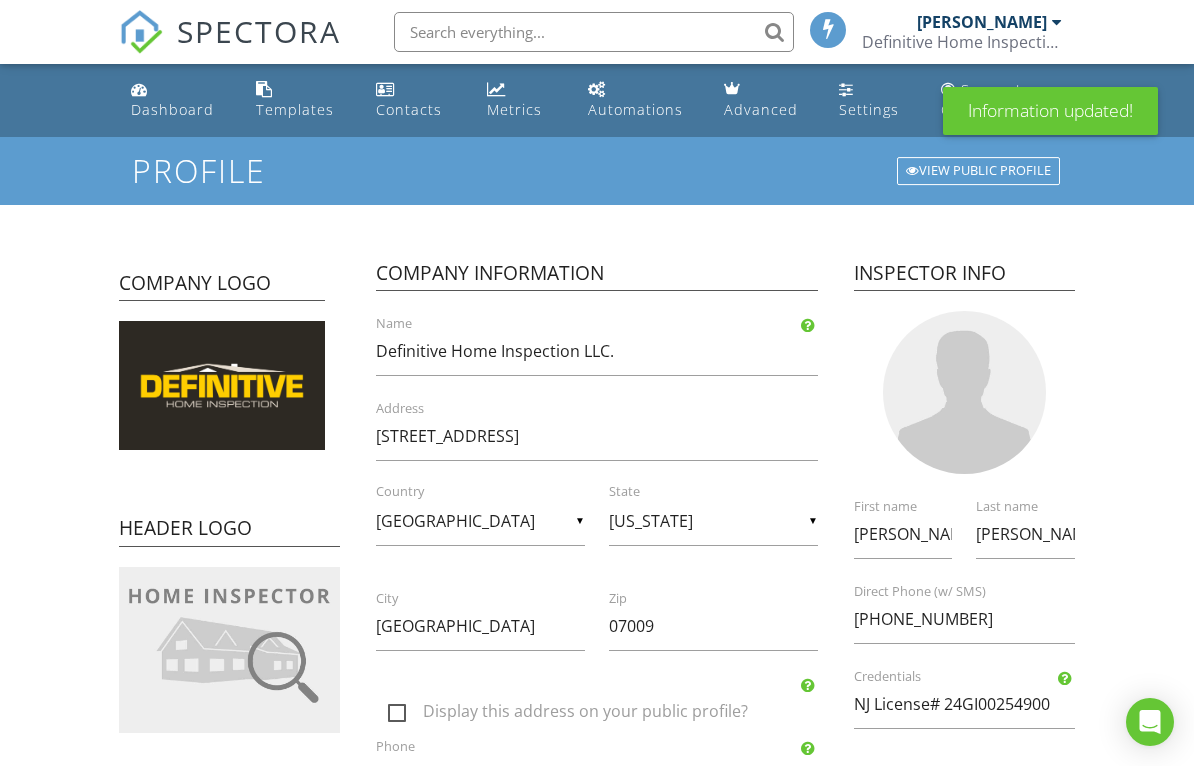 scroll, scrollTop: 0, scrollLeft: 0, axis: both 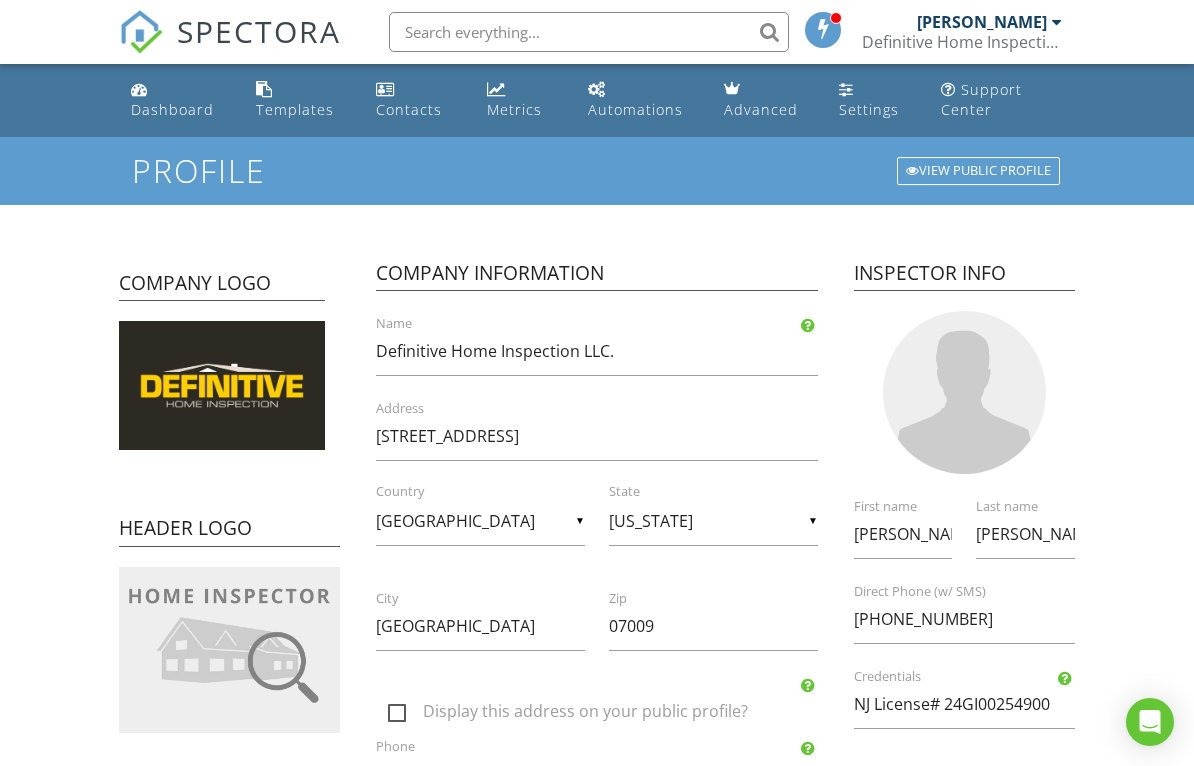 click at bounding box center (824, 29) 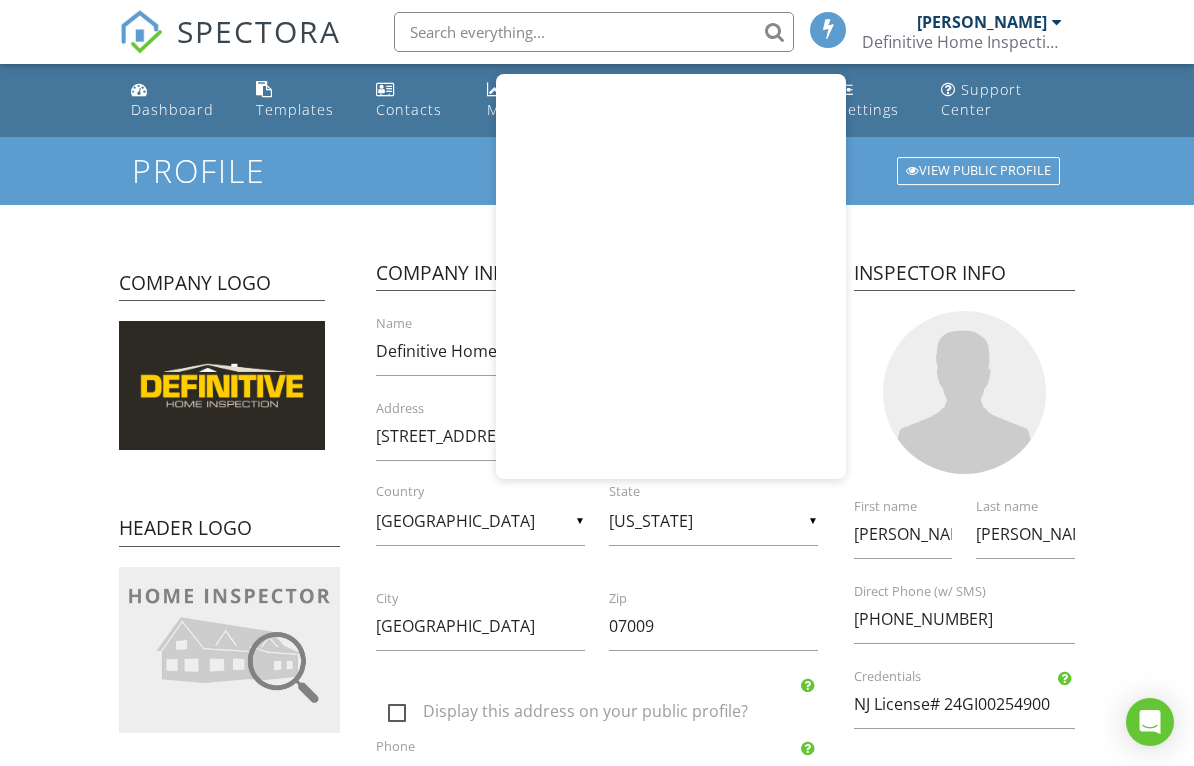 click at bounding box center (829, 29) 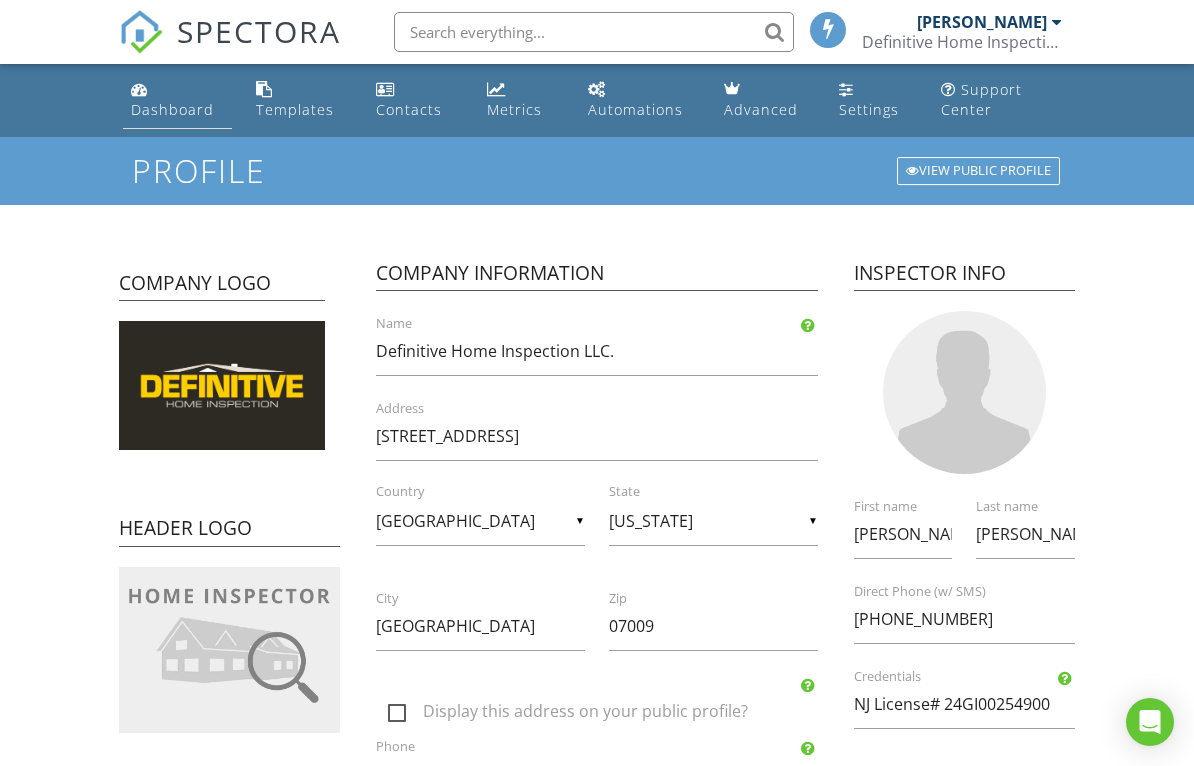 click on "Dashboard" at bounding box center [172, 109] 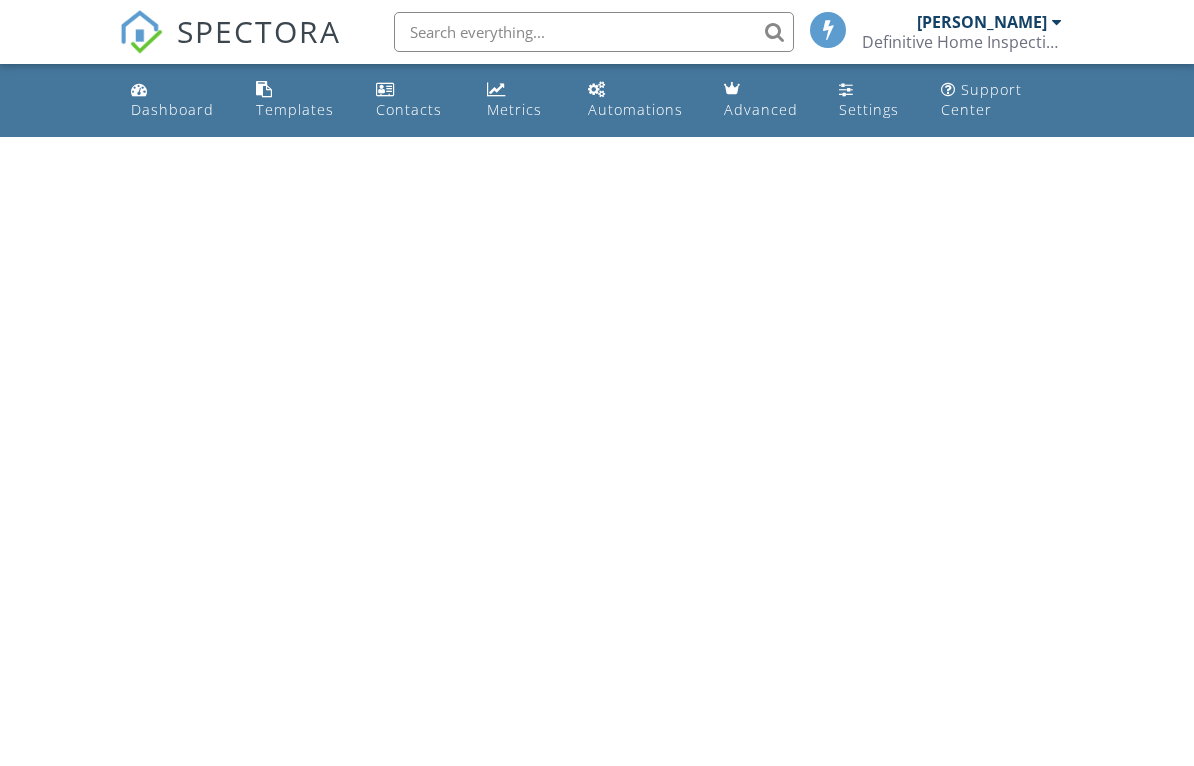 scroll, scrollTop: 0, scrollLeft: 0, axis: both 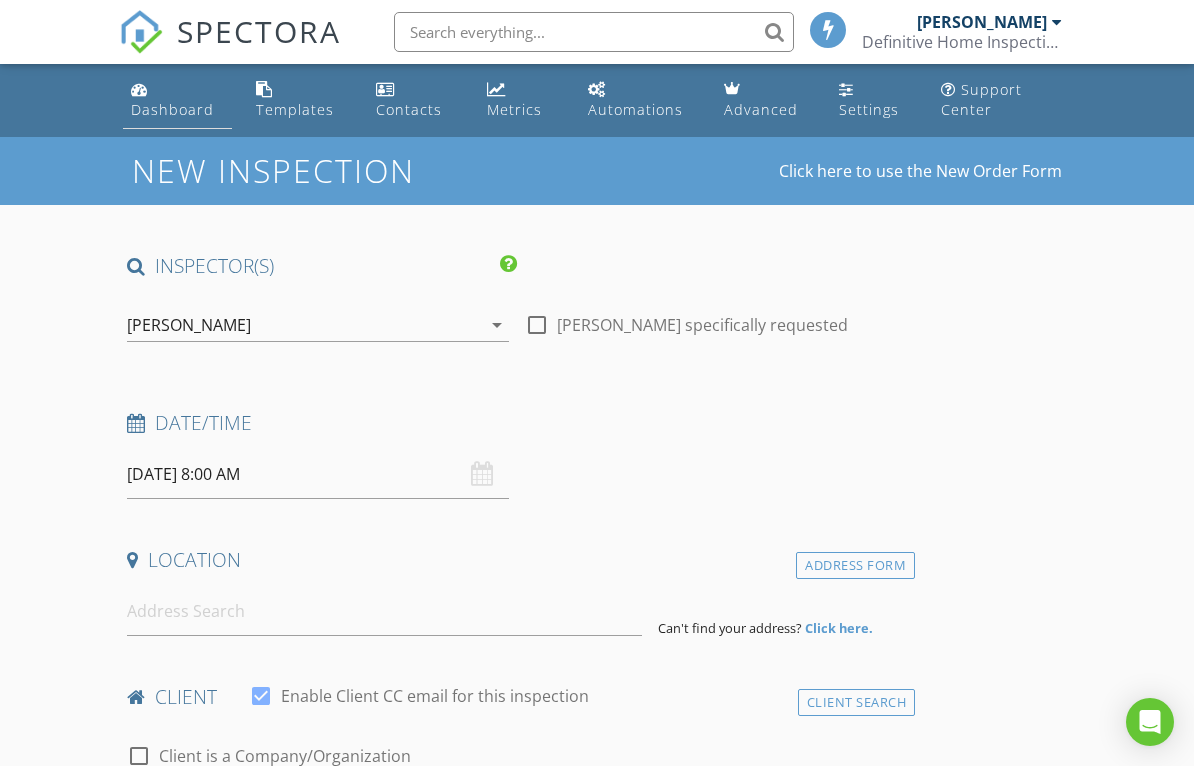 click on "Dashboard" at bounding box center [172, 109] 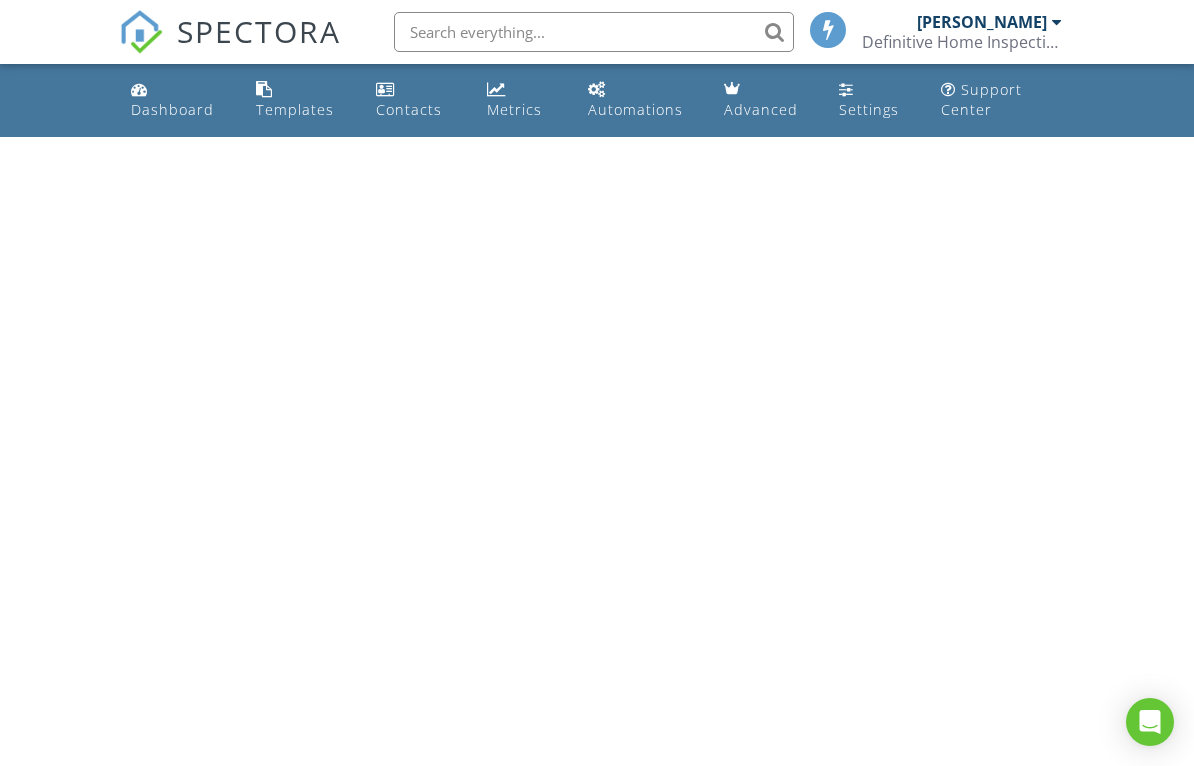 scroll, scrollTop: 0, scrollLeft: 0, axis: both 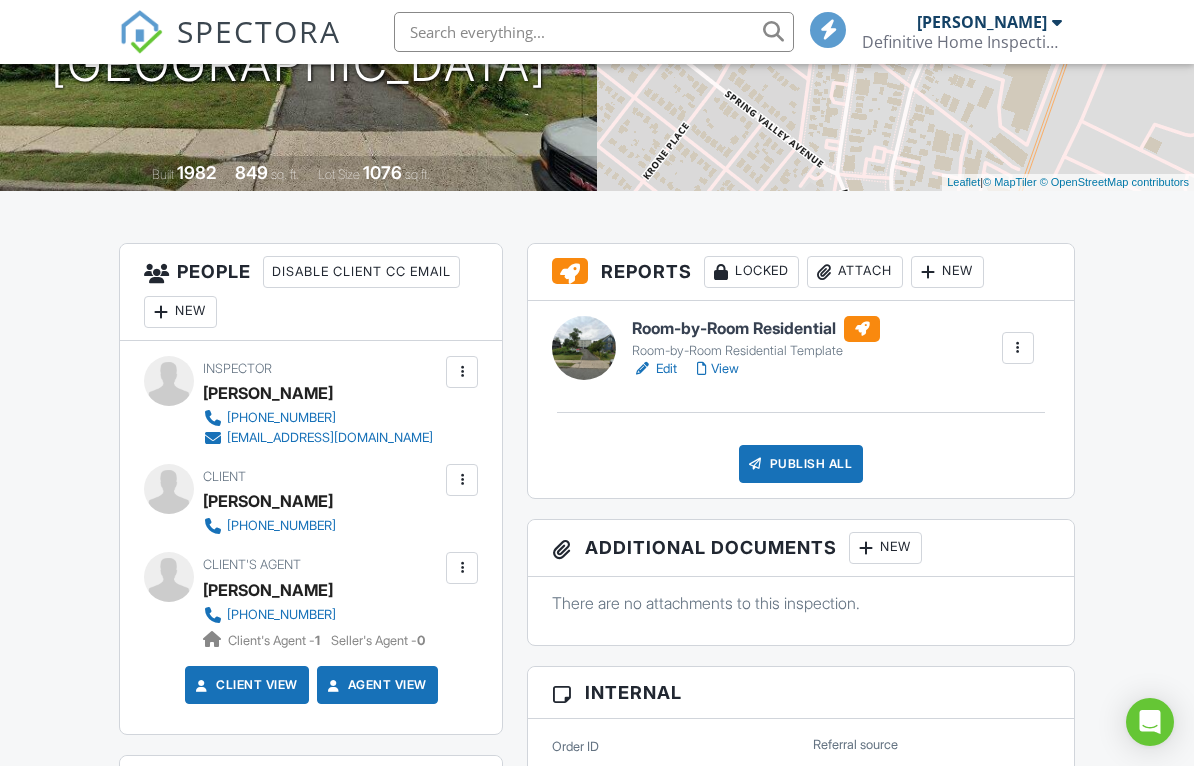 click on "Peter Kopek" at bounding box center [268, 590] 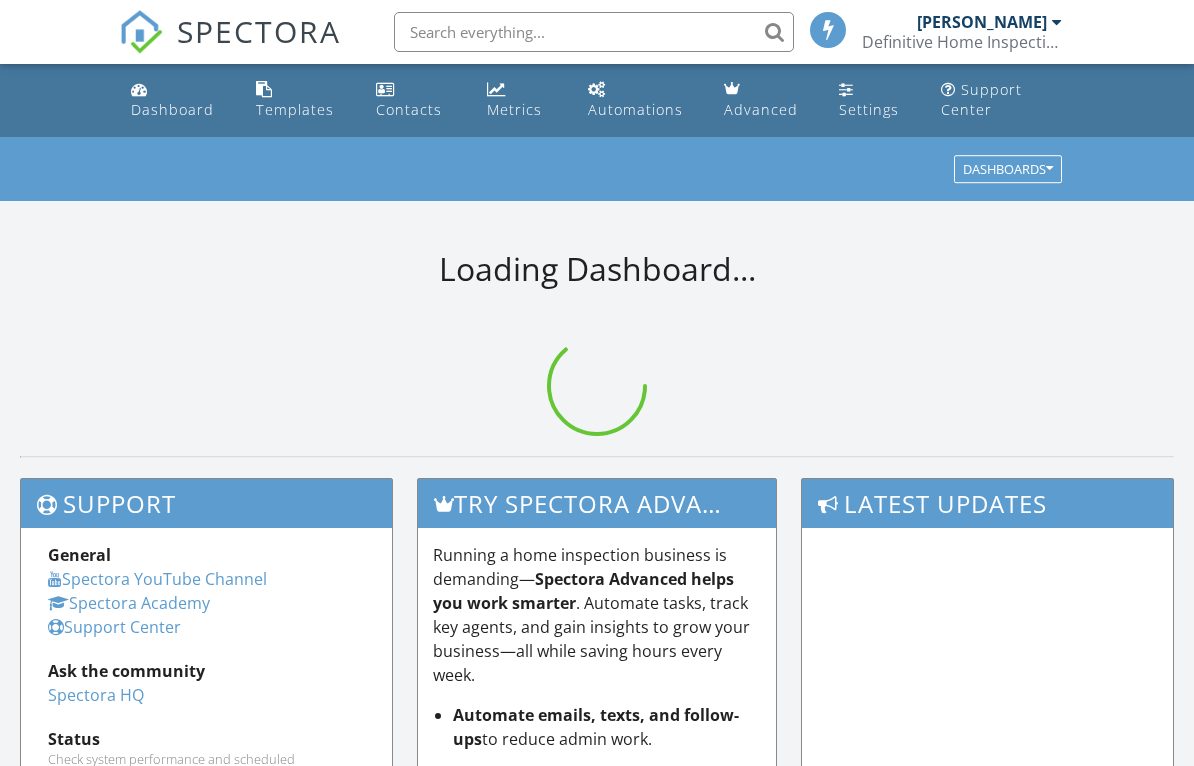 scroll, scrollTop: 0, scrollLeft: 0, axis: both 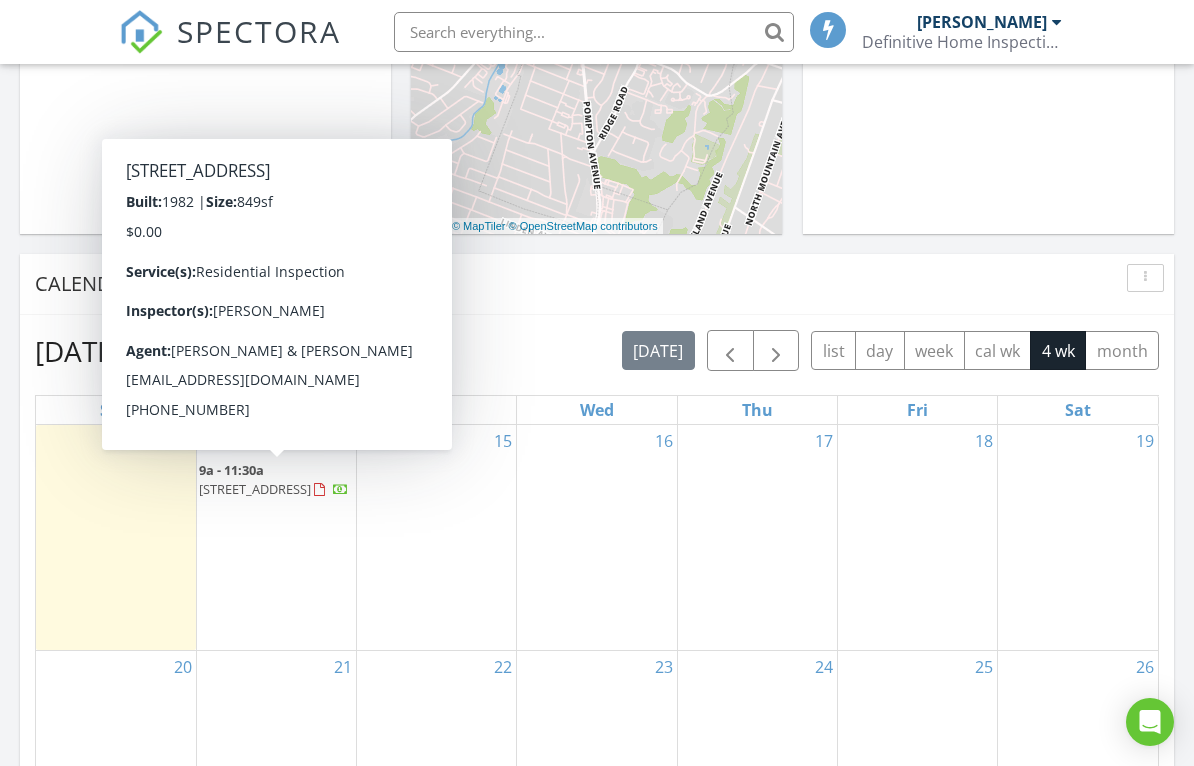 click on "[DATE] – [DATE]" at bounding box center (136, 351) 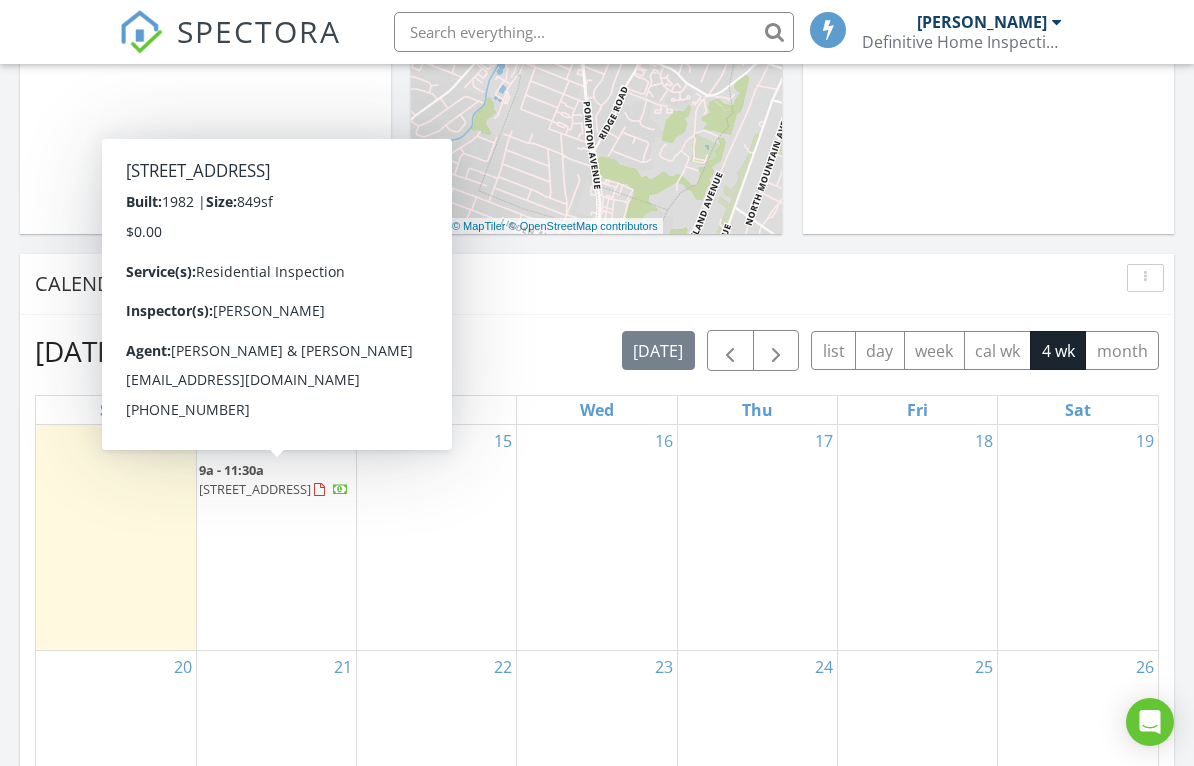 click on "10 Orchard St, Hackensack 07601" at bounding box center (255, 489) 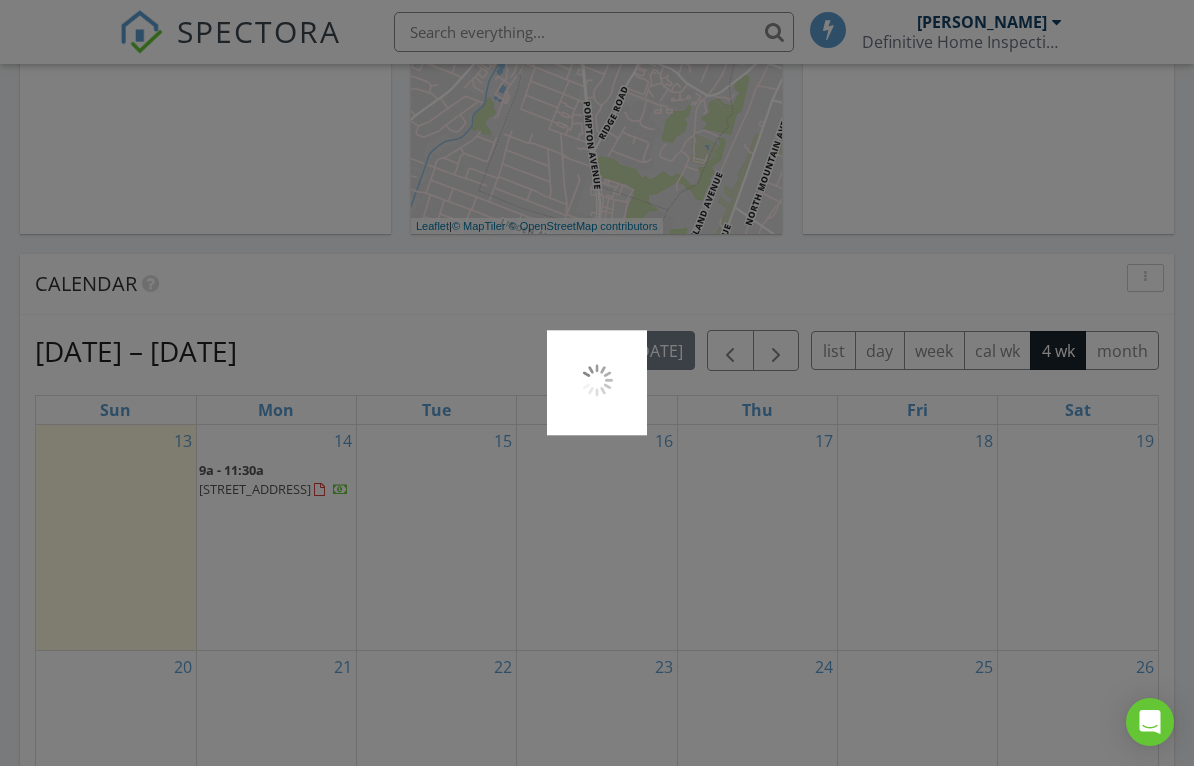 click at bounding box center [597, 383] 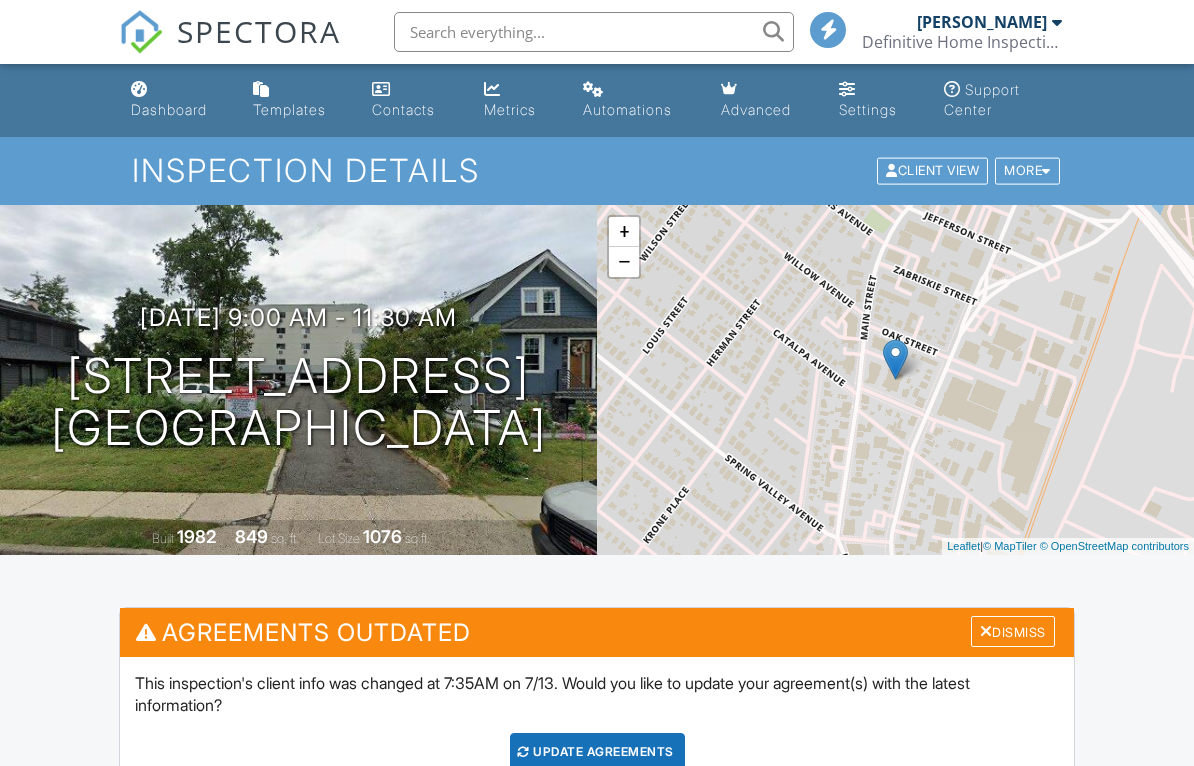 scroll, scrollTop: 0, scrollLeft: 0, axis: both 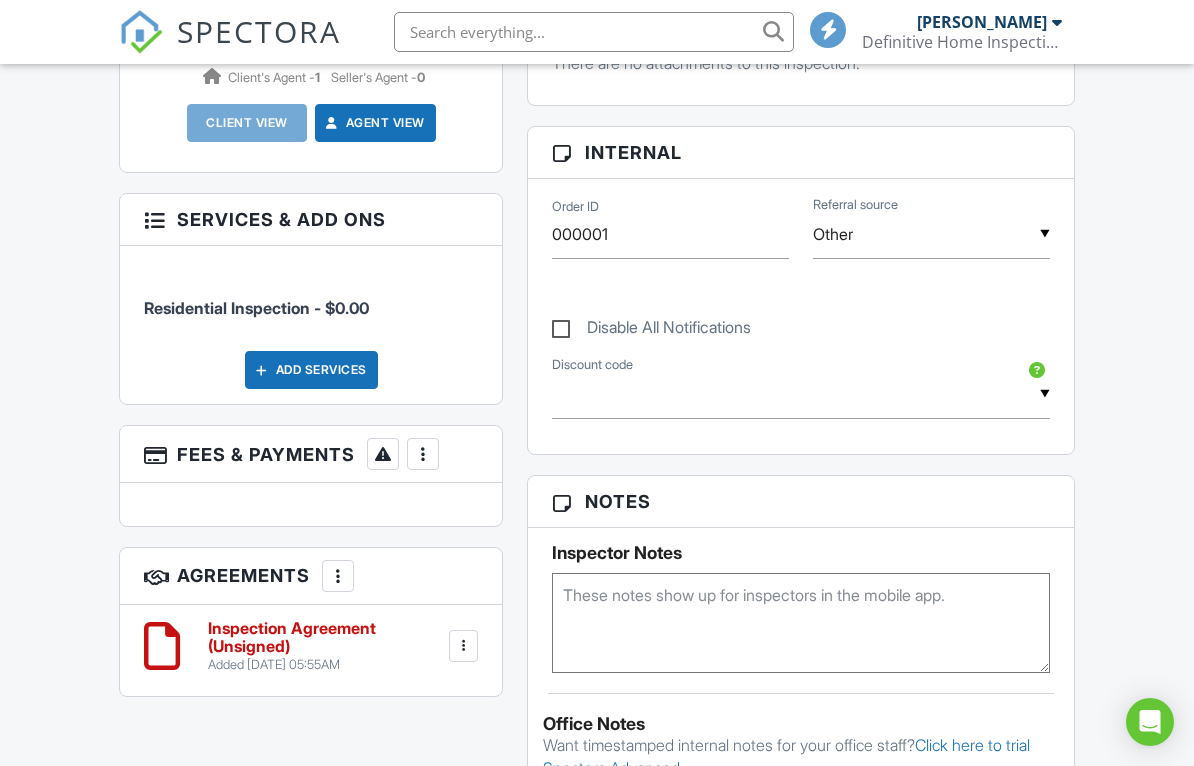click on "Dashboard
Templates
Contacts
Metrics
Automations
Advanced
Settings
Support Center
Inspection Details
Client View
More
Property Details
Reschedule
Reorder / Copy
Share
Cancel
Delete
Print Order
Convert to V9
View Change Log
07/14/2025  9:00 am
- 11:30 am
10 Orchard St
Hackensack, NJ 07601
Built
1982
849
sq. ft.
Lot Size
1076
sq.ft.
+ − Leaflet  |  © MapTiler   © OpenStreetMap contributors
All emails and texts are disabled for this inspection!
All emails and texts have been disabled for this inspection. This may have happened due to someone manually disabling them or this inspection being unconfirmed when it was scheduled. To re-enable emails and texts for this inspection, click the button below." at bounding box center [597, 282] 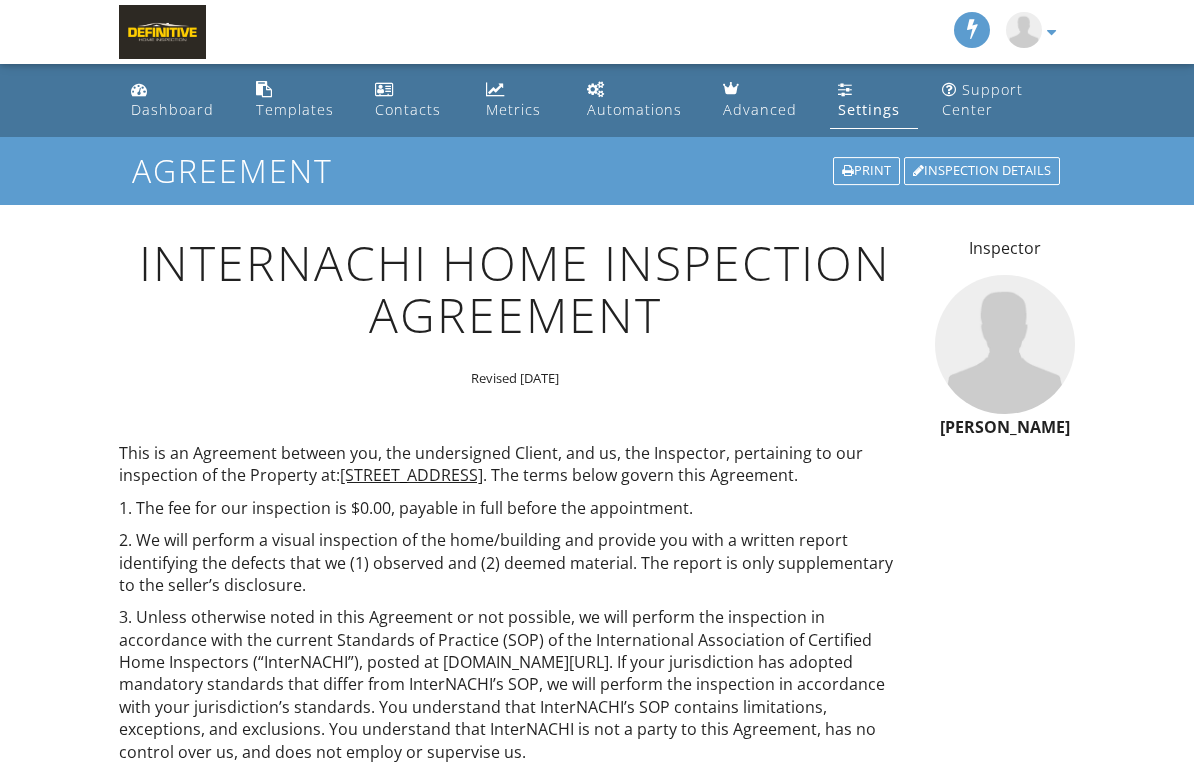 scroll, scrollTop: 0, scrollLeft: 0, axis: both 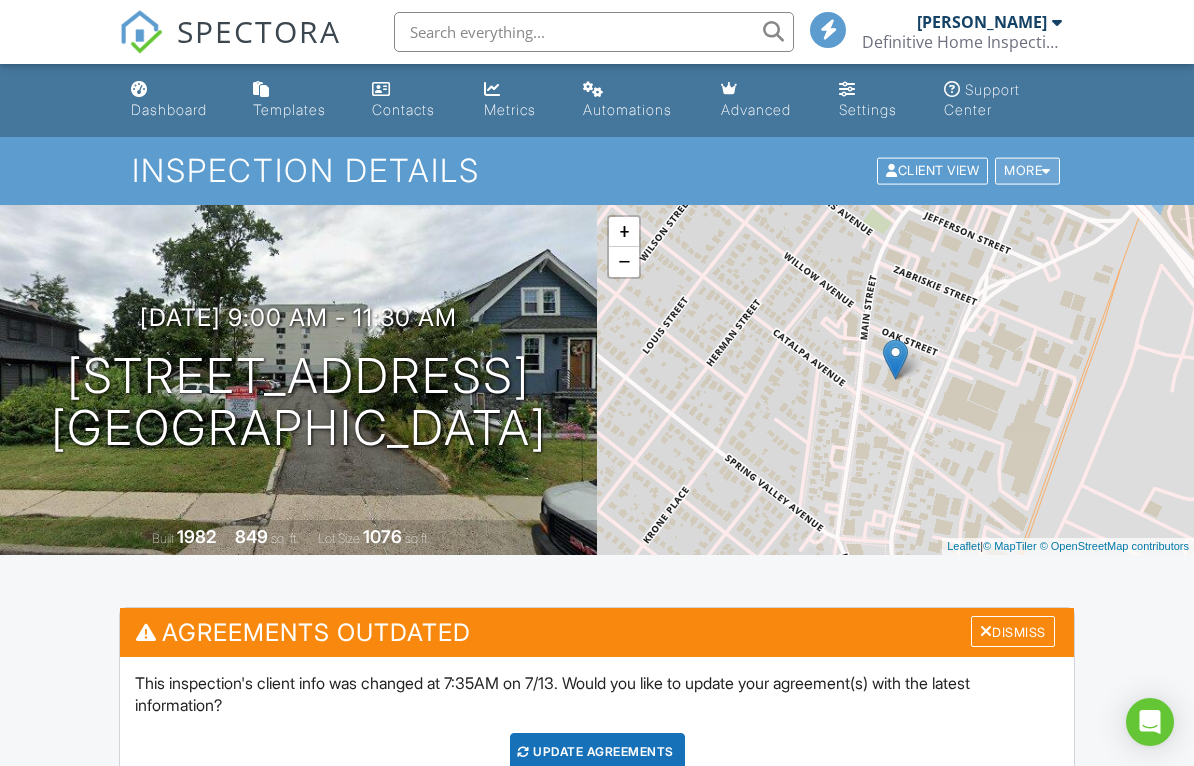 click on "More" at bounding box center (1027, 171) 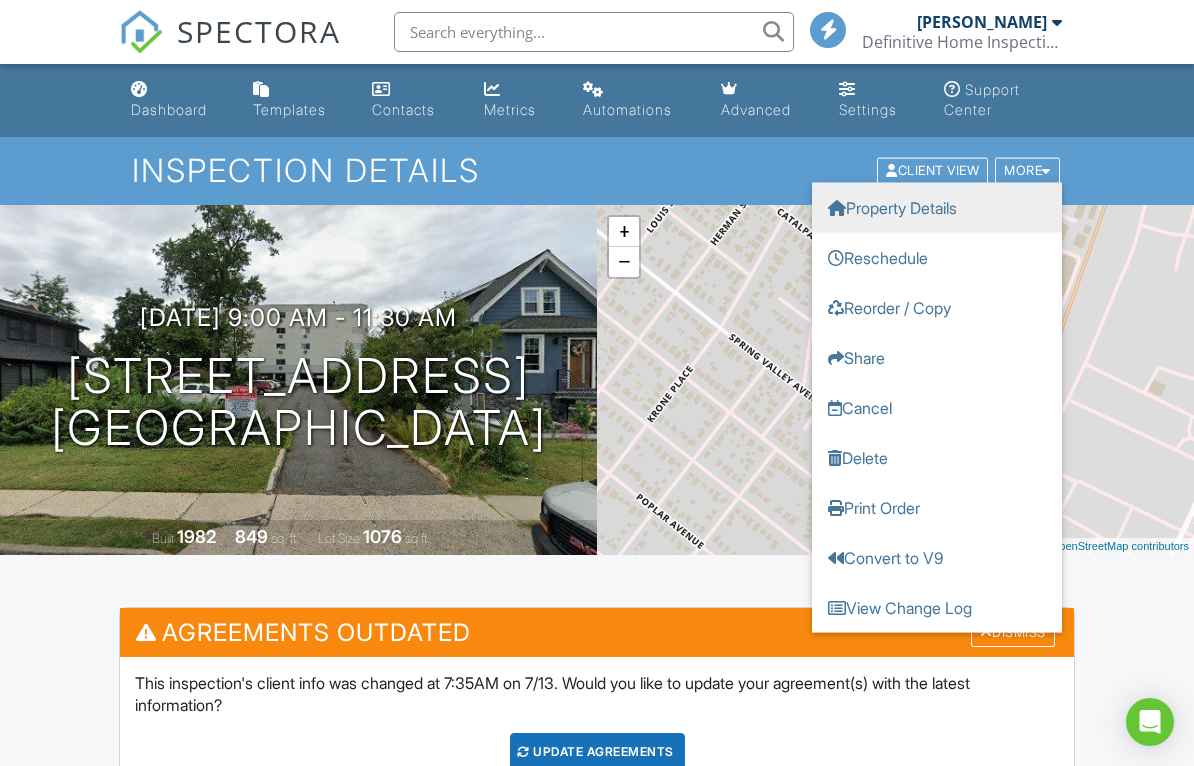 click on "Property Details" at bounding box center (937, 208) 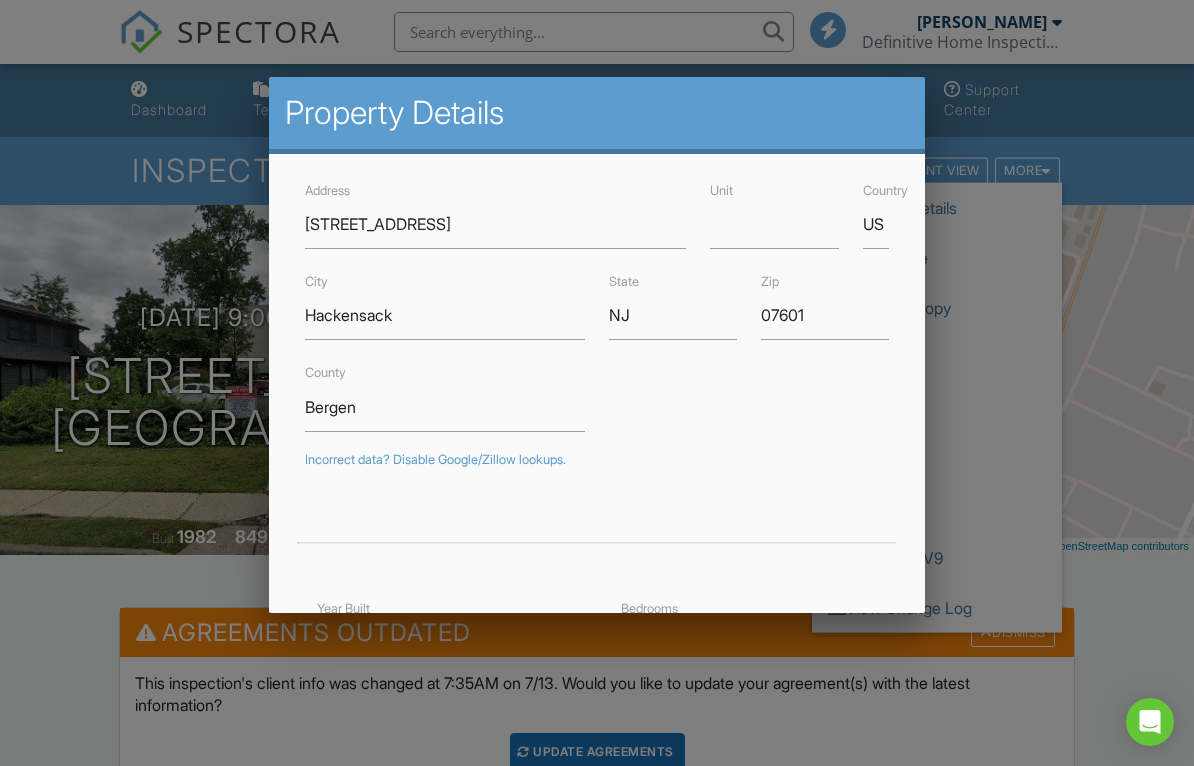 click at bounding box center (597, 379) 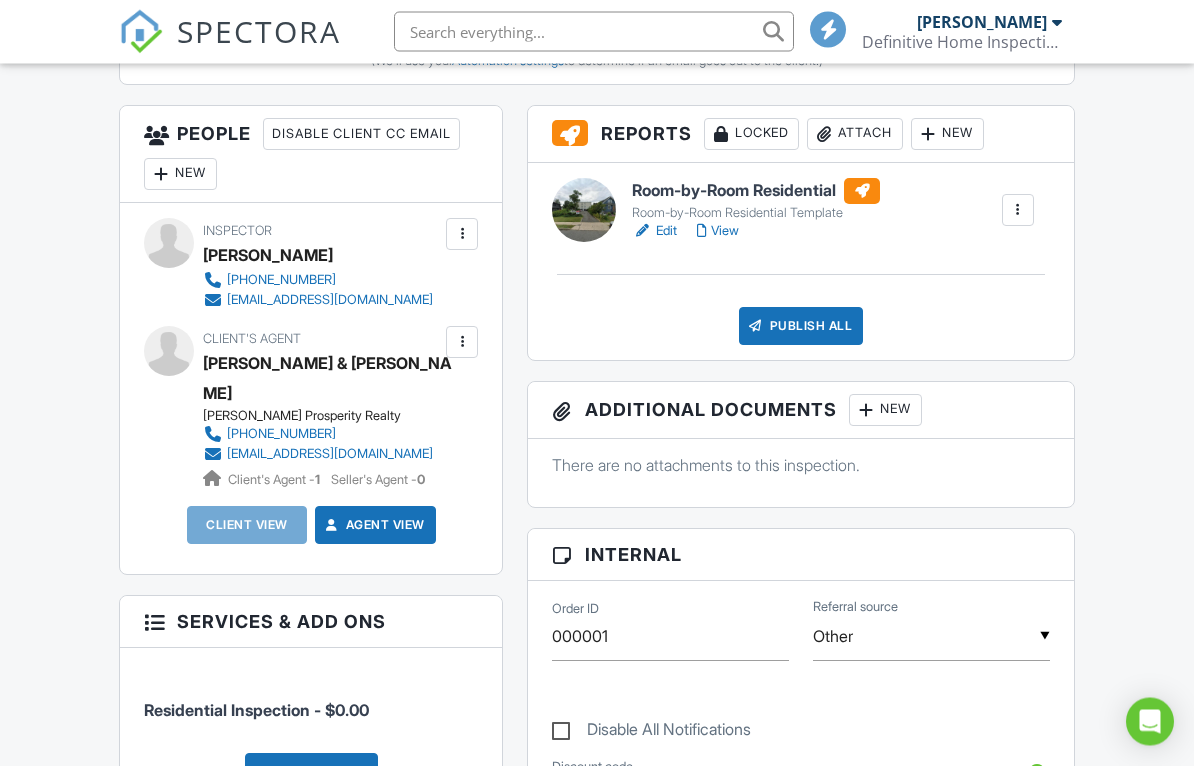 scroll, scrollTop: 731, scrollLeft: 0, axis: vertical 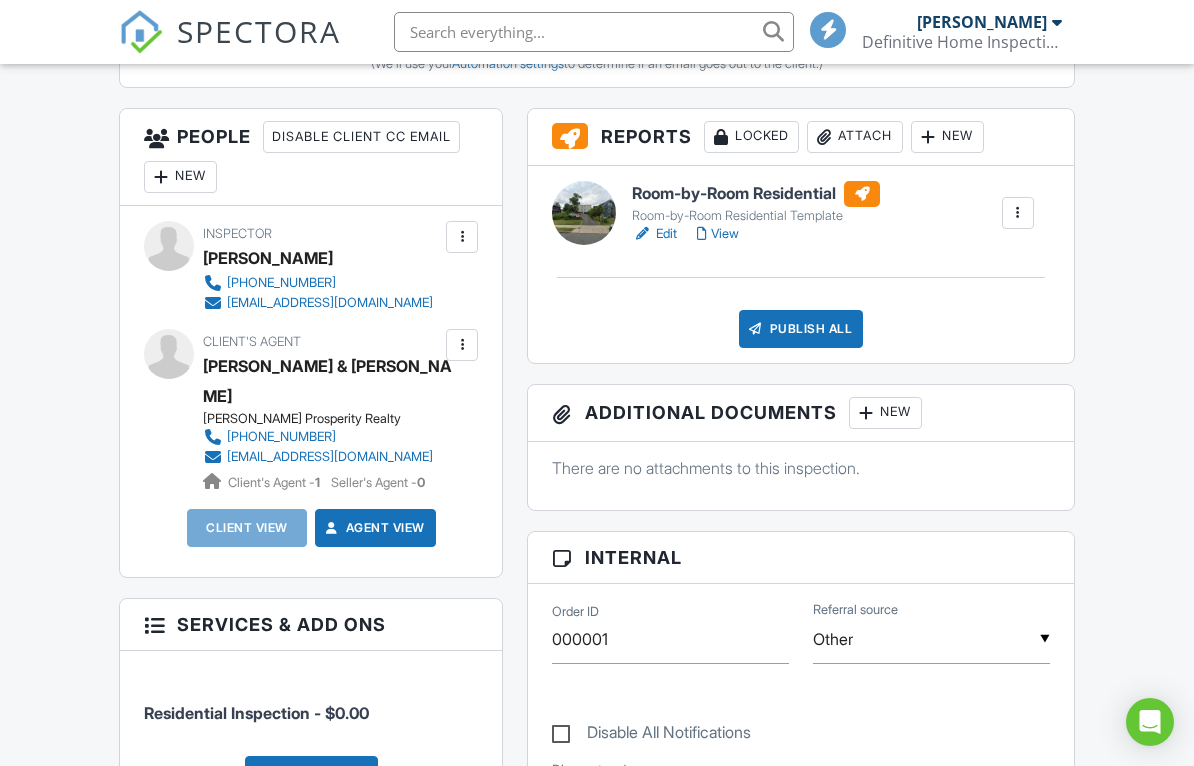 click on "Dashboard
Templates
Contacts
Metrics
Automations
Advanced
Settings
Support Center
Inspection Details
Client View
More
Property Details
Reschedule
Reorder / Copy
Share
Cancel
Delete
Print Order
Convert to V9
View Change Log
07/14/2025  9:00 am
- 11:30 am
10 Orchard St
Hackensack, NJ 07601
Built
1982
849
sq. ft.
Lot Size
1076
sq.ft.
+ − Leaflet  |  © MapTiler   © OpenStreetMap contributors
All emails and texts are disabled for this inspection!
All emails and texts have been disabled for this inspection. This may have happened due to someone manually disabling them or this inspection being unconfirmed when it was scheduled. To re-enable emails and texts for this inspection, click the button below." at bounding box center (597, 687) 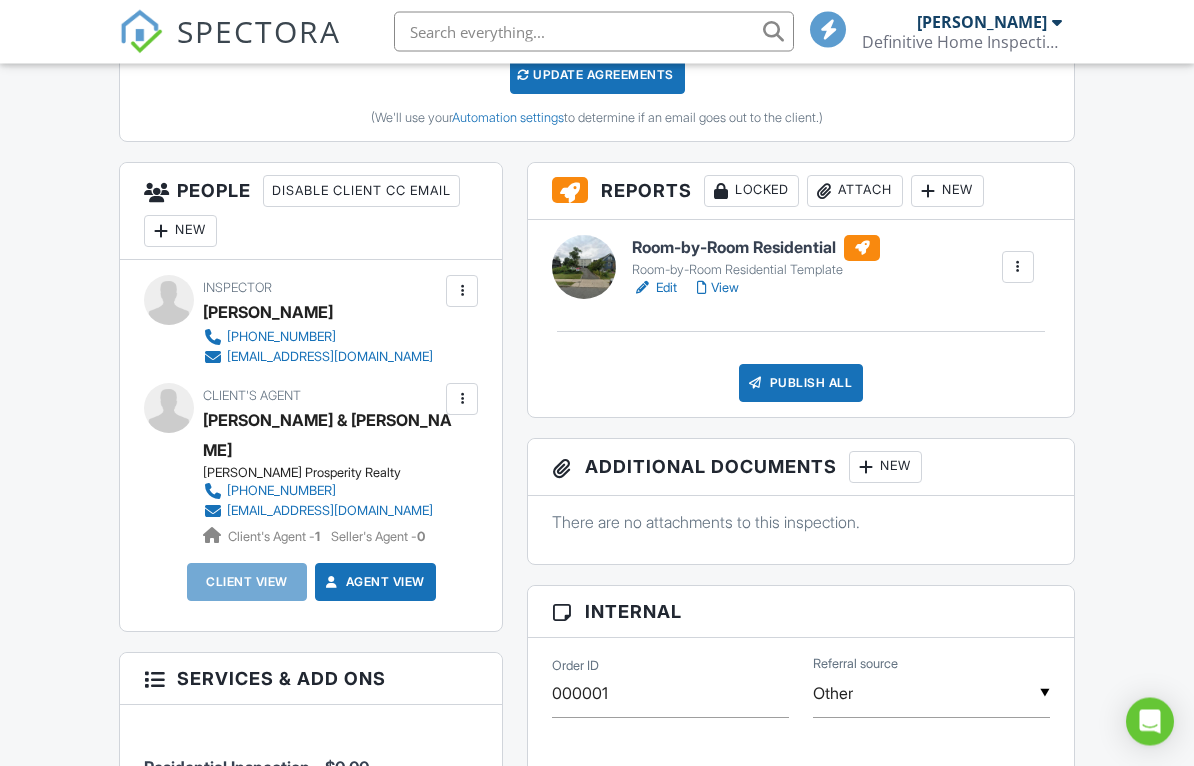 scroll, scrollTop: 673, scrollLeft: 0, axis: vertical 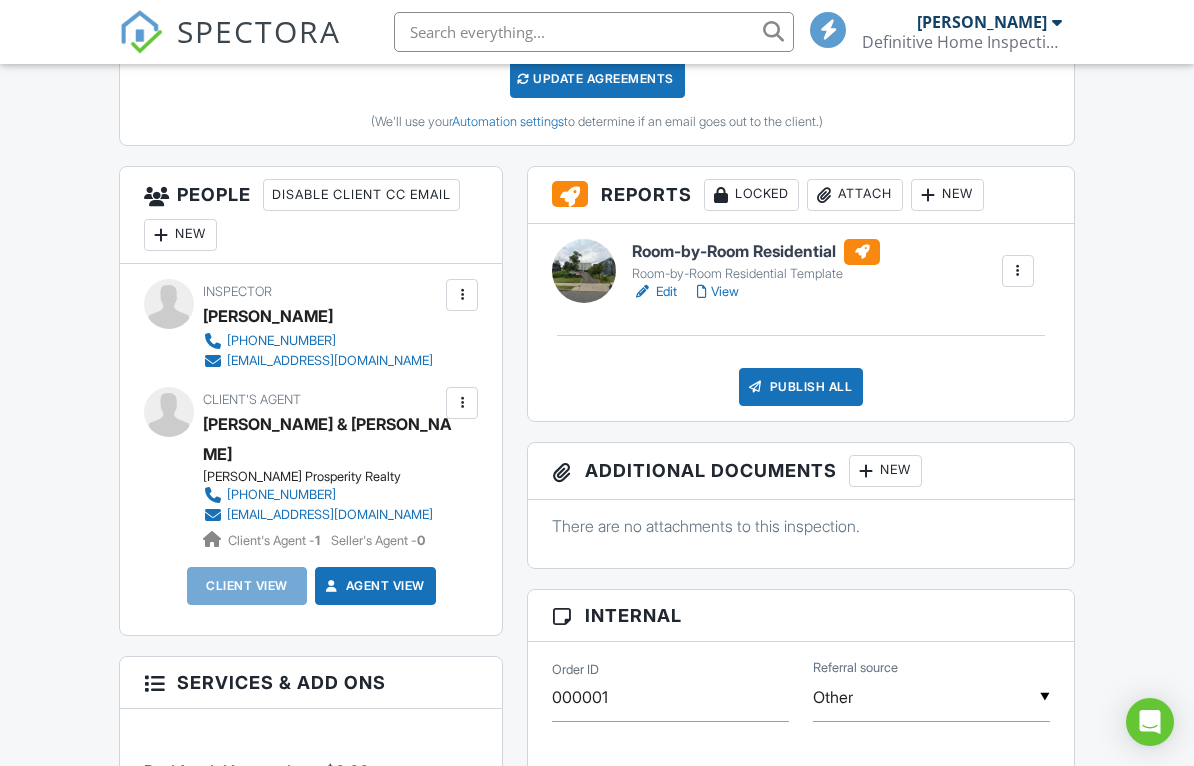 click at bounding box center [462, 295] 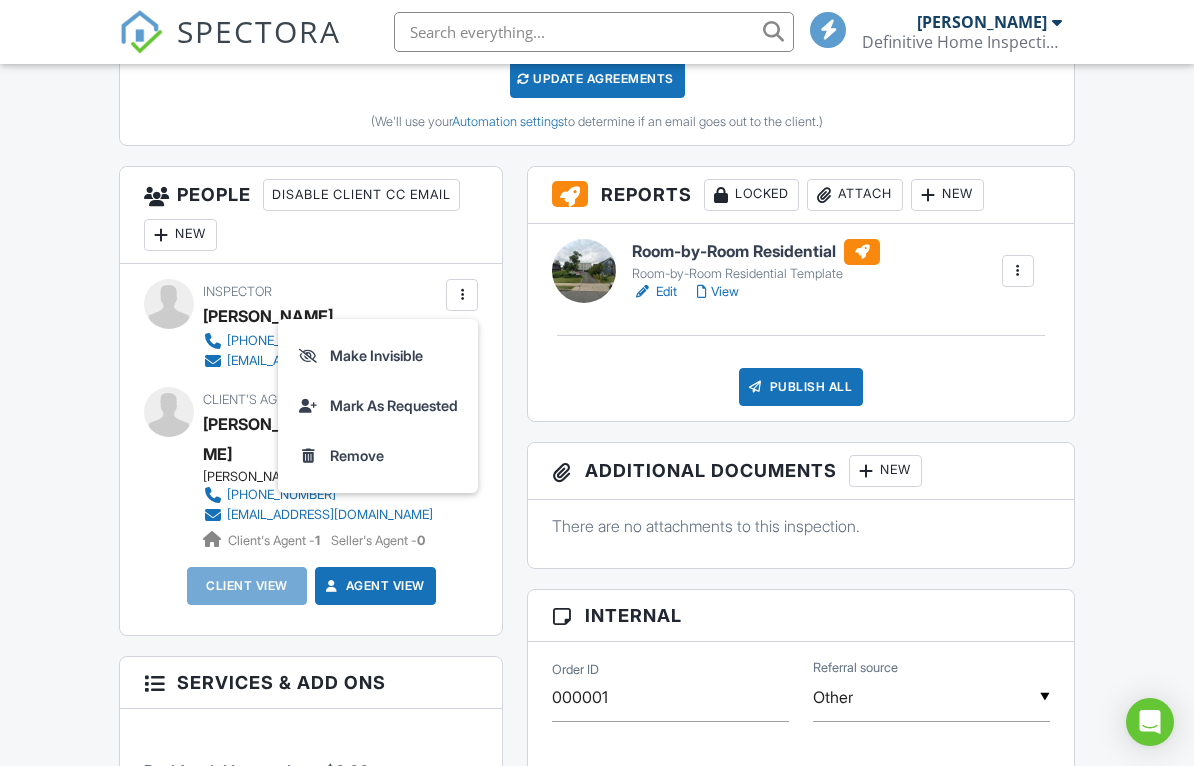click on "Dashboard
Templates
Contacts
Metrics
Automations
Advanced
Settings
Support Center
Inspection Details
Client View
More
Property Details
Reschedule
Reorder / Copy
Share
Cancel
Delete
Print Order
Convert to V9
View Change Log
07/14/2025  9:00 am
- 11:30 am
10 Orchard St
Hackensack, NJ 07601
Built
1982
849
sq. ft.
Lot Size
1076
sq.ft.
+ − Leaflet  |  © MapTiler   © OpenStreetMap contributors
All emails and texts are disabled for this inspection!
All emails and texts have been disabled for this inspection. This may have happened due to someone manually disabling them or this inspection being unconfirmed when it was scheduled. To re-enable emails and texts for this inspection, click the button below." at bounding box center [597, 745] 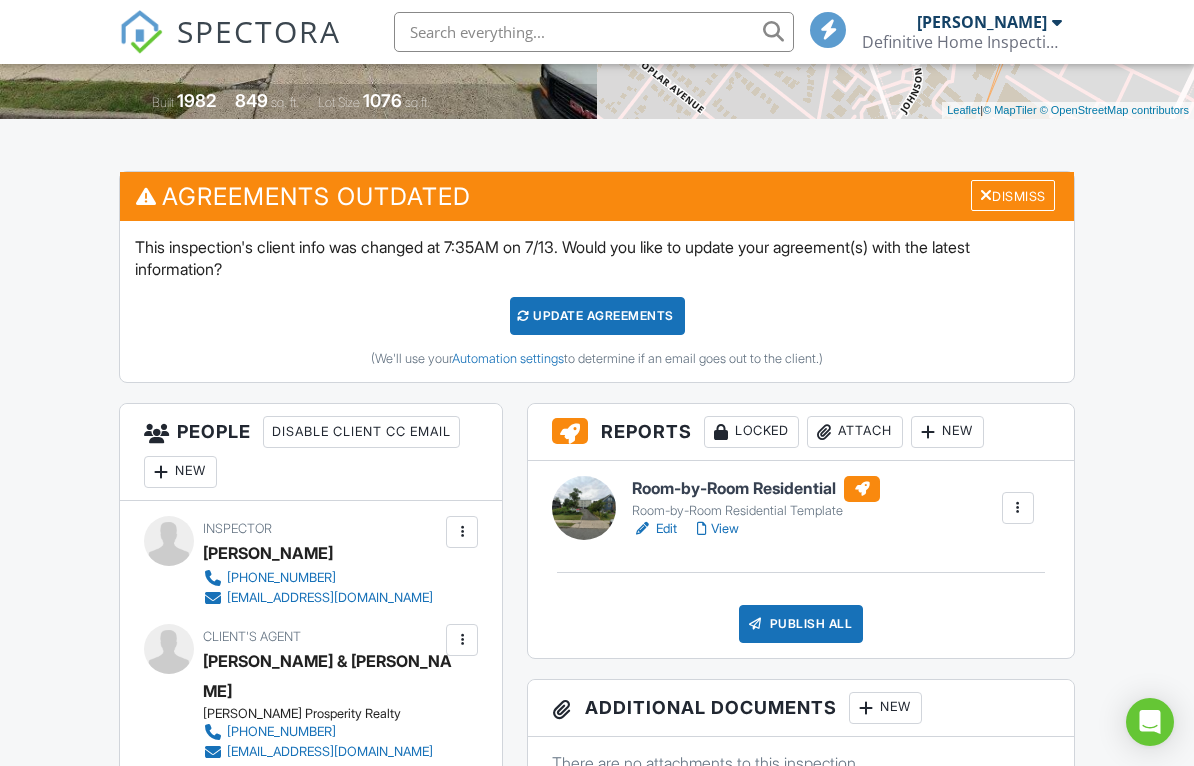 scroll, scrollTop: 435, scrollLeft: 0, axis: vertical 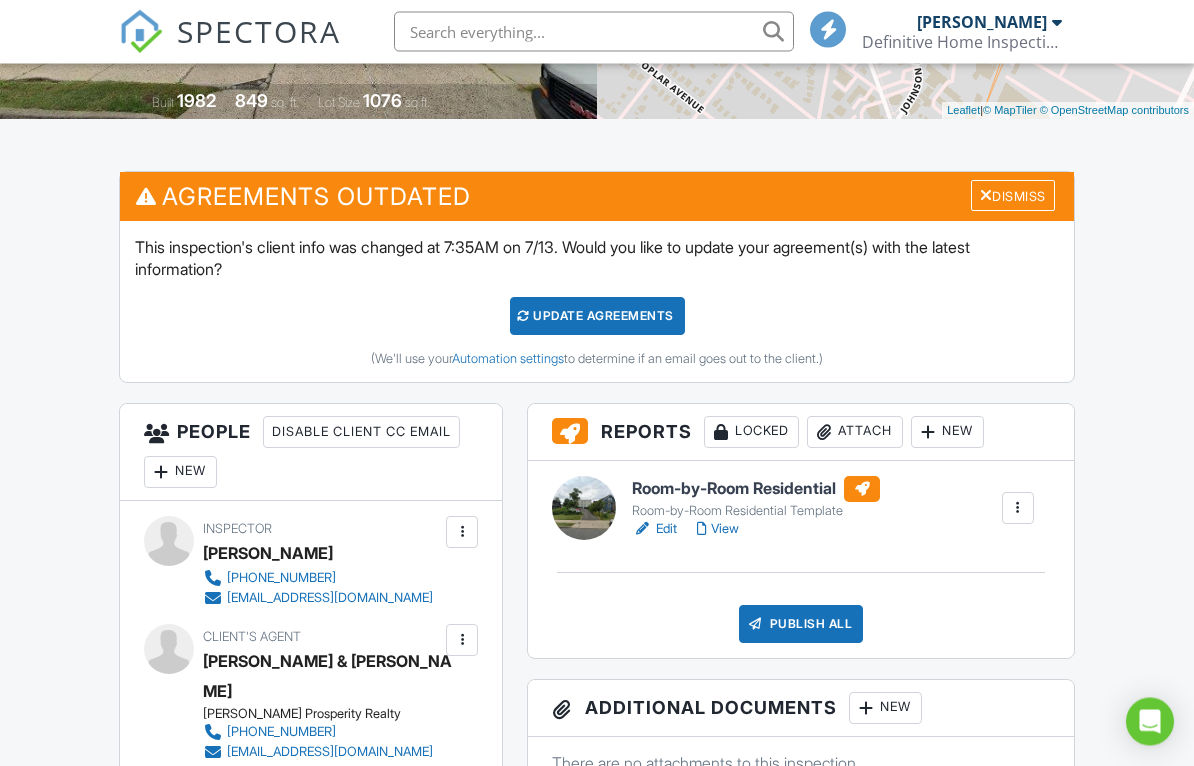 click on "This inspection's client info was changed at  7:35AM on 7/13. Would you like to update your agreement(s) with the latest information?
Update Agreements
(We'll use your  Automation settings  to determine if an email goes out to the client.)" at bounding box center (596, 302) 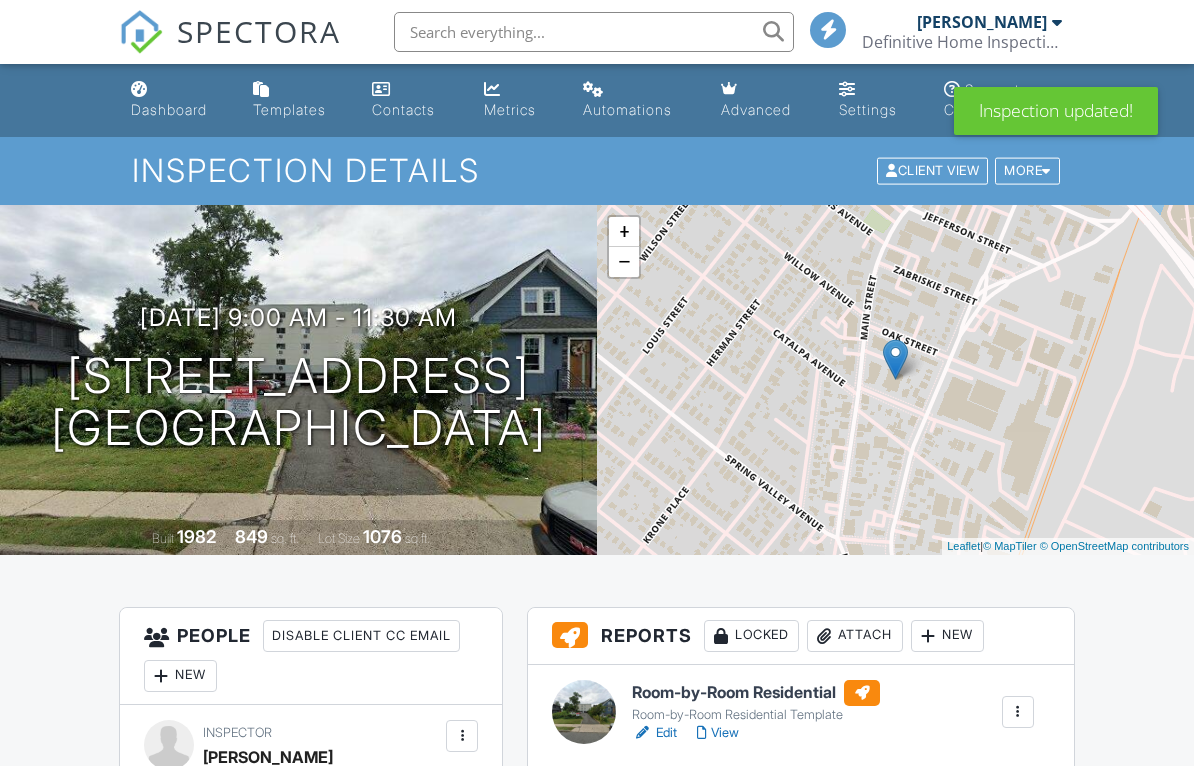 scroll, scrollTop: 0, scrollLeft: 0, axis: both 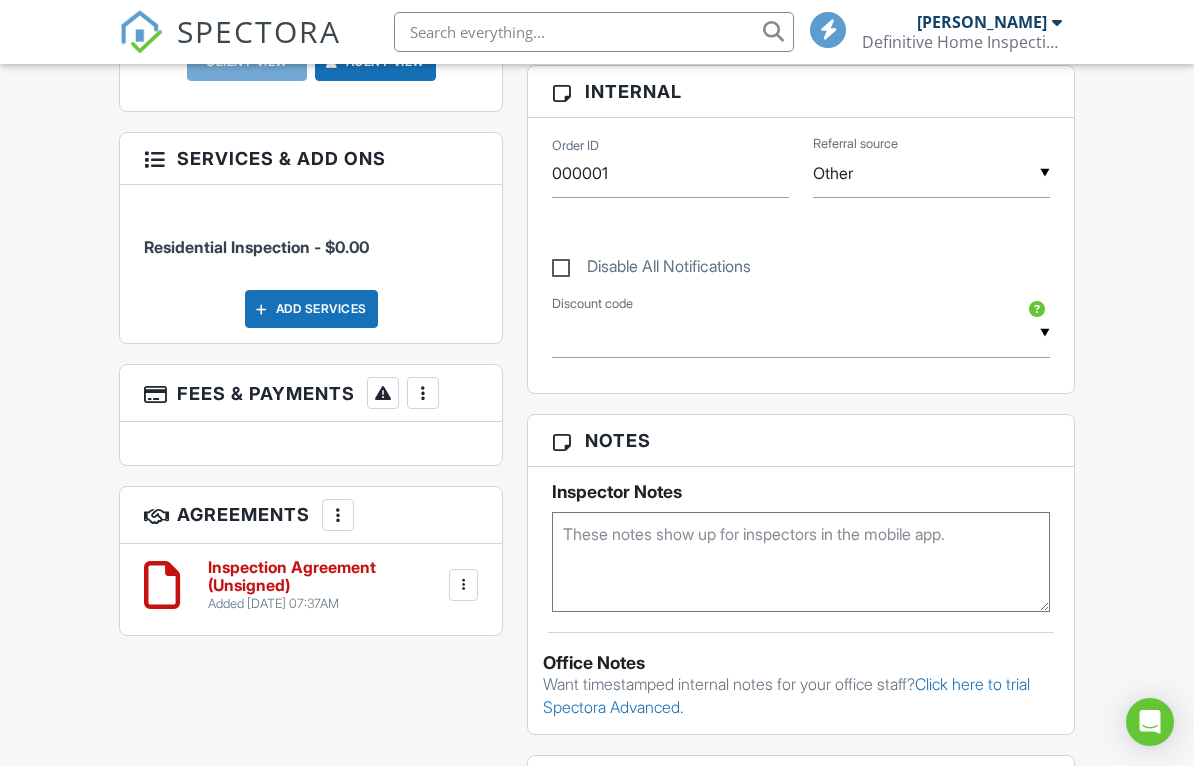 click on "Add Services" at bounding box center (311, 309) 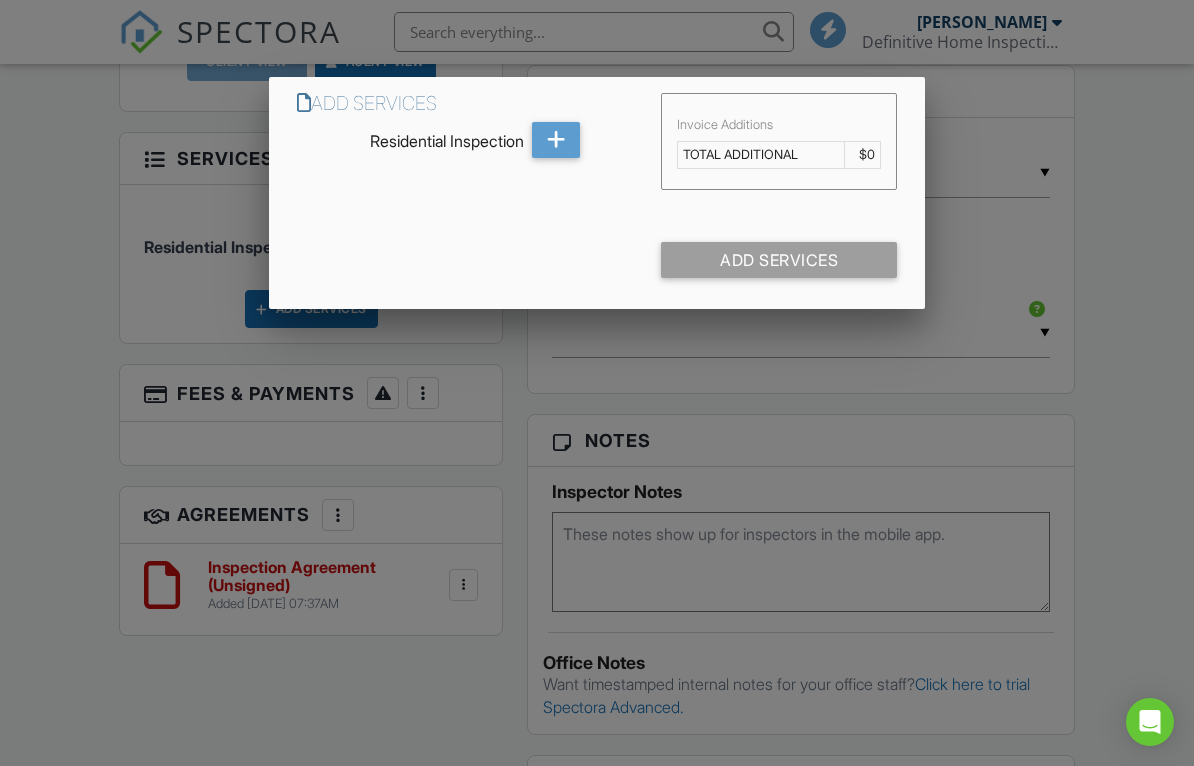 click at bounding box center (597, 379) 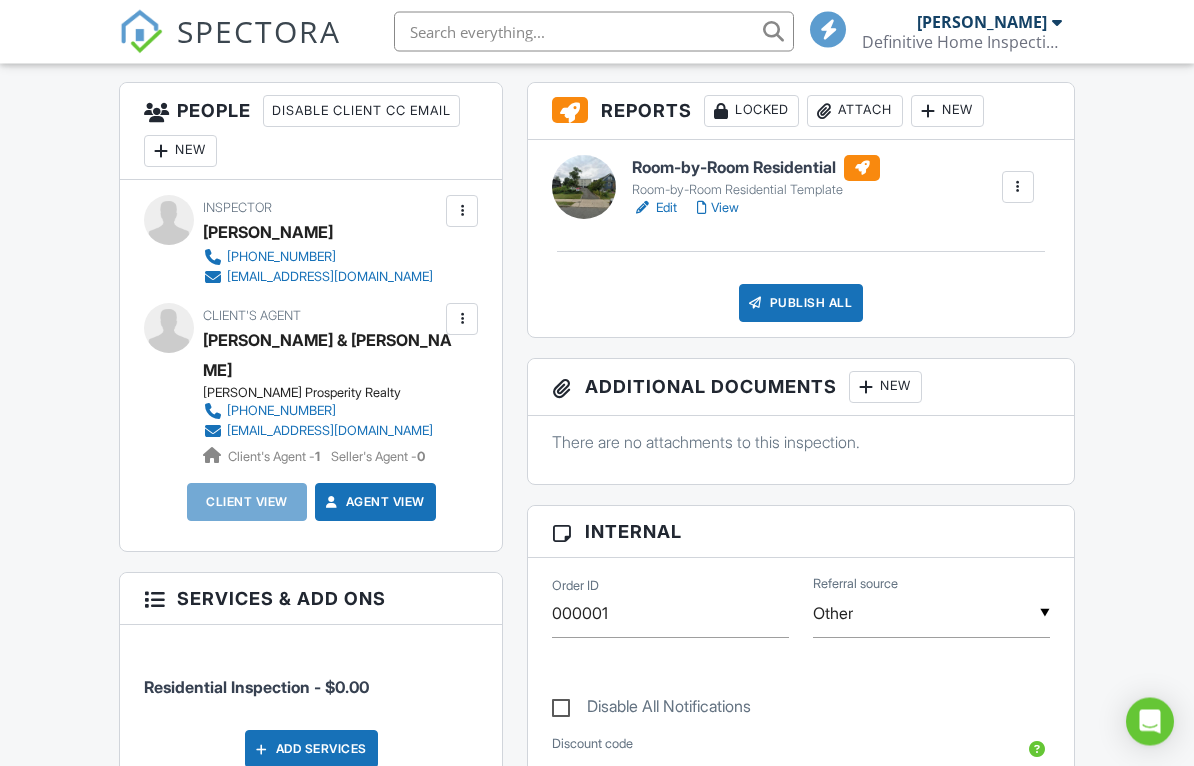 scroll, scrollTop: 508, scrollLeft: 0, axis: vertical 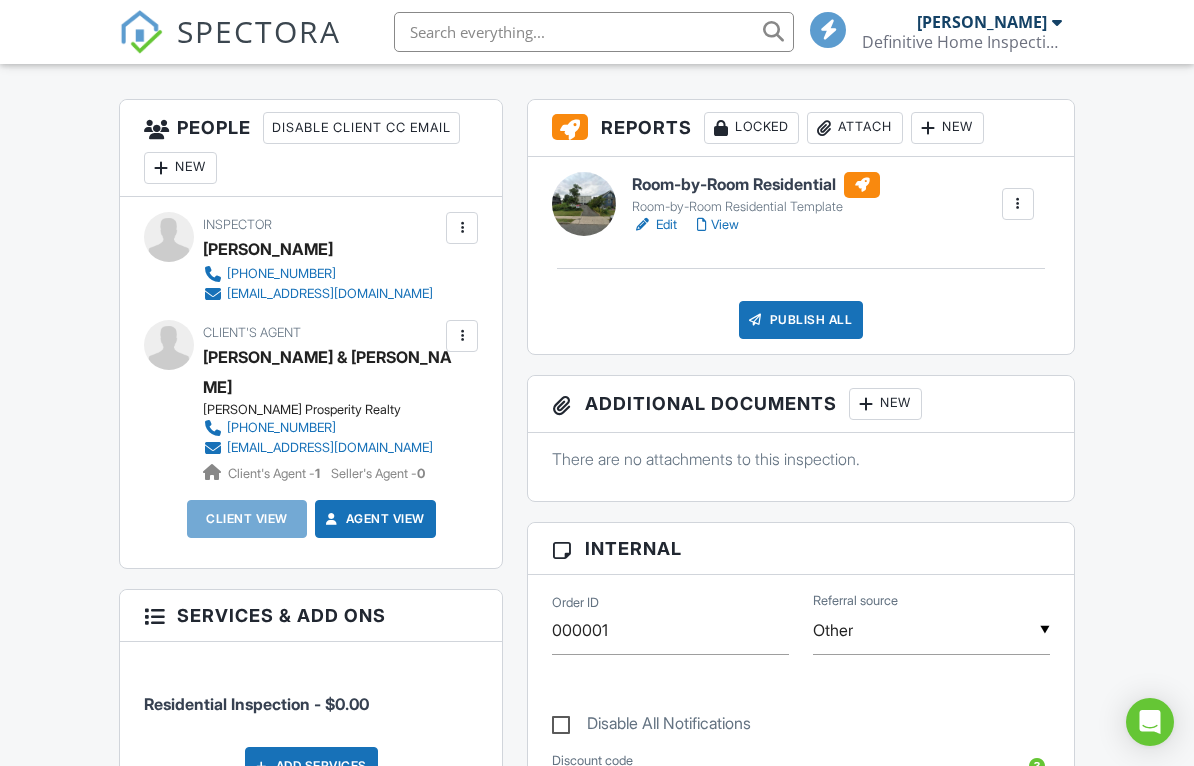 click on "New" at bounding box center (180, 168) 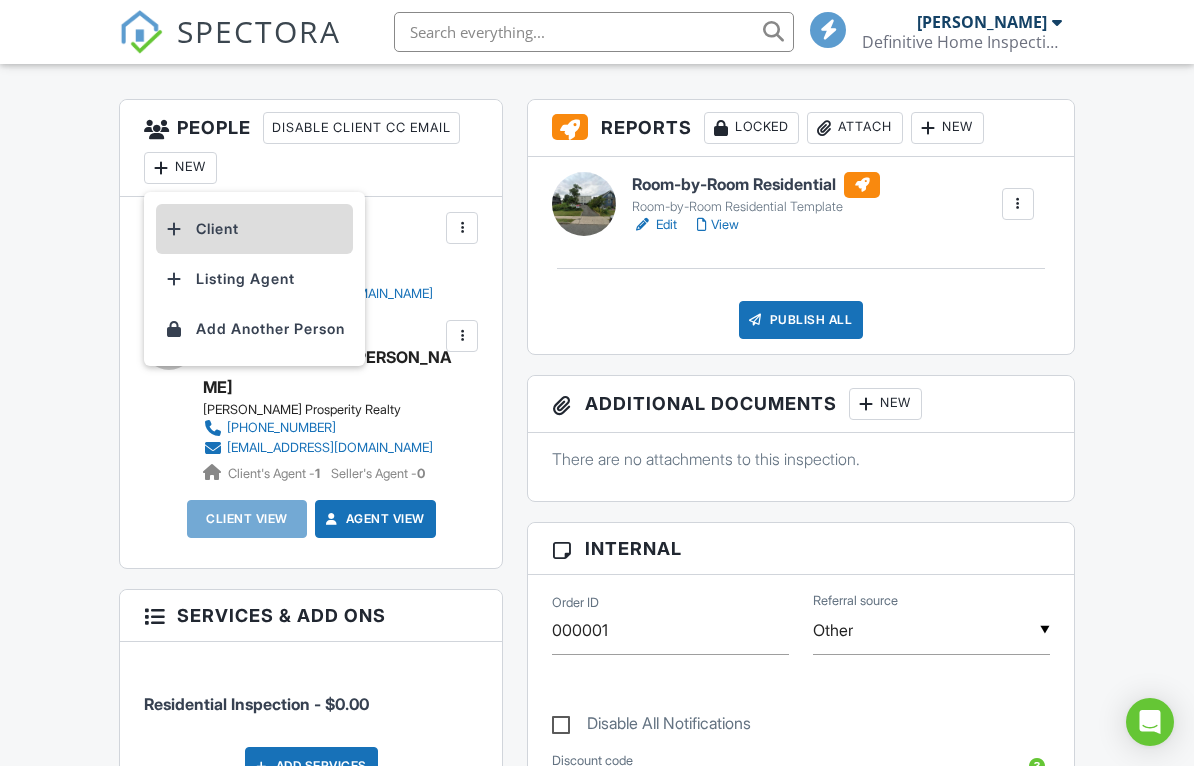 click on "Client" at bounding box center [254, 229] 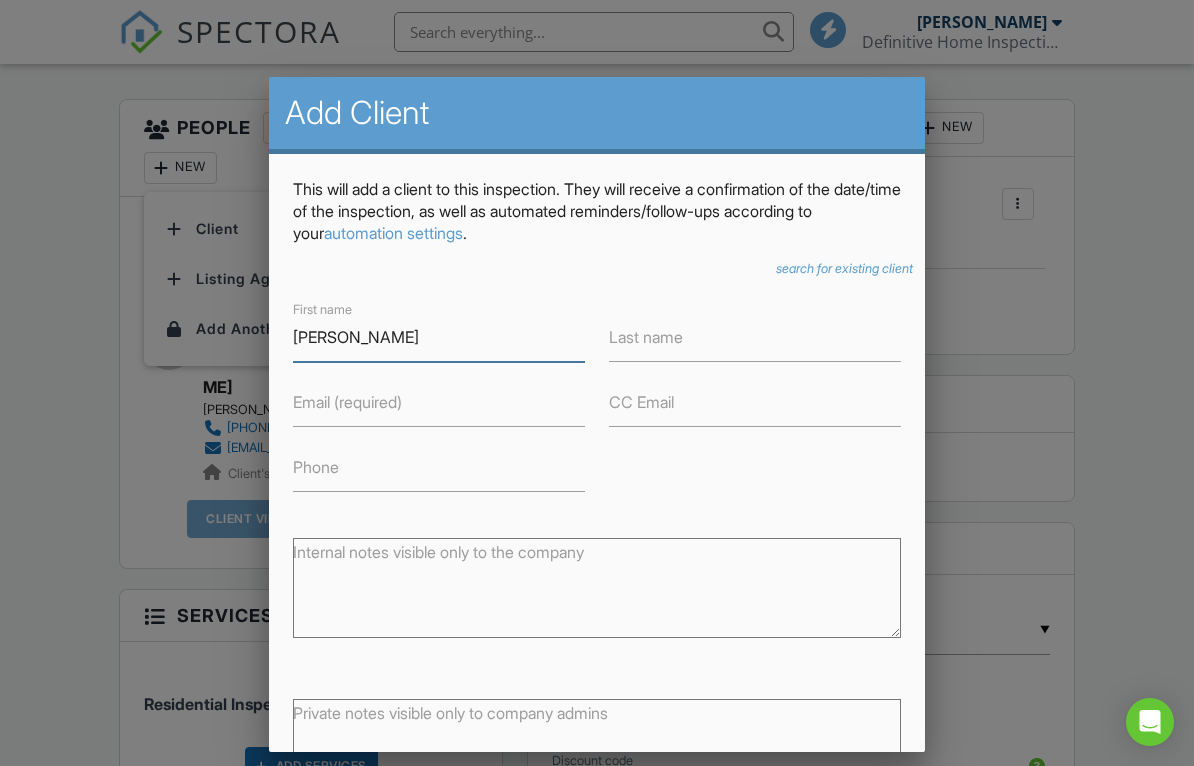 type on "Brian" 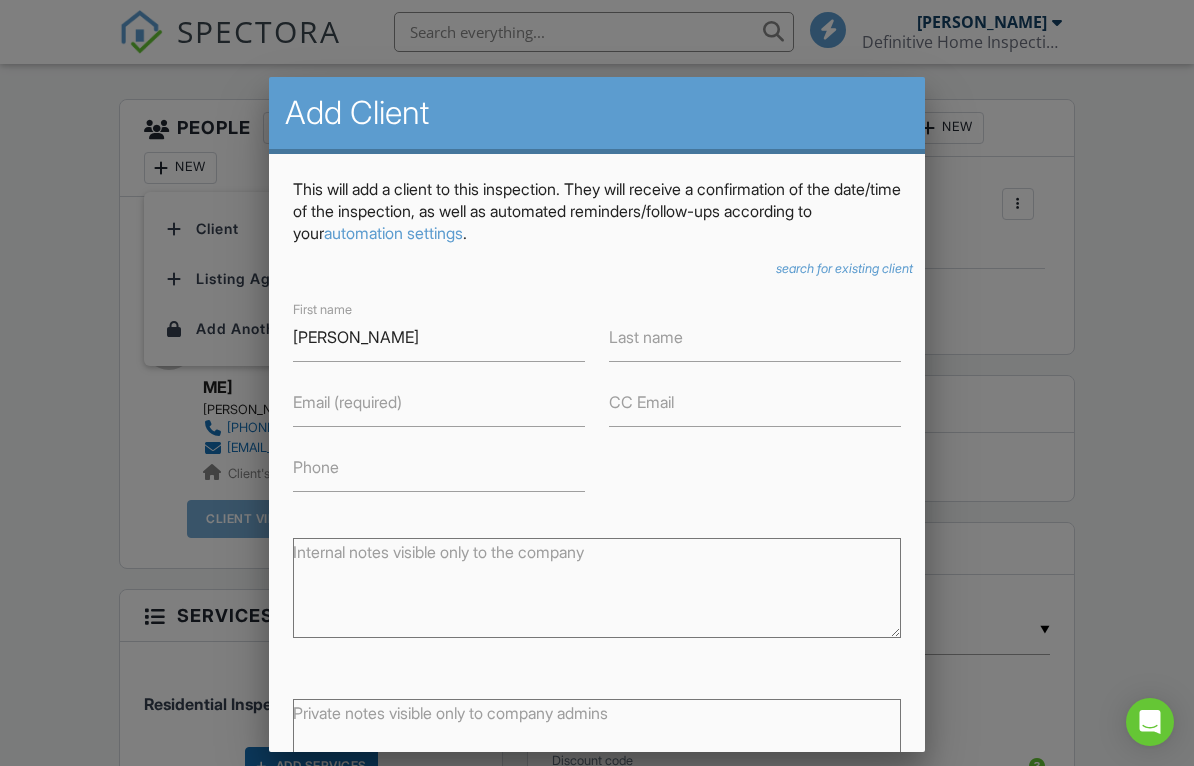 click on "Last name" at bounding box center (646, 337) 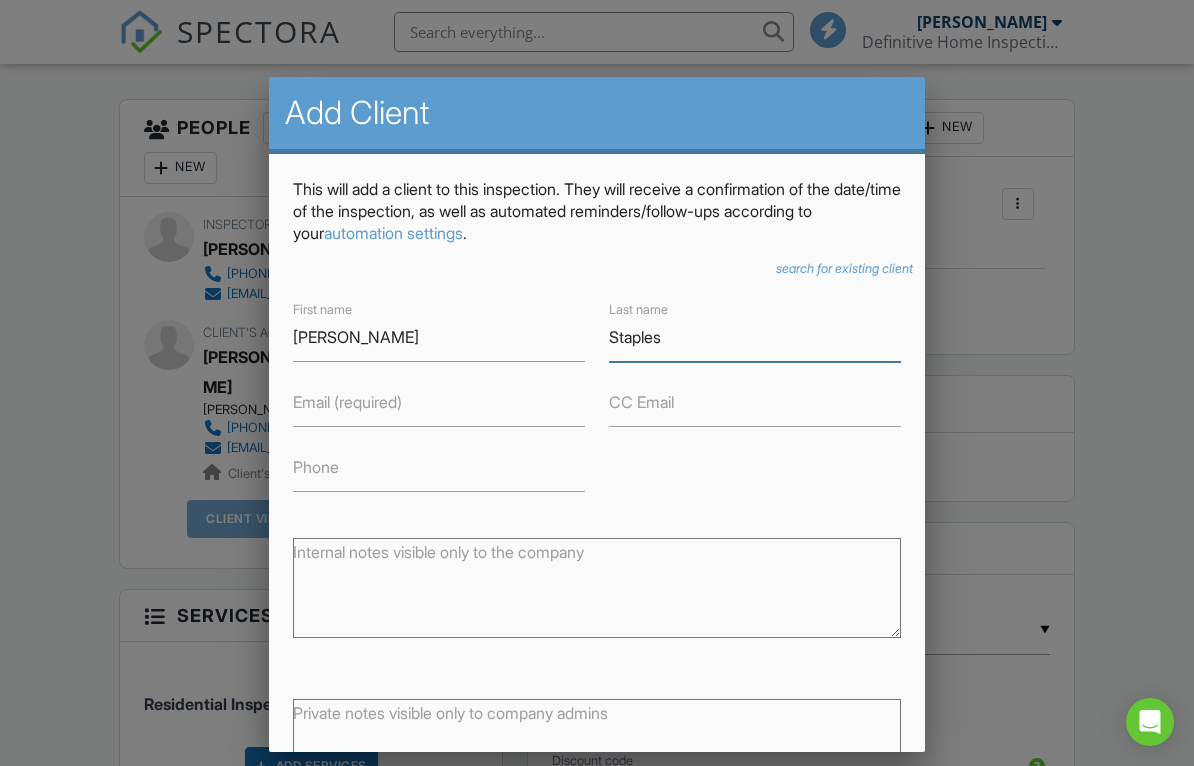 type on "Staples" 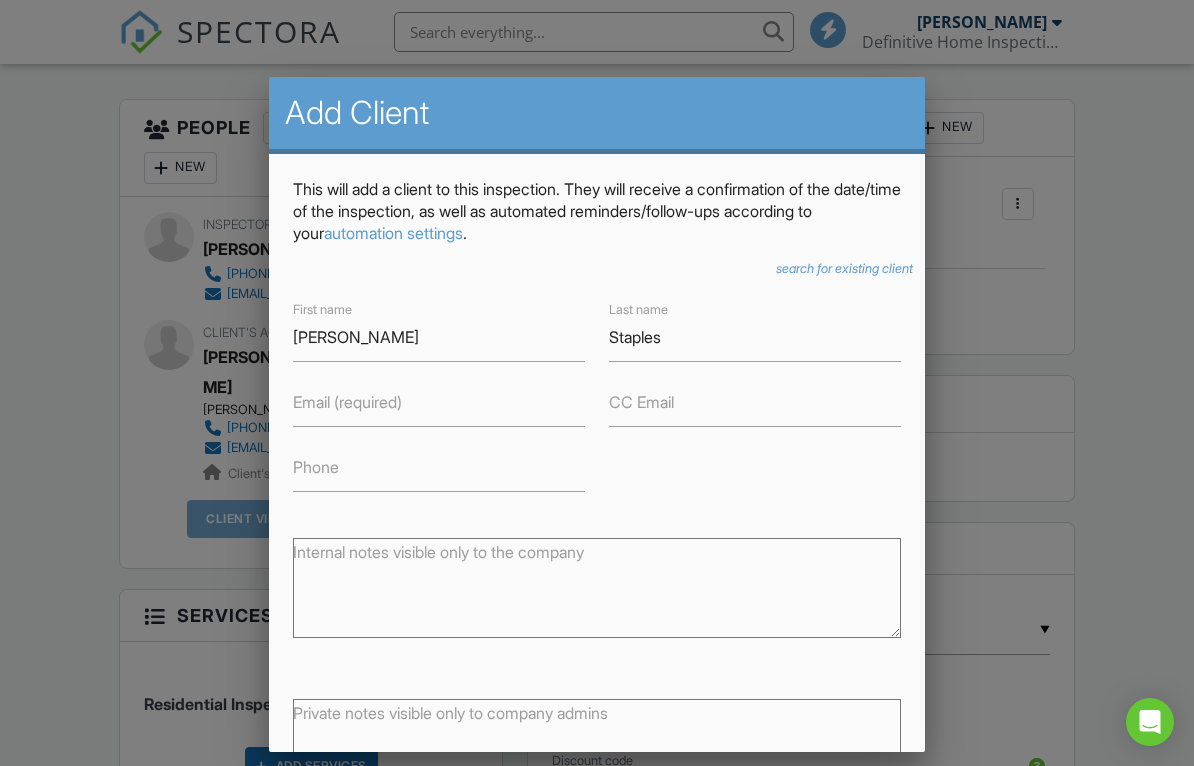click on "This will add a client to this inspection. They will receive a confirmation of the date/time of the inspection, as well as automated reminders/follow-ups according to your  automation settings ." at bounding box center (597, 211) 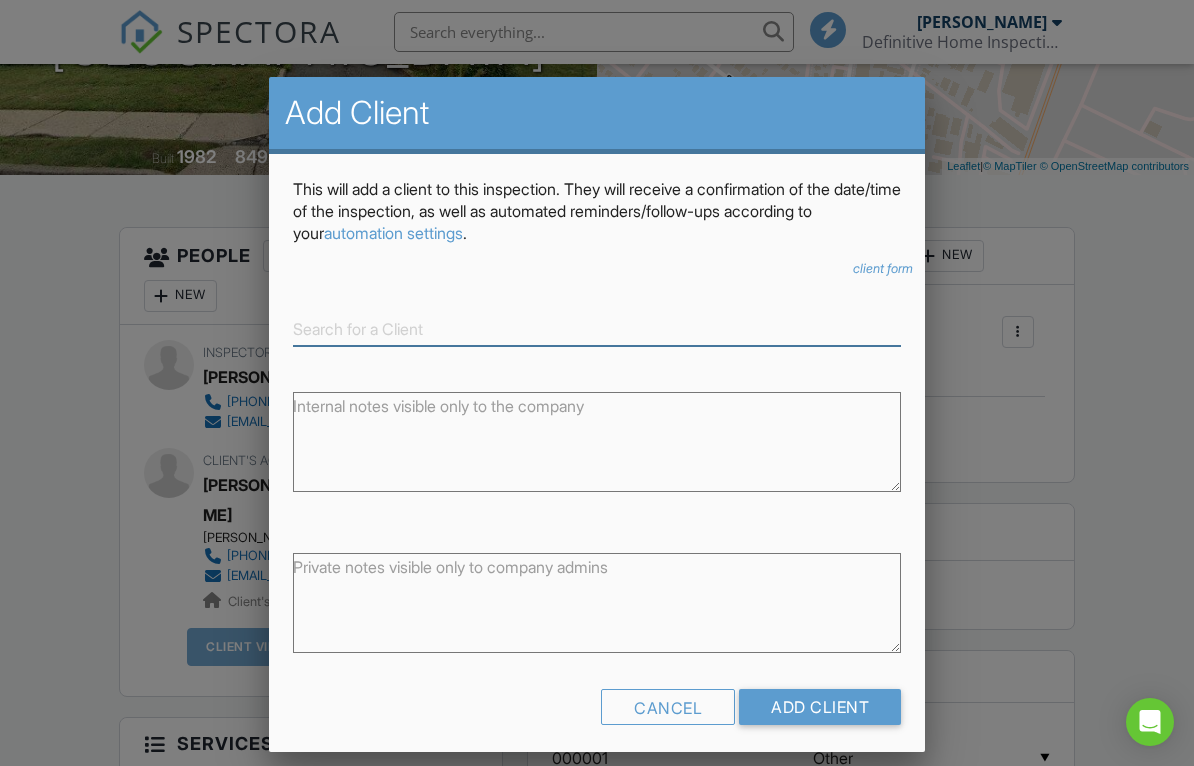 click at bounding box center [597, 329] 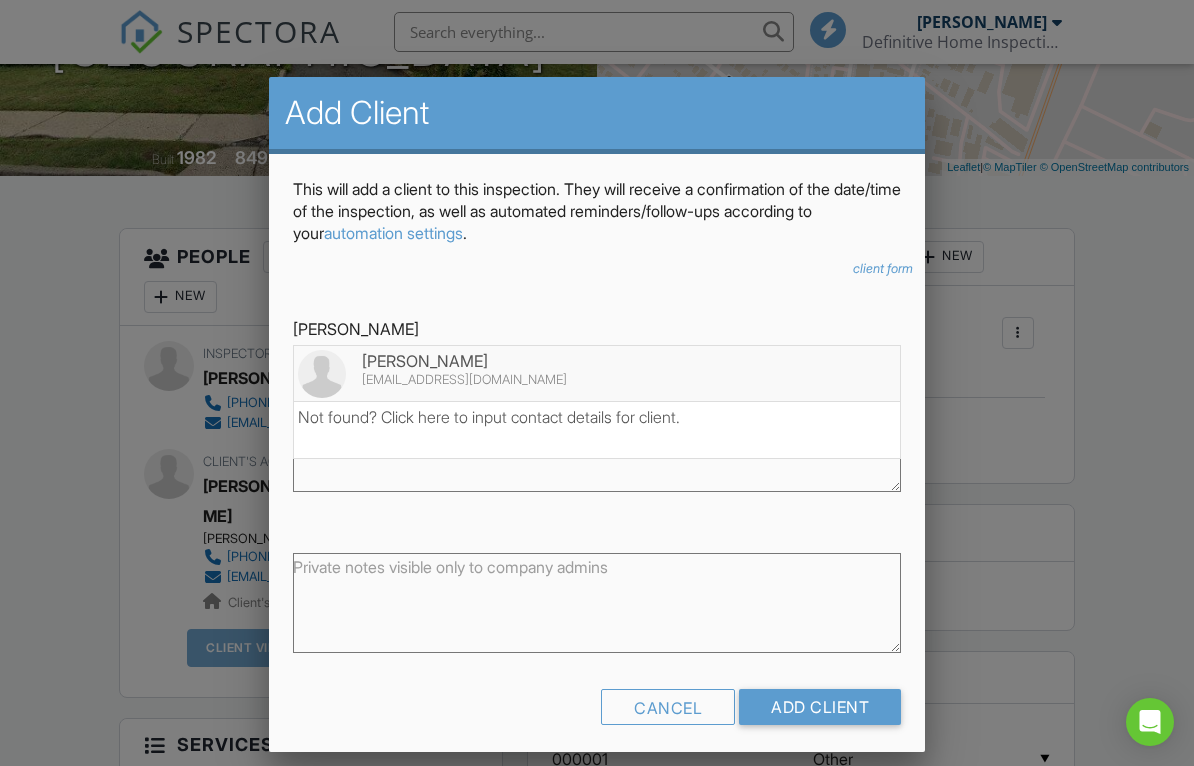 click on "Brian Staples" at bounding box center (597, 361) 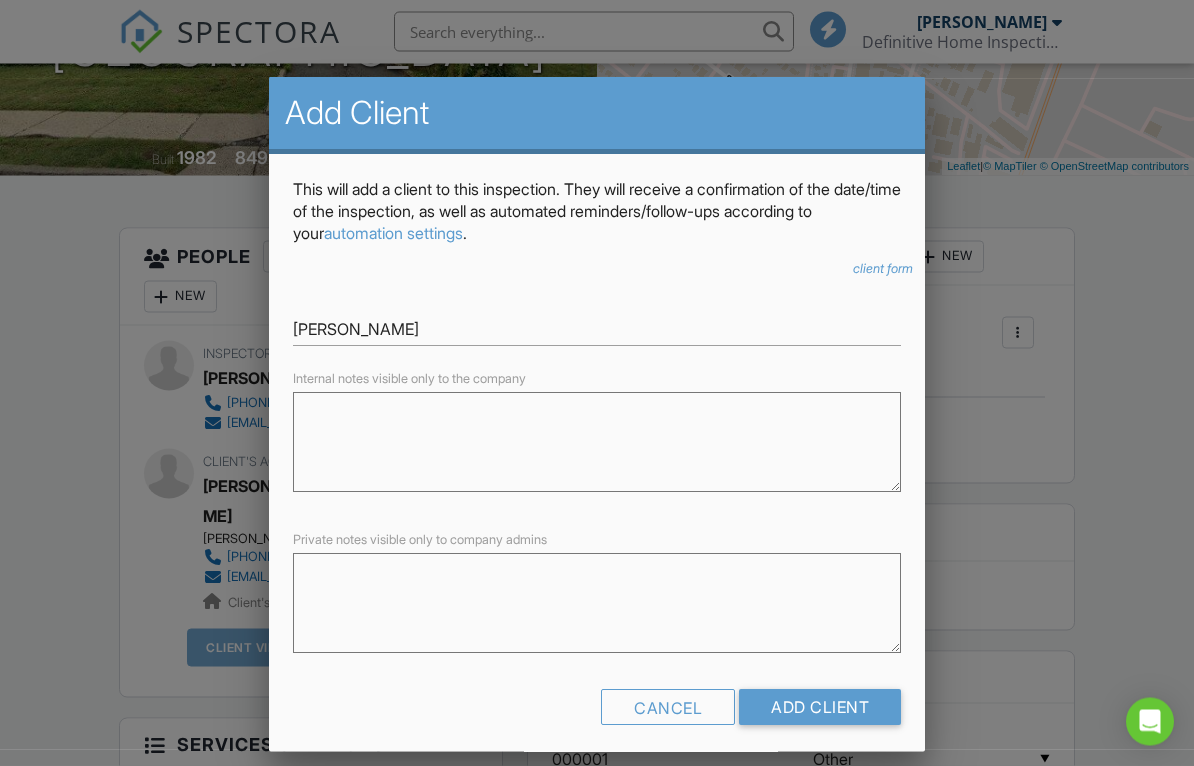 scroll, scrollTop: 380, scrollLeft: 0, axis: vertical 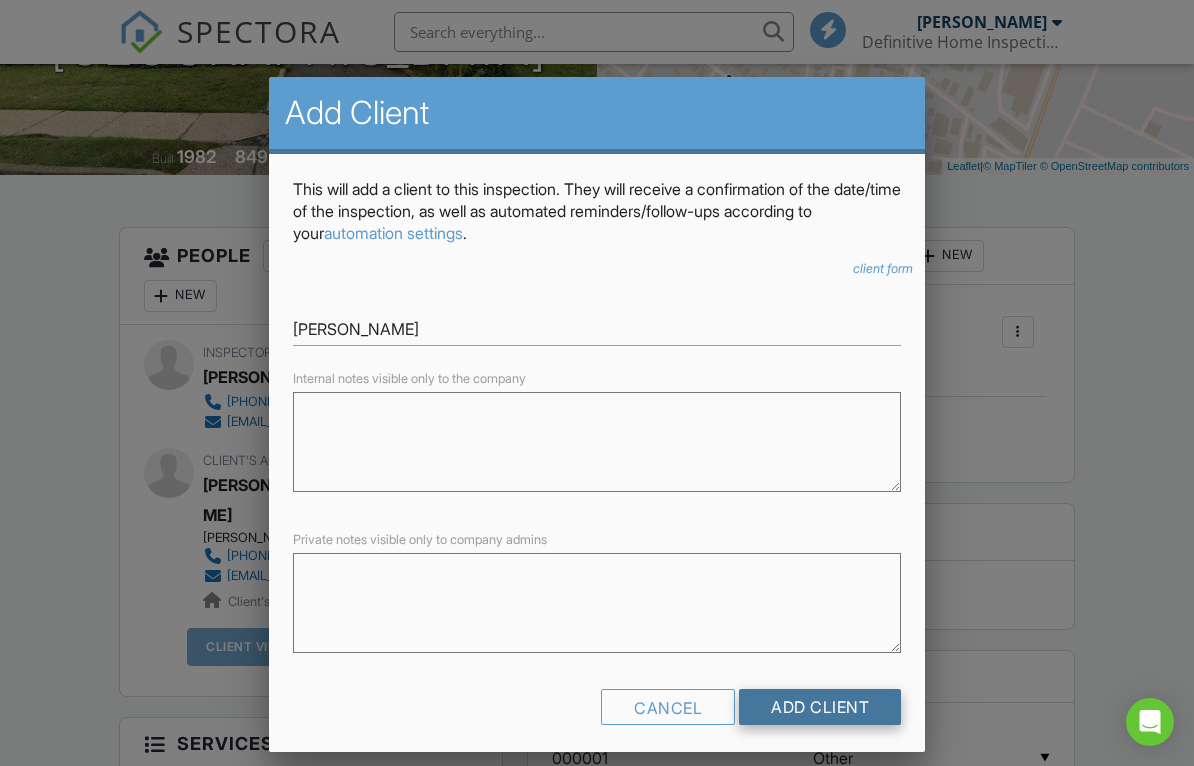 click on "Add Client" at bounding box center [820, 707] 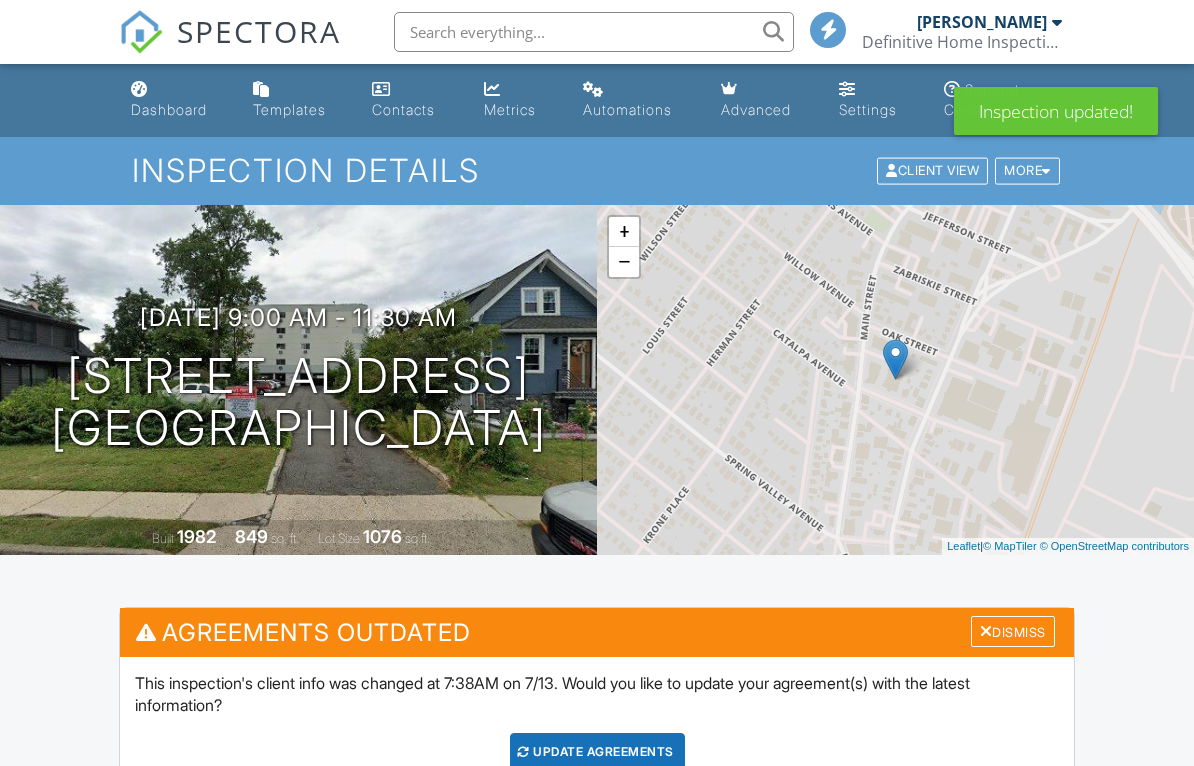 scroll, scrollTop: 0, scrollLeft: 0, axis: both 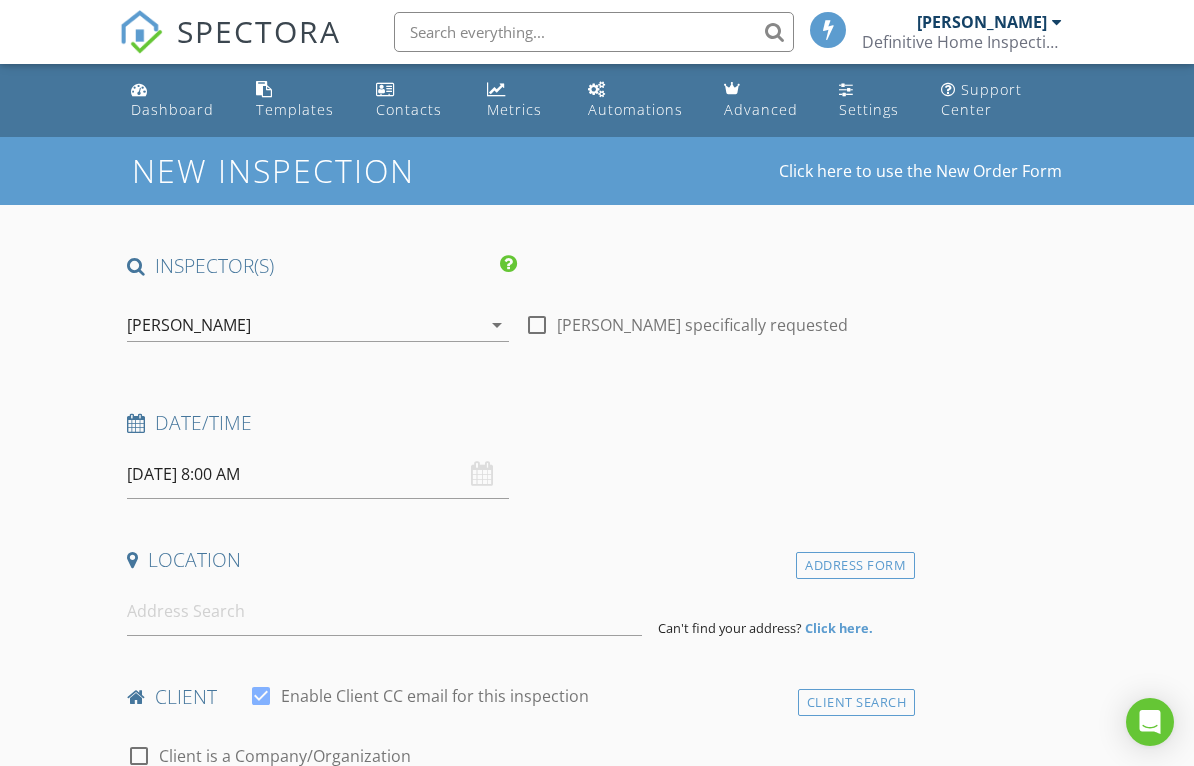 click on "[PERSON_NAME]" at bounding box center [982, 22] 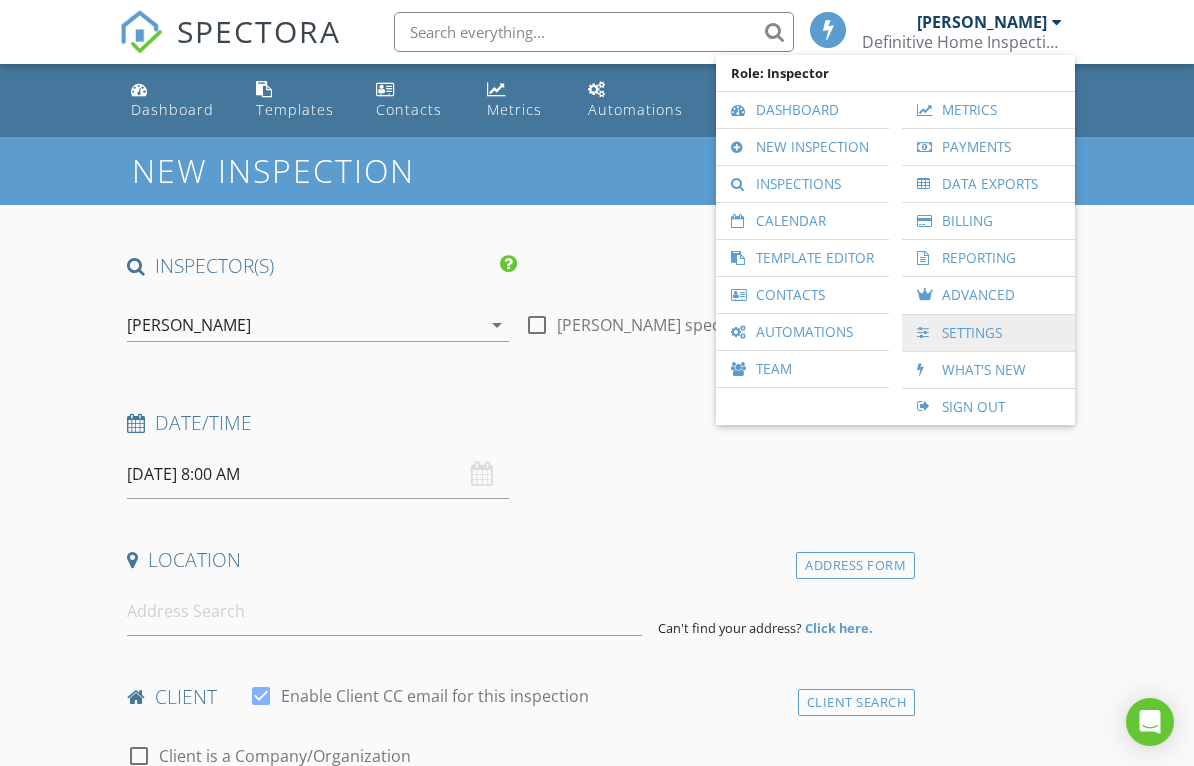 click on "Settings" at bounding box center [988, 333] 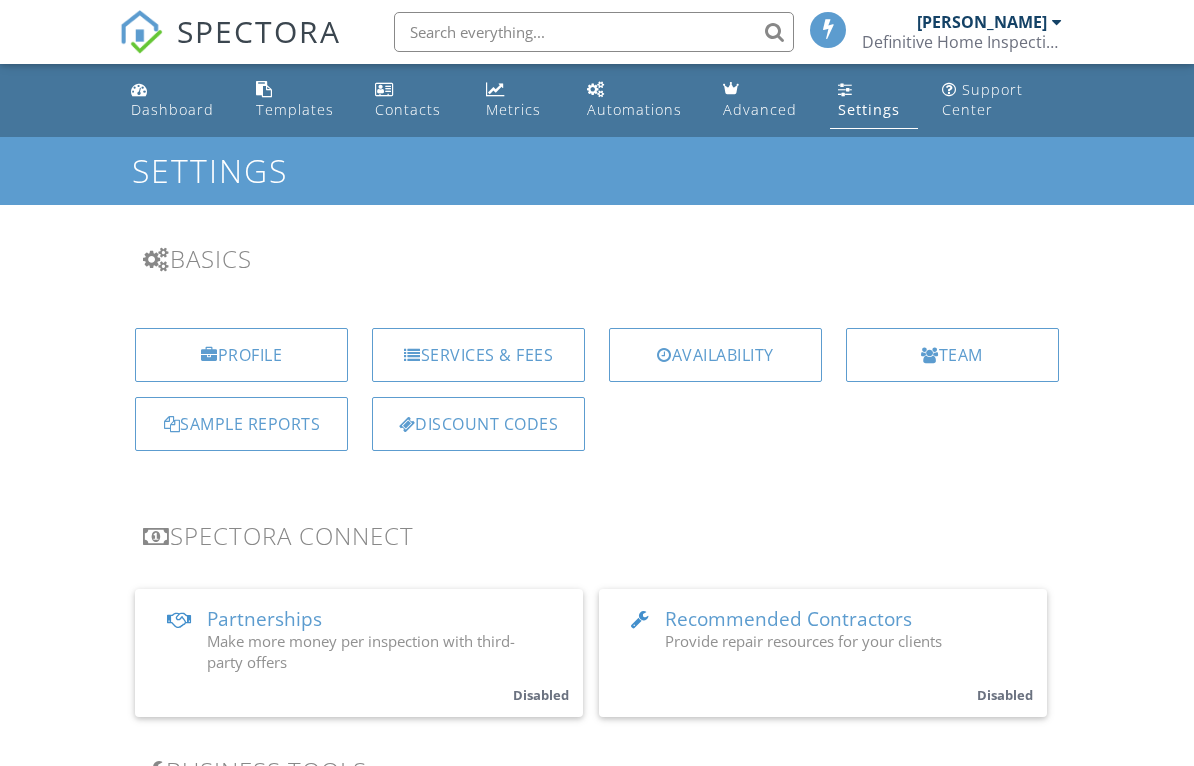 scroll, scrollTop: 0, scrollLeft: 0, axis: both 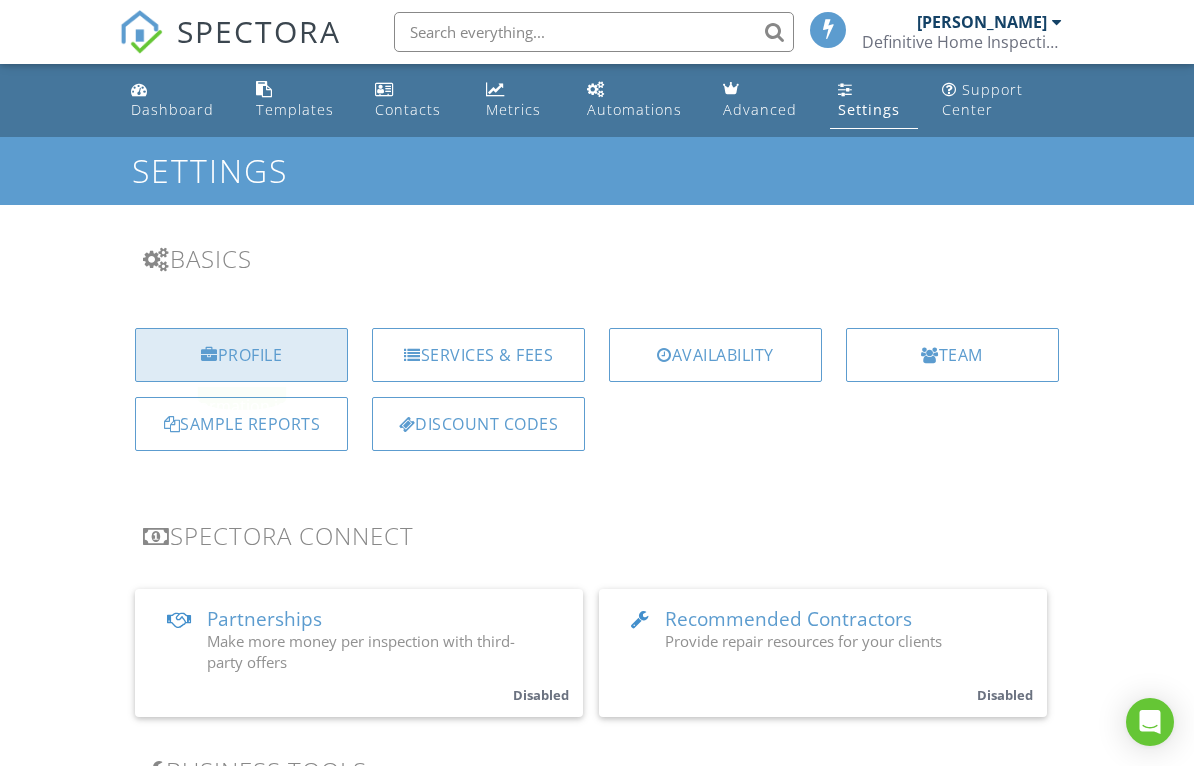 click on "Profile" at bounding box center (241, 355) 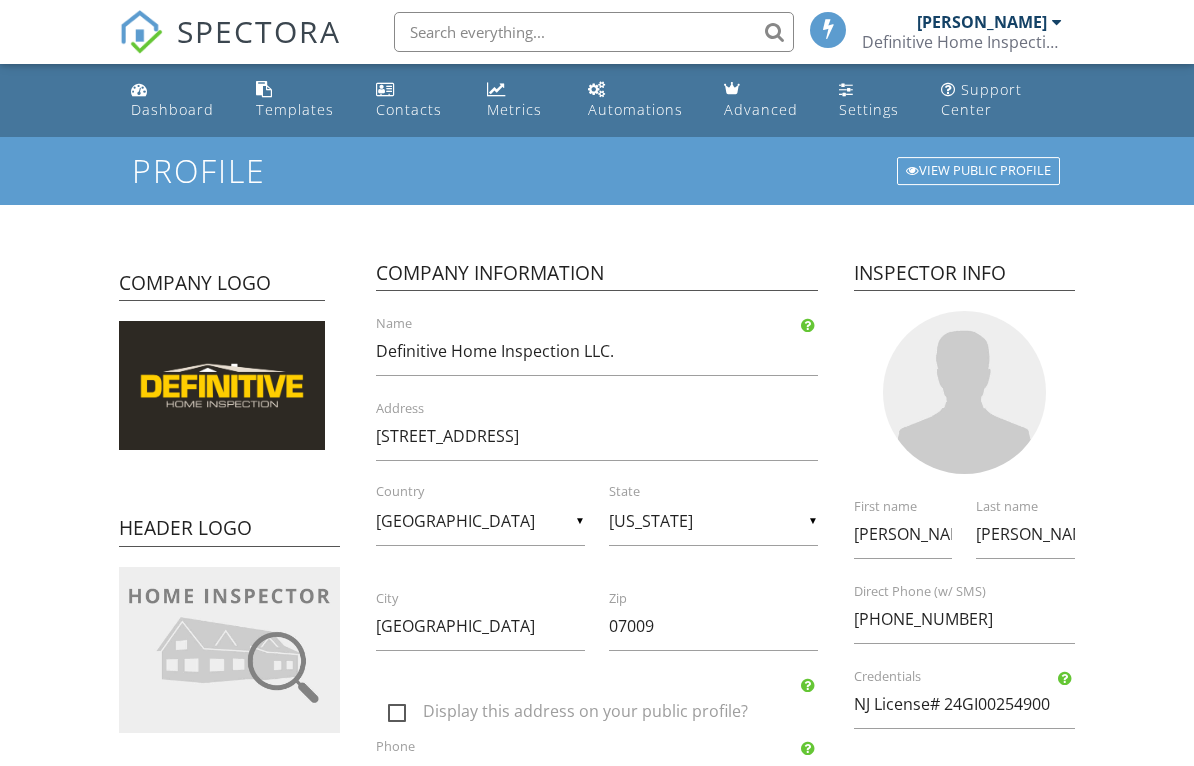 scroll, scrollTop: 0, scrollLeft: 0, axis: both 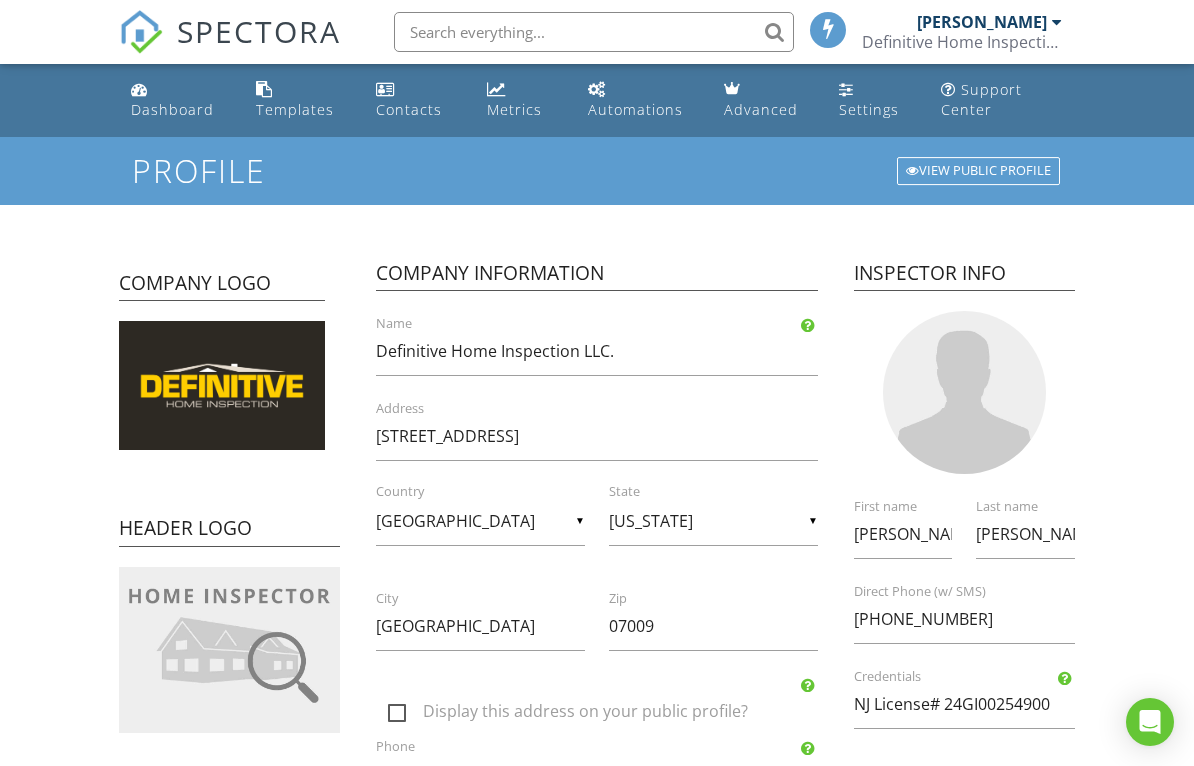 click on "Definitive Home Inspection LLC." at bounding box center [962, 42] 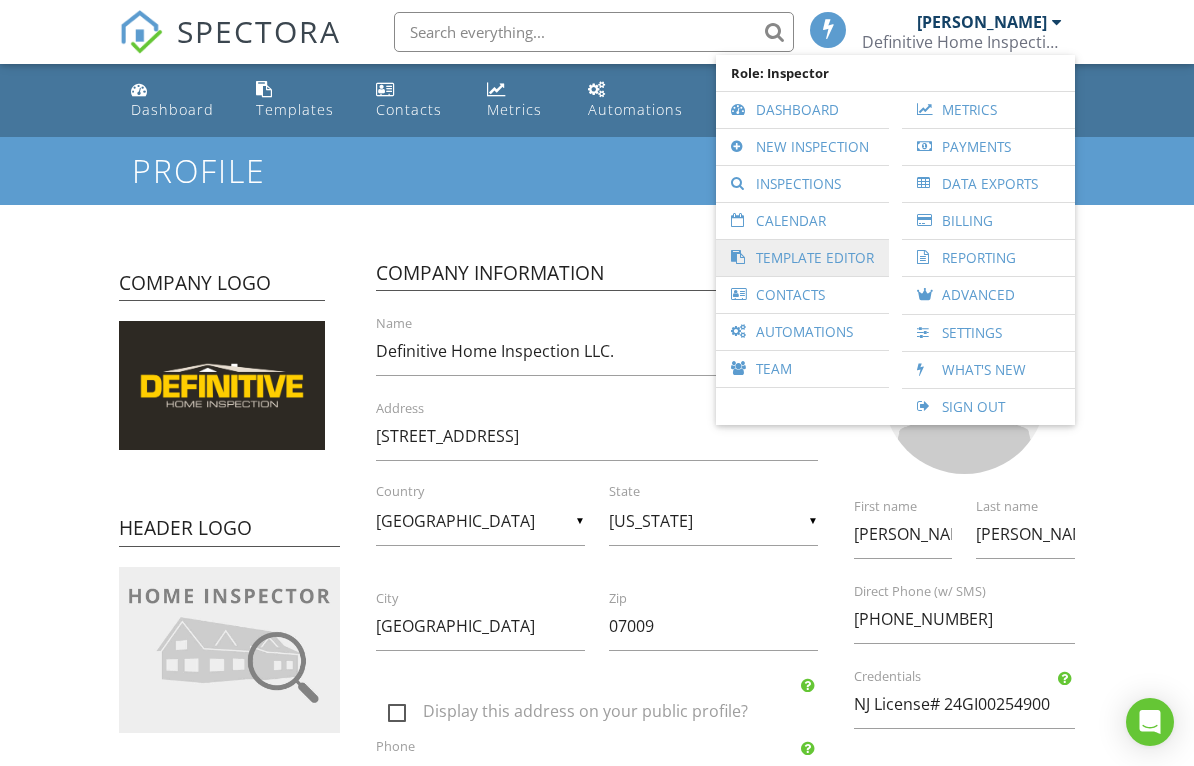 click on "Template Editor" at bounding box center [802, 258] 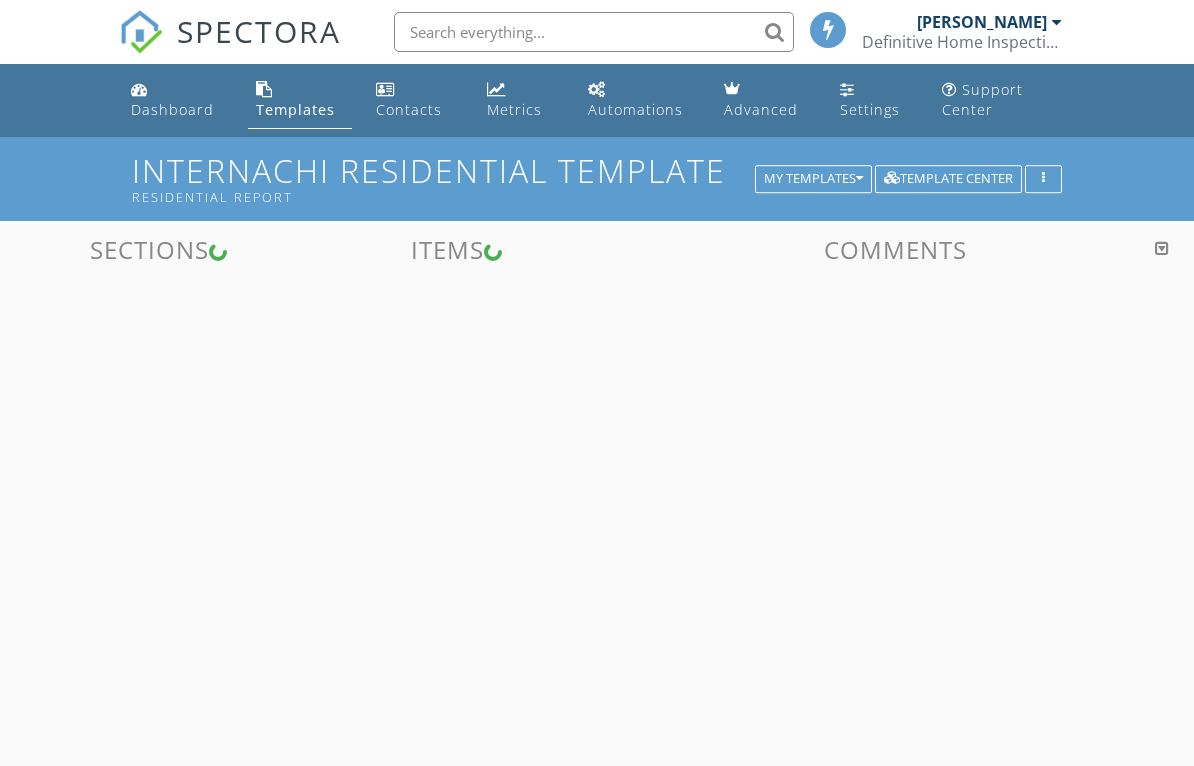 scroll, scrollTop: 0, scrollLeft: 0, axis: both 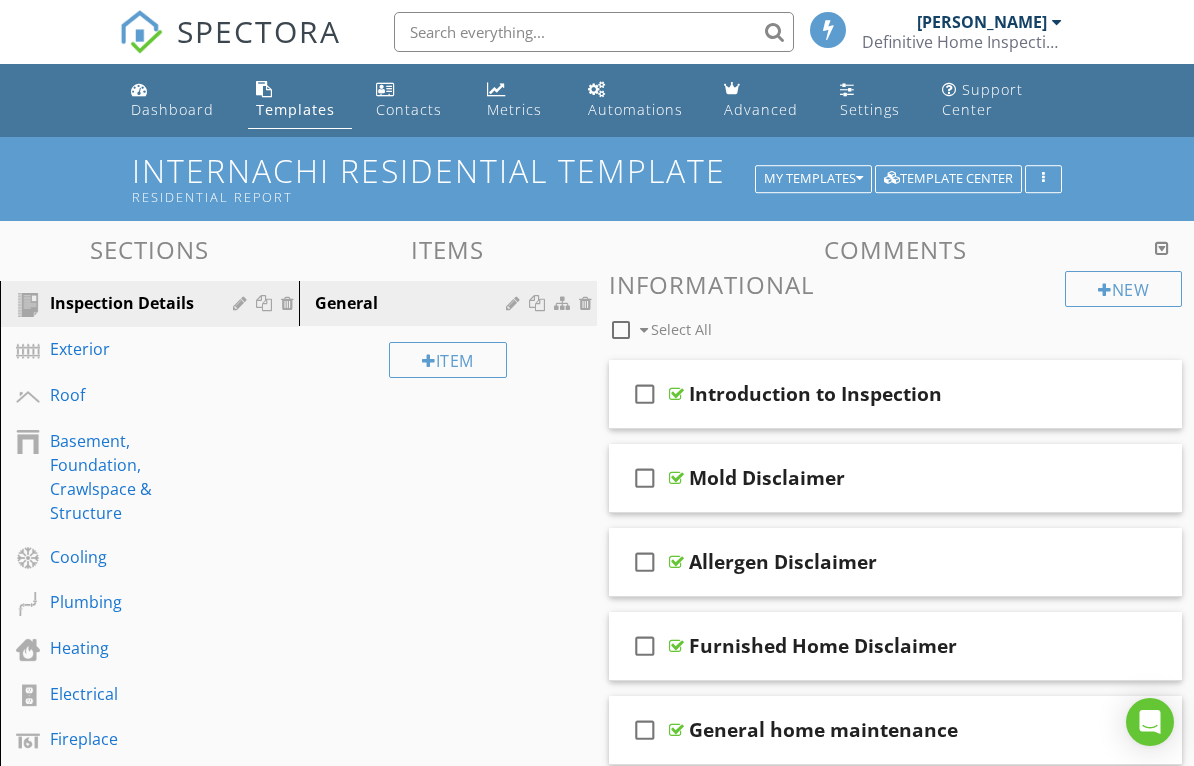 click on "Definitive Home Inspection LLC." at bounding box center (962, 42) 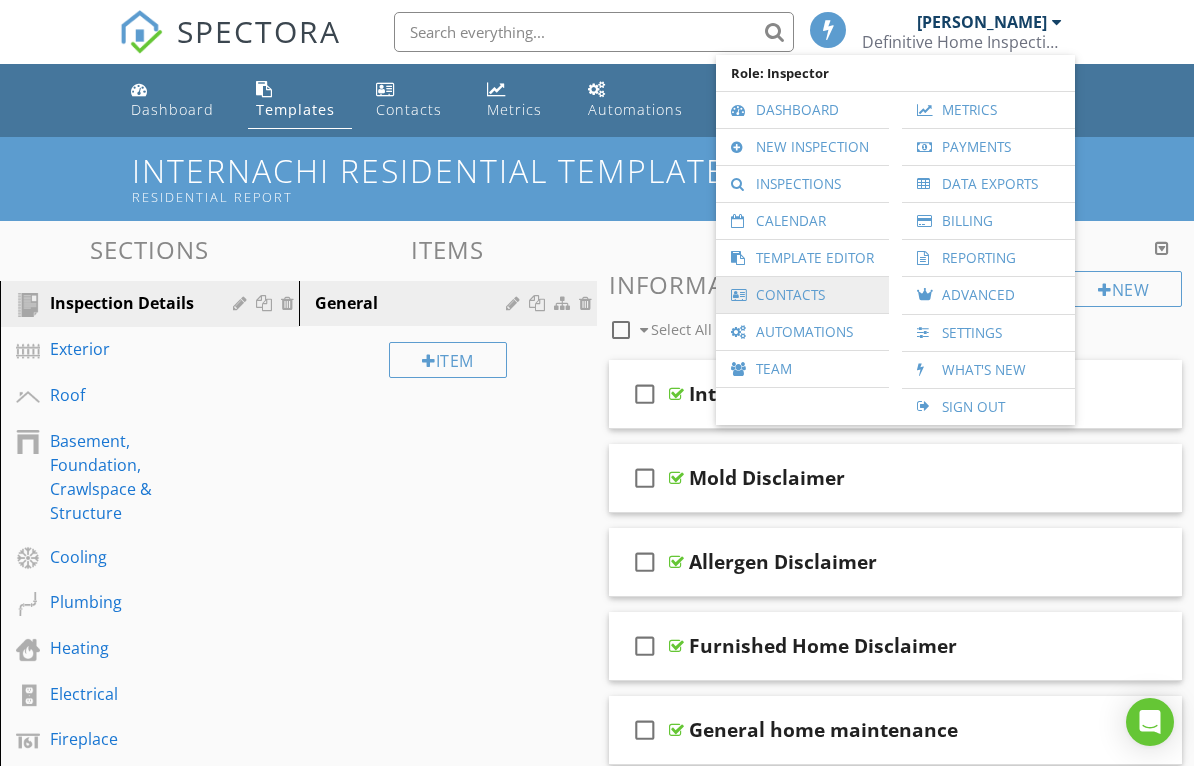 click on "Contacts" at bounding box center (802, 295) 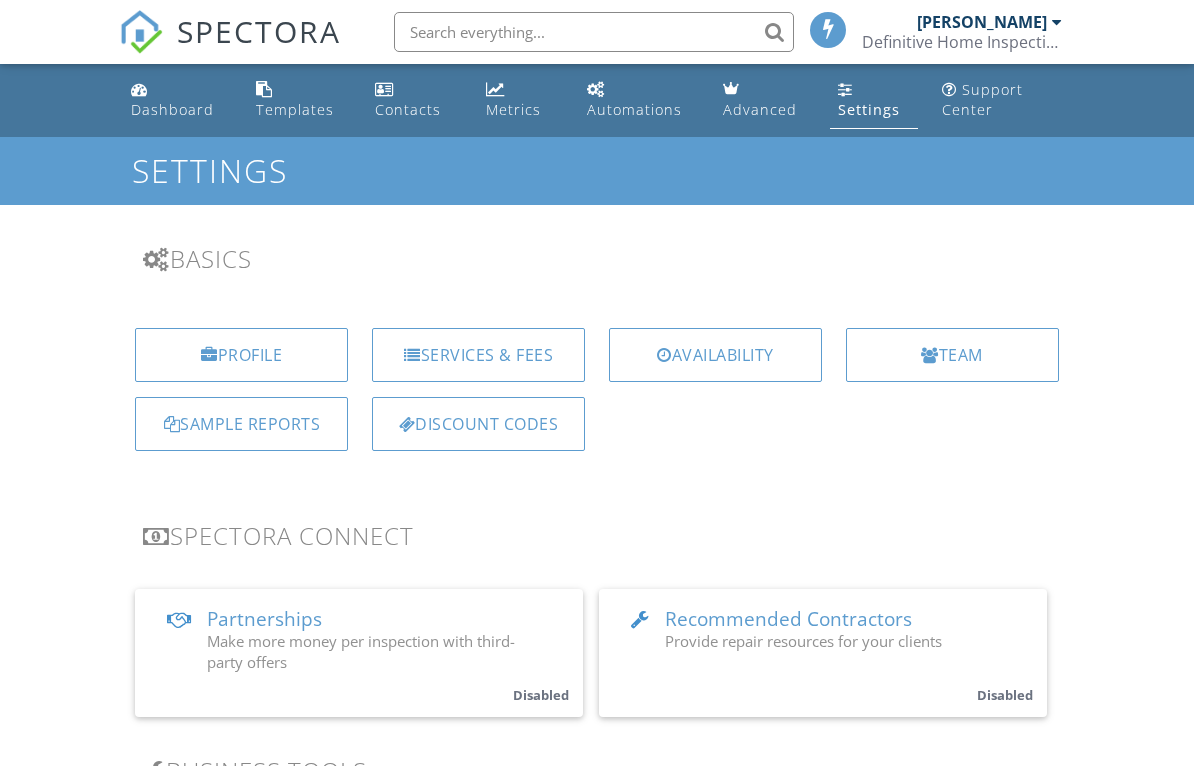 scroll, scrollTop: 0, scrollLeft: 0, axis: both 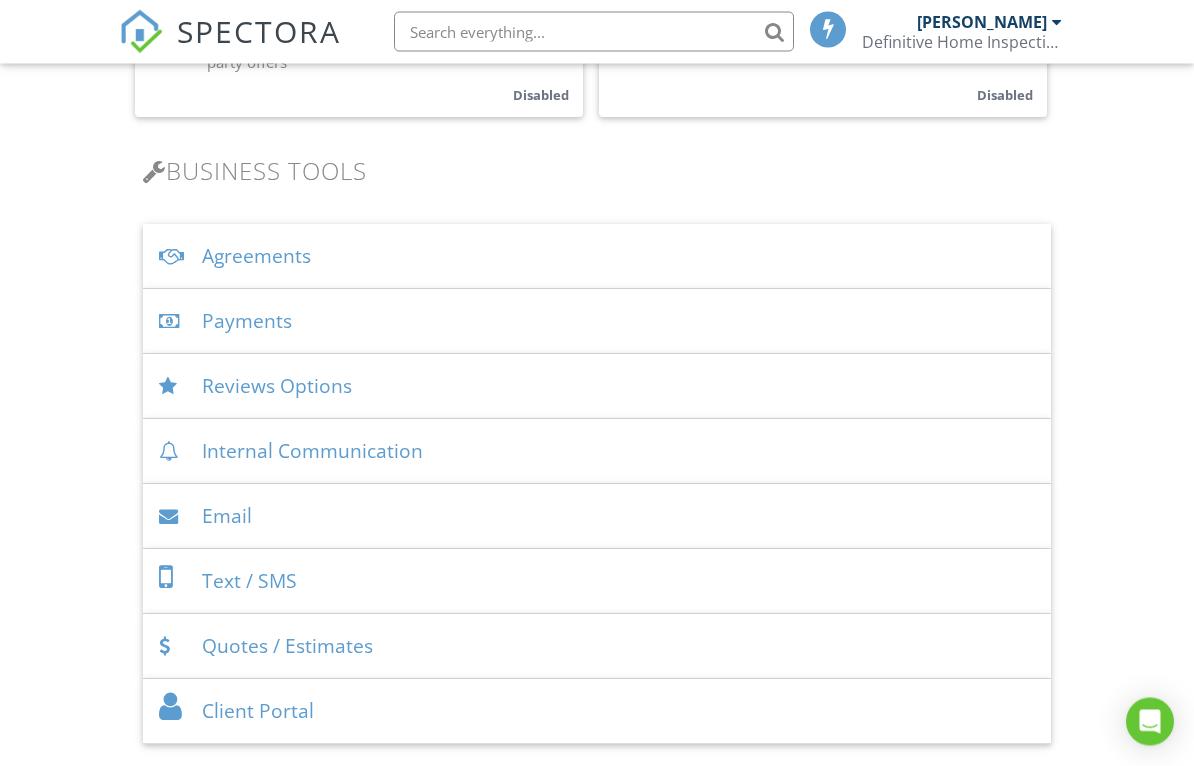 click on "Email" at bounding box center (596, 517) 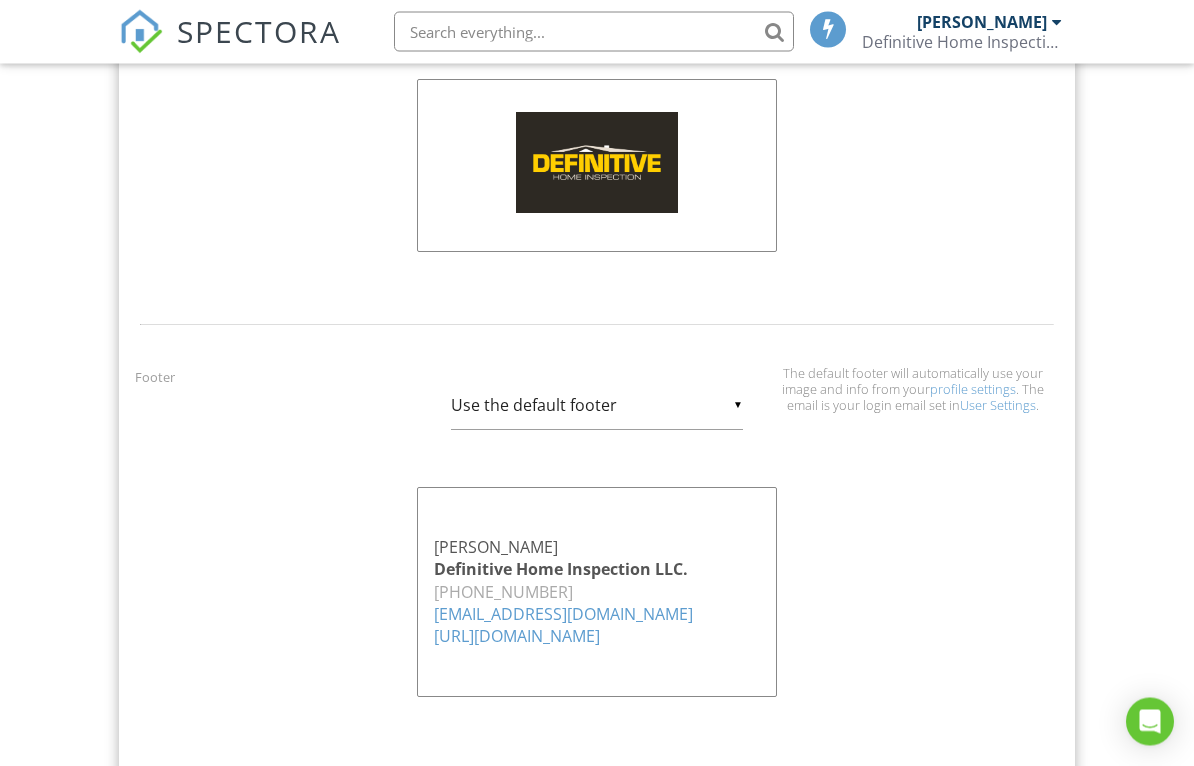 scroll, scrollTop: 1749, scrollLeft: 0, axis: vertical 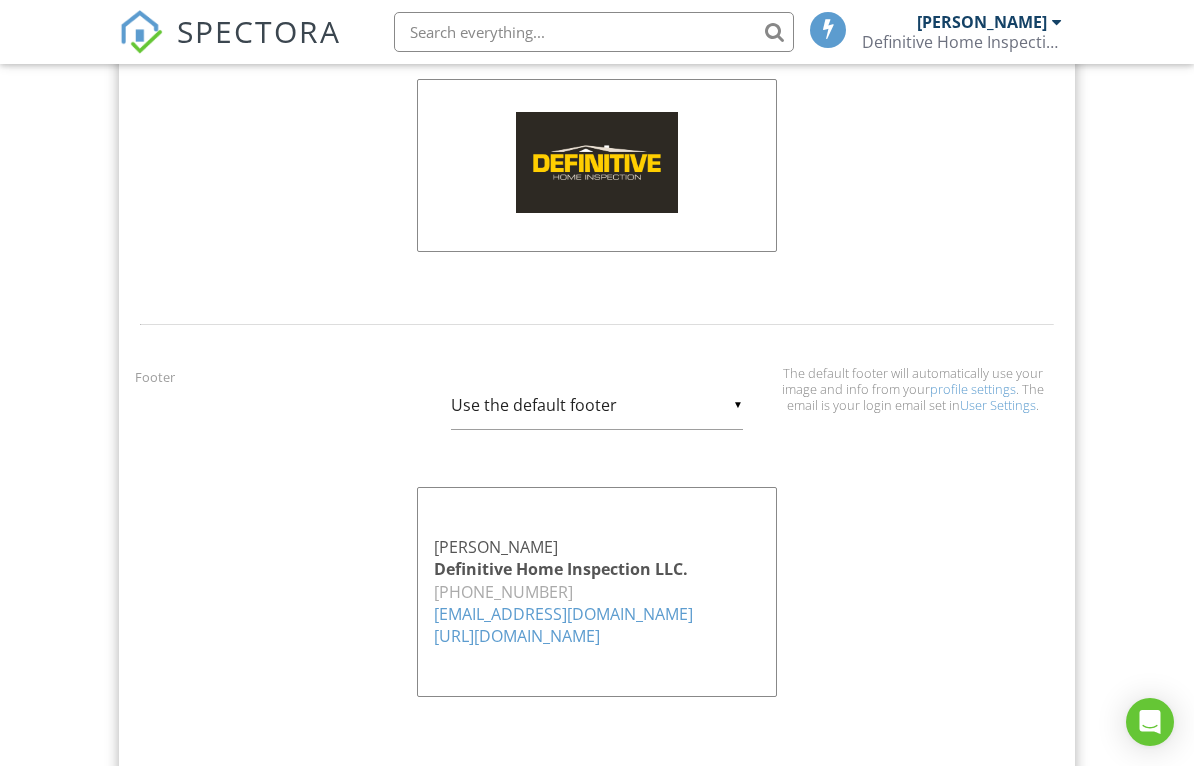 click on "[EMAIL_ADDRESS][DOMAIN_NAME]" at bounding box center [597, 614] 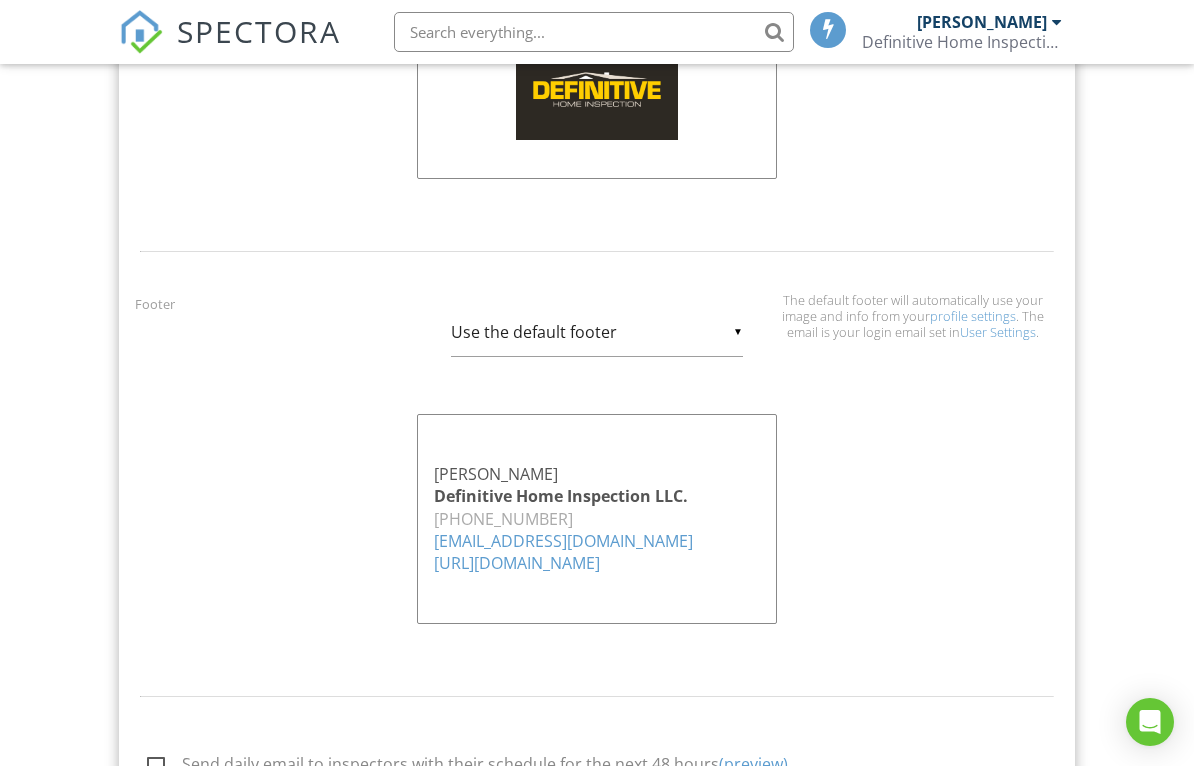 scroll, scrollTop: 1829, scrollLeft: 0, axis: vertical 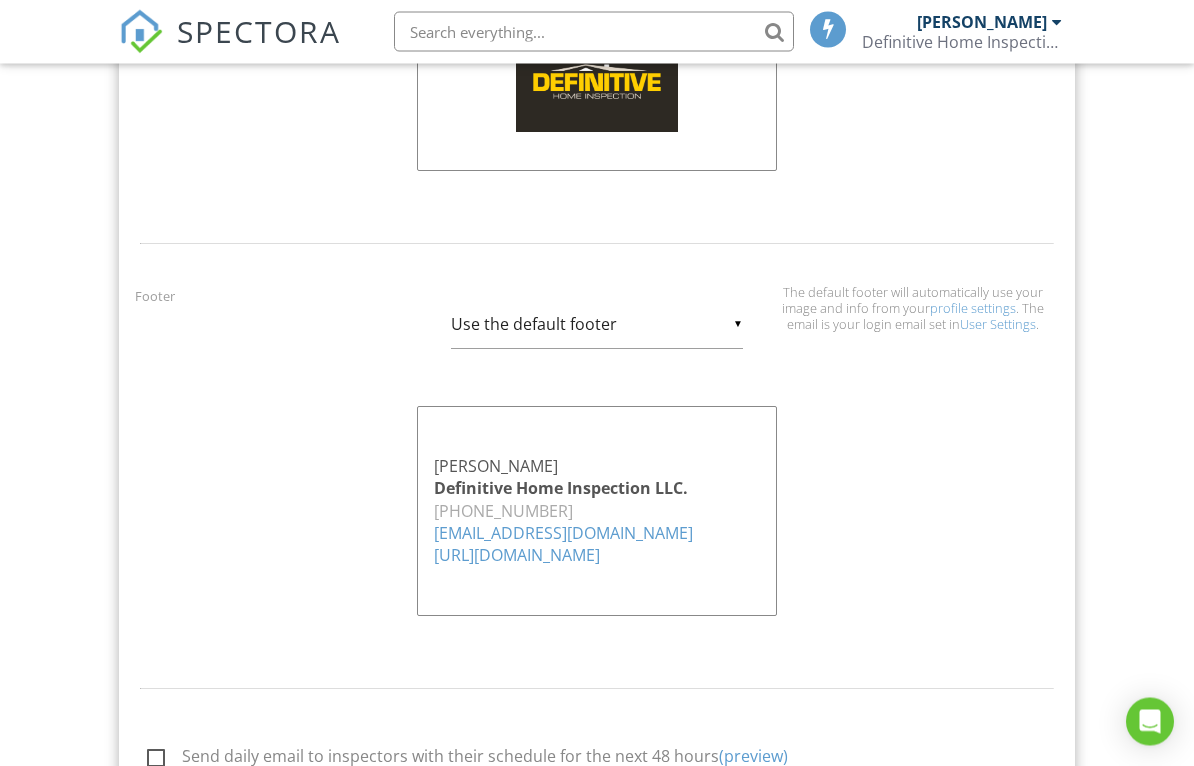 click on "[URL][DOMAIN_NAME]" at bounding box center (517, 556) 